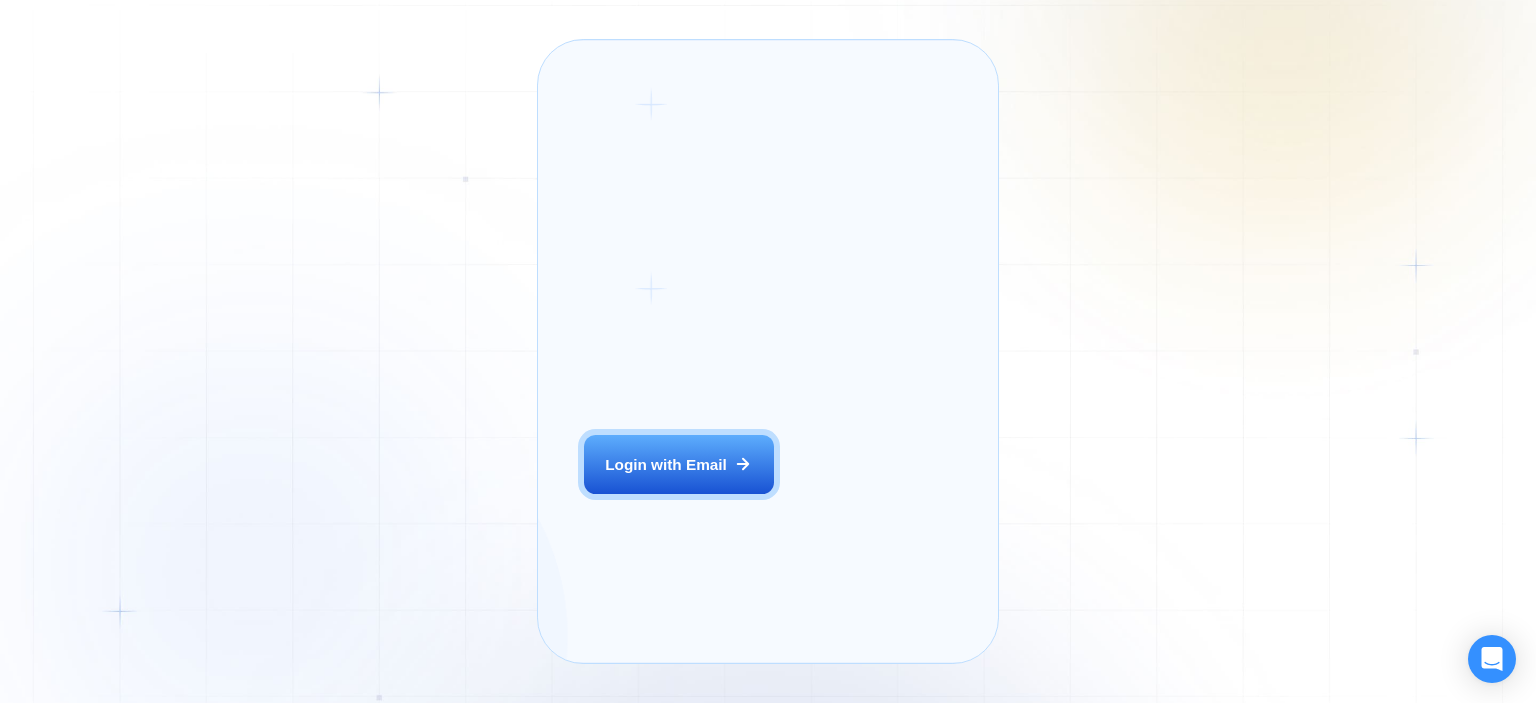 scroll, scrollTop: 0, scrollLeft: 0, axis: both 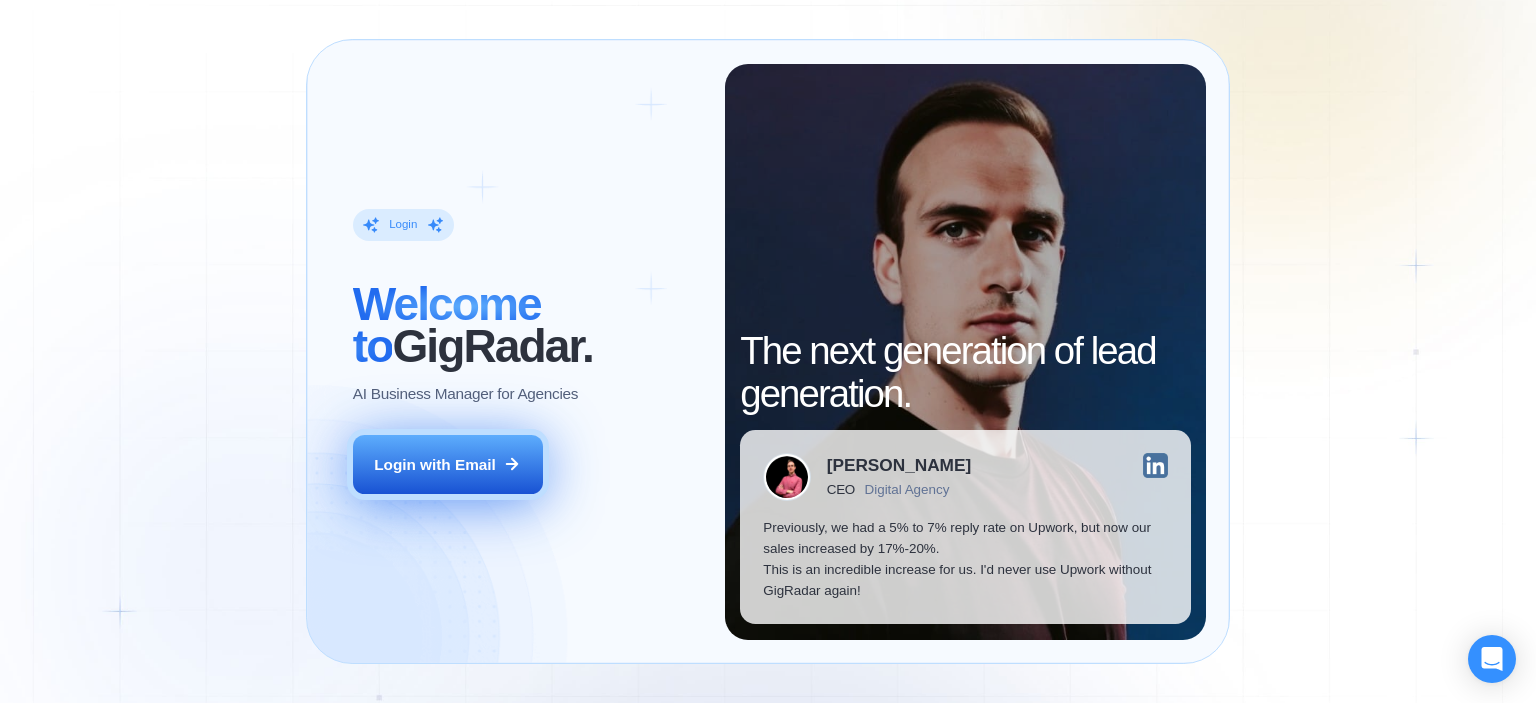 click on "Login with Email" at bounding box center [448, 465] 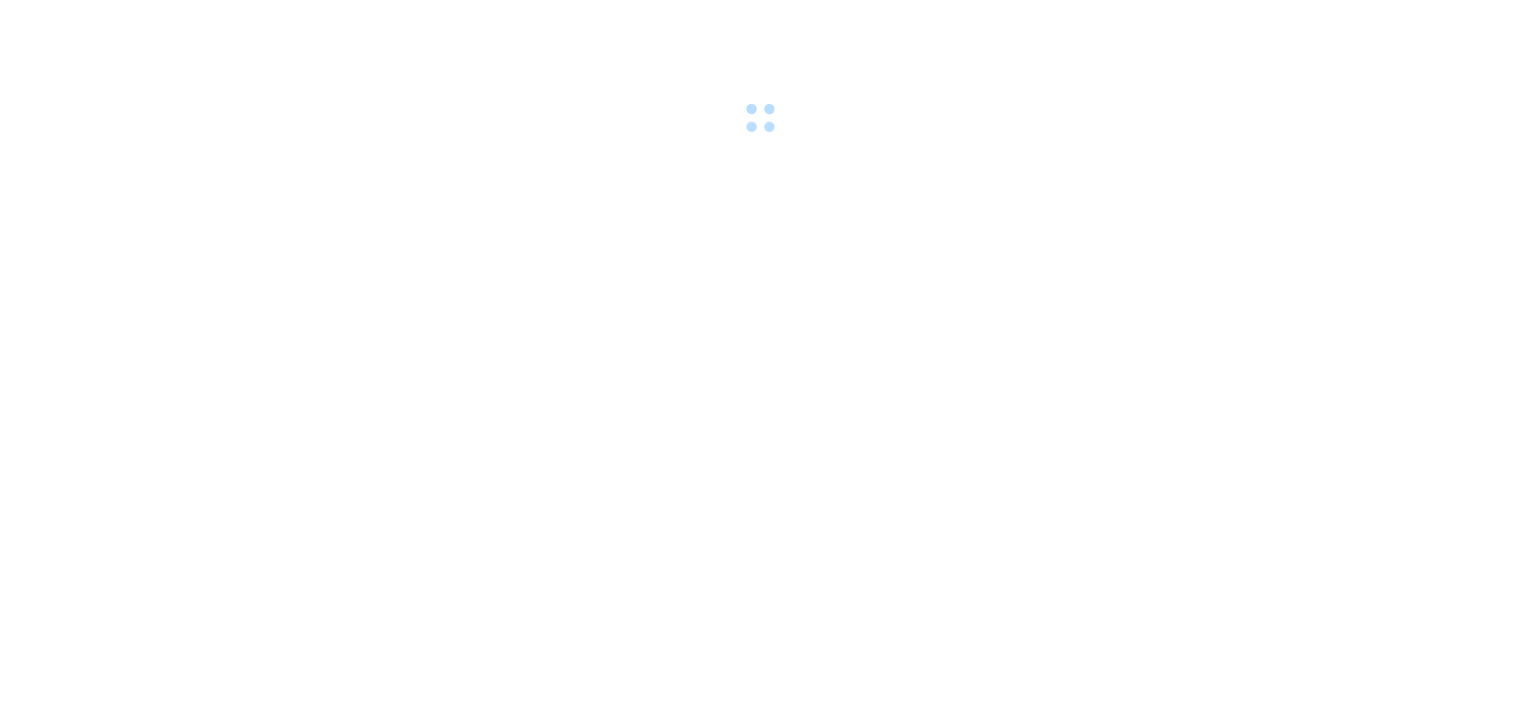 scroll, scrollTop: 0, scrollLeft: 0, axis: both 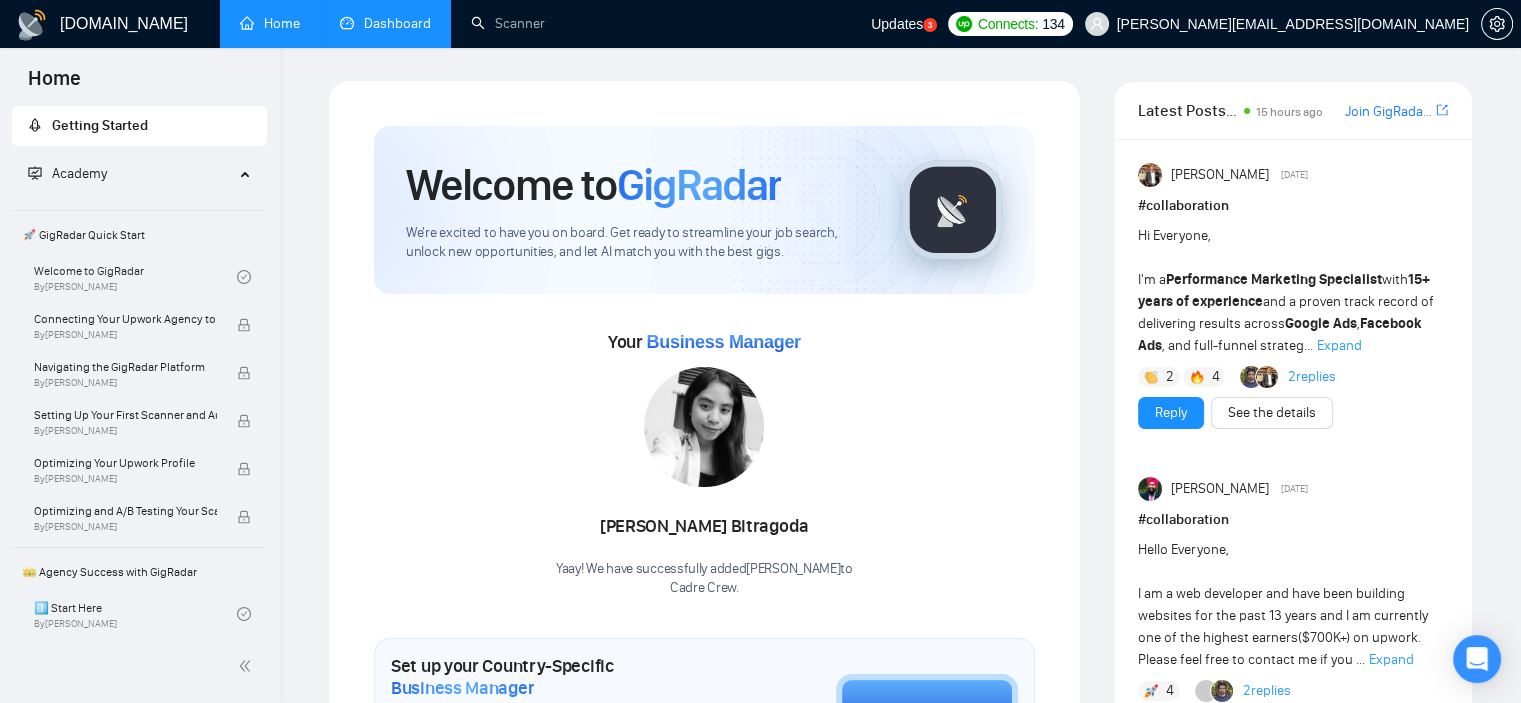 click on "Dashboard" at bounding box center [385, 23] 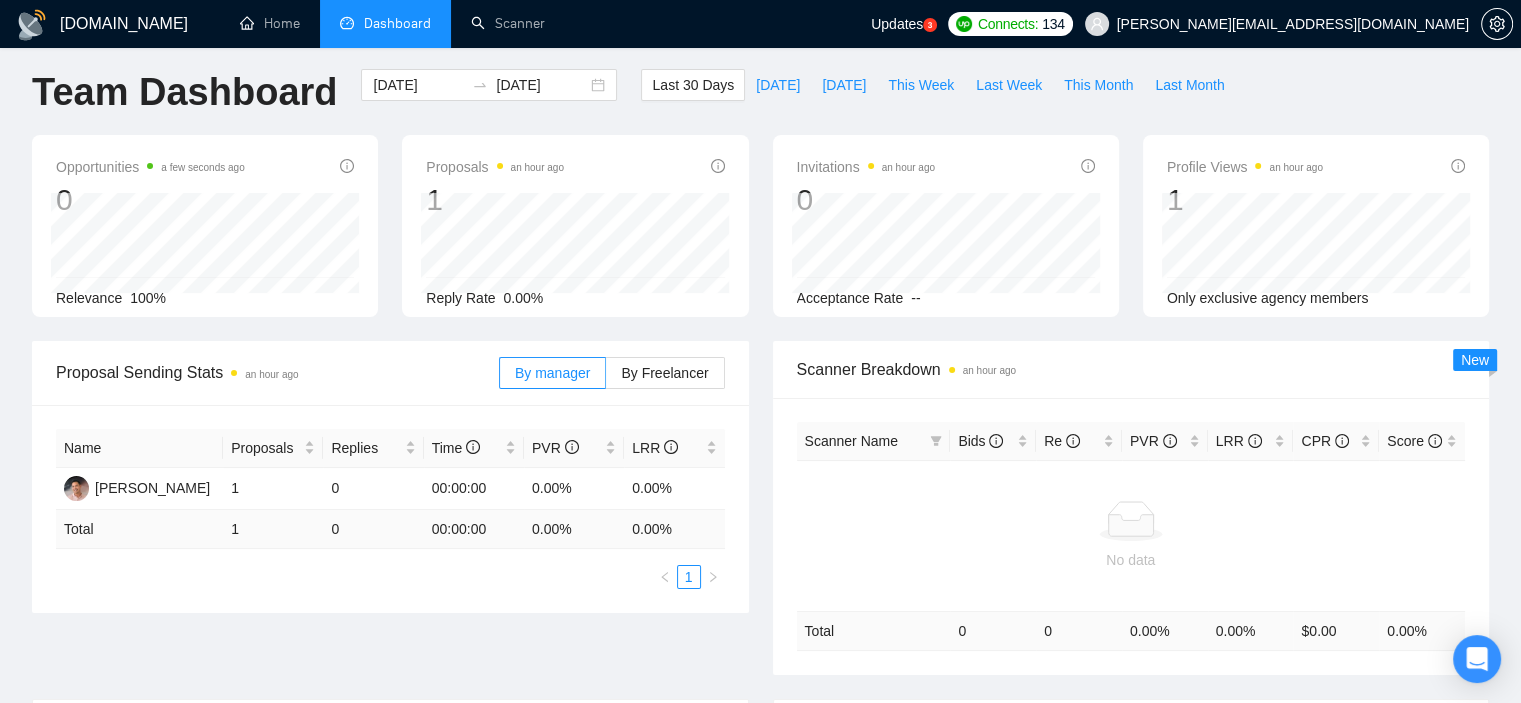 scroll, scrollTop: 0, scrollLeft: 0, axis: both 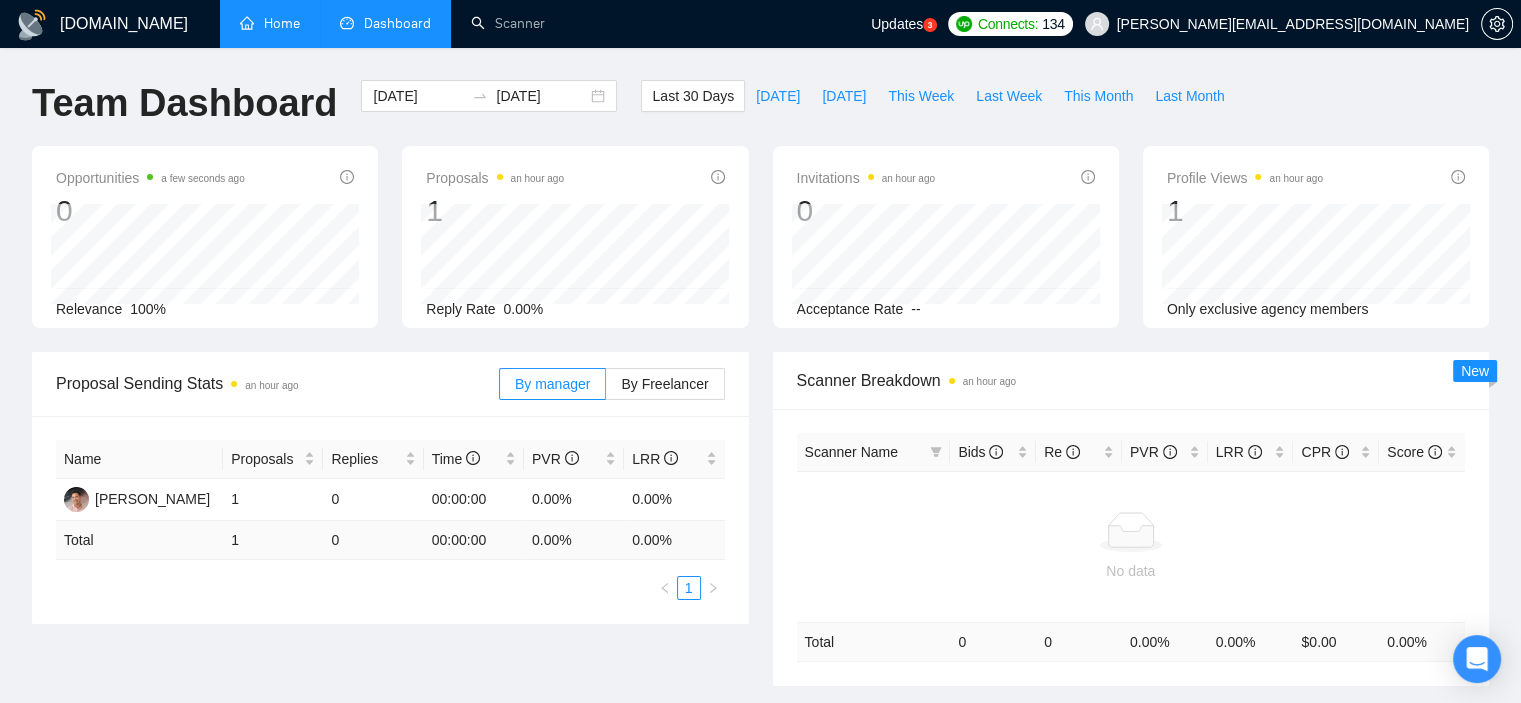 click on "Home" at bounding box center (270, 23) 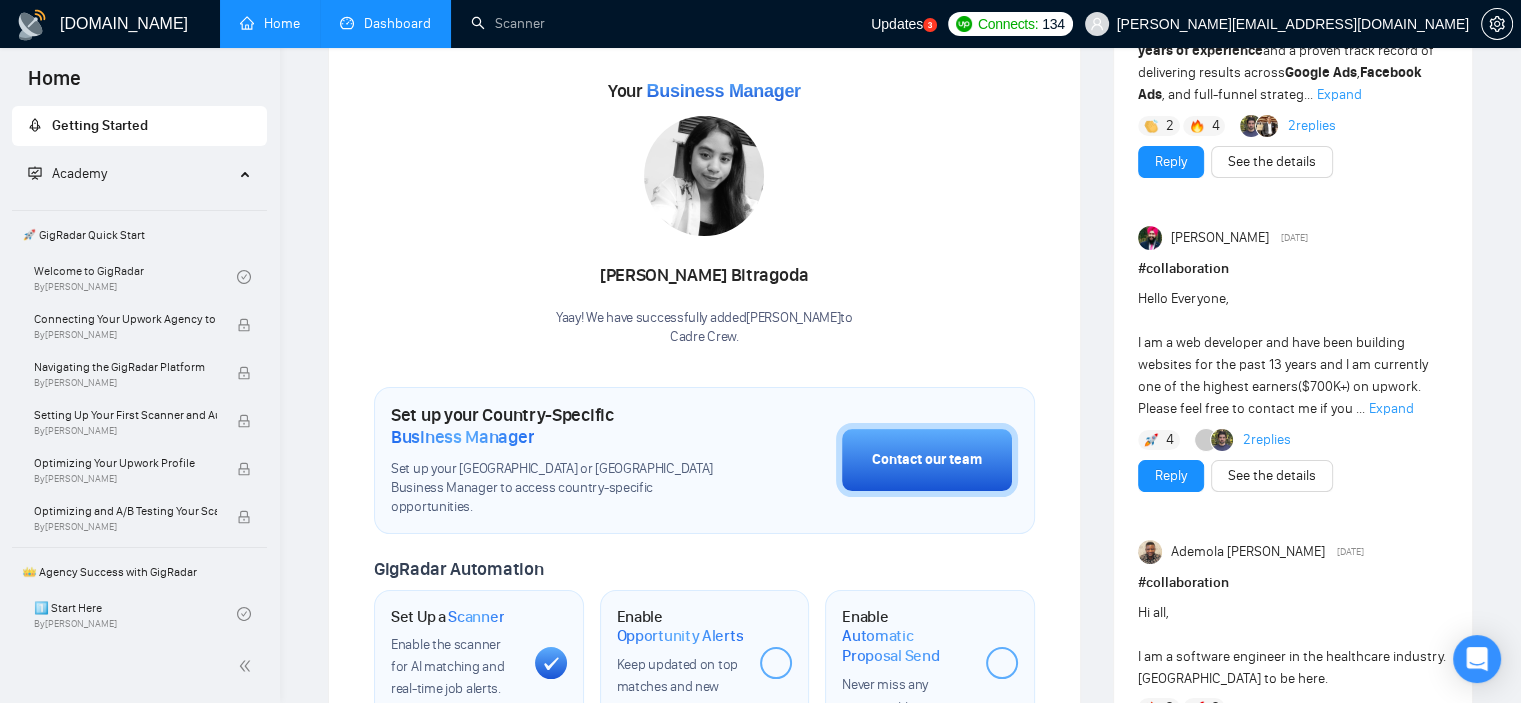 scroll, scrollTop: 0, scrollLeft: 0, axis: both 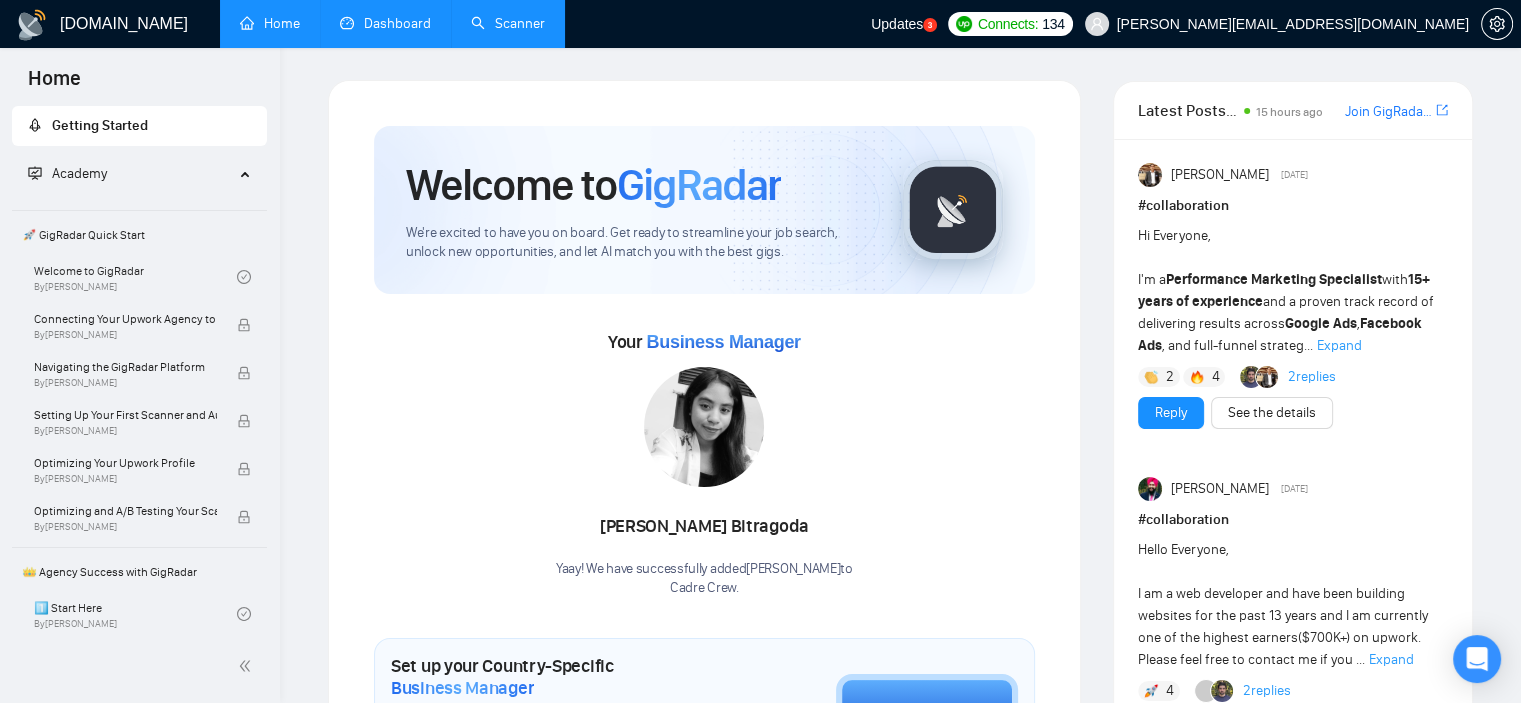 click on "Scanner" at bounding box center (508, 23) 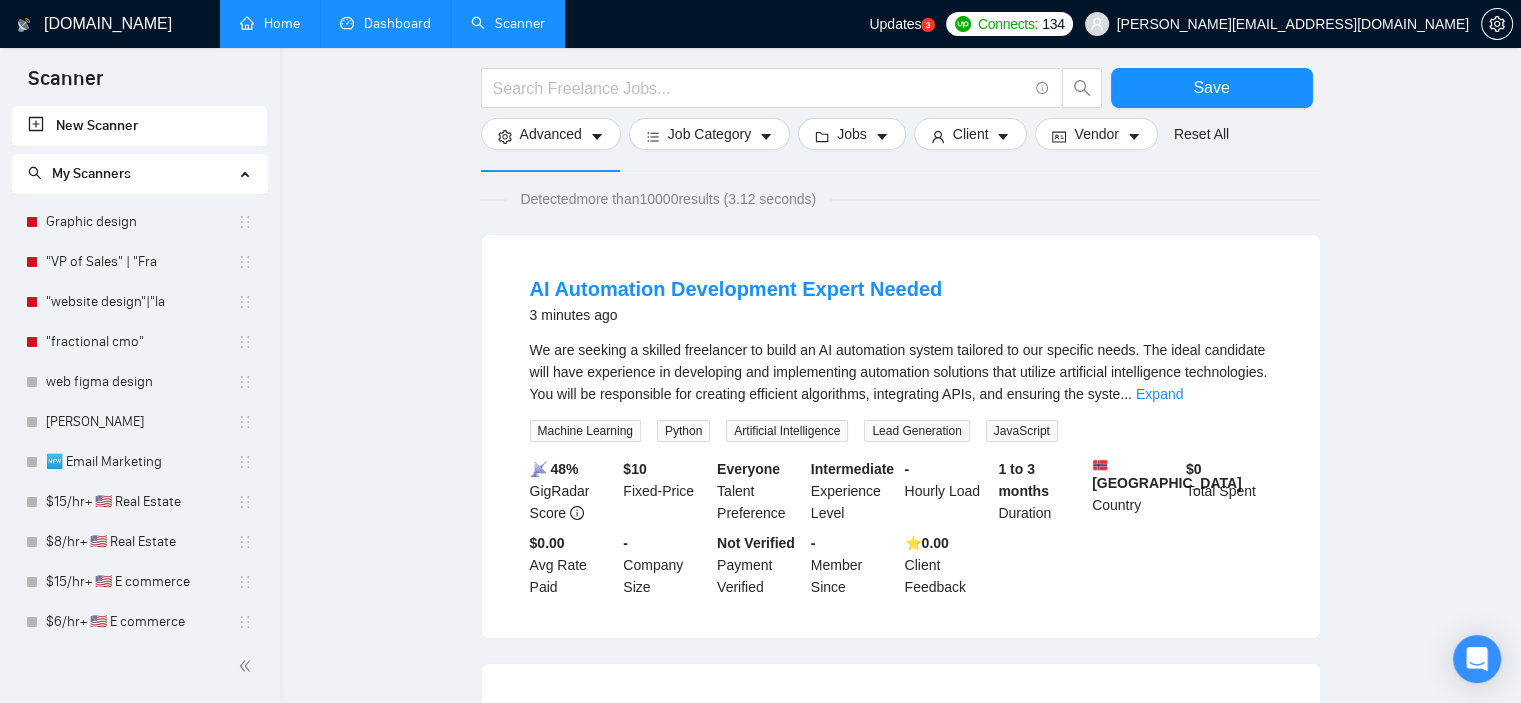 scroll, scrollTop: 0, scrollLeft: 0, axis: both 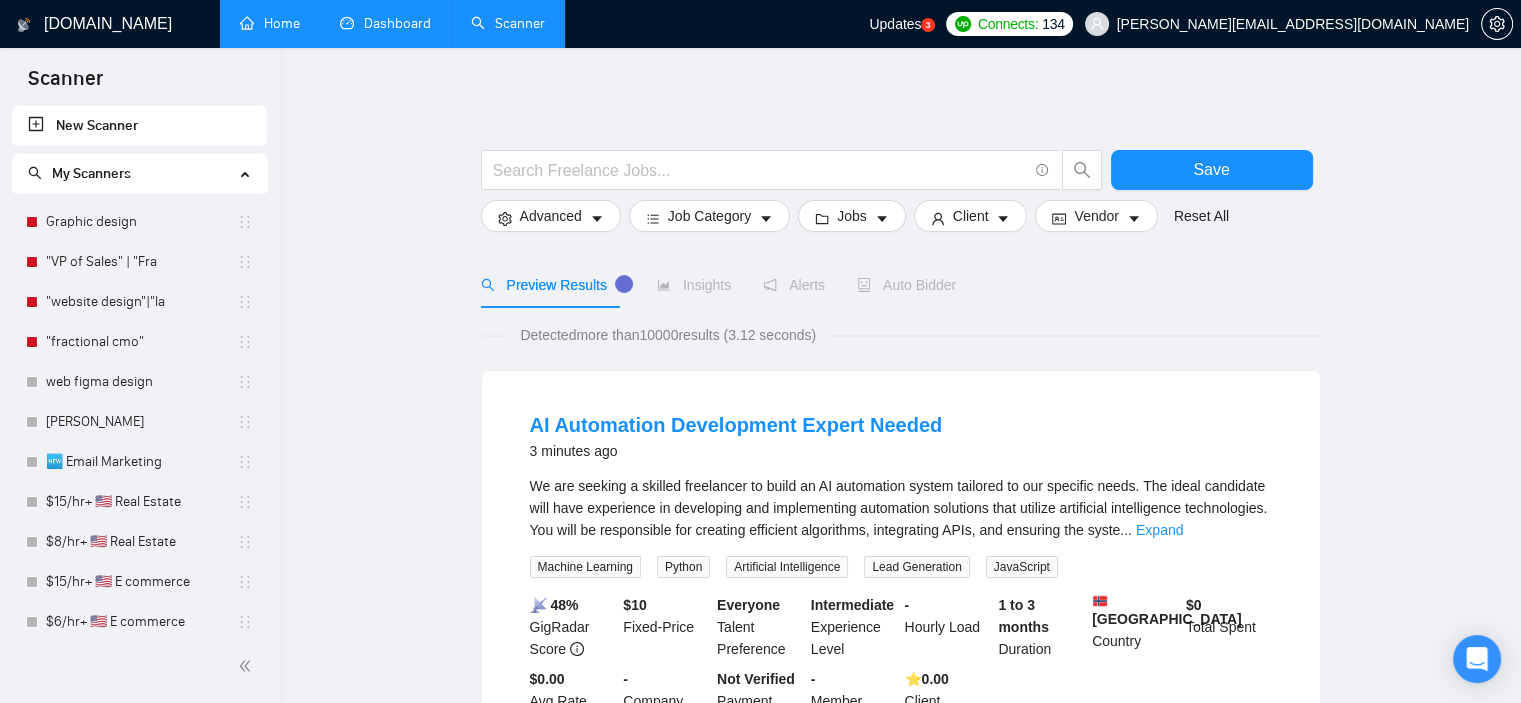 click on "New Scanner" at bounding box center [139, 126] 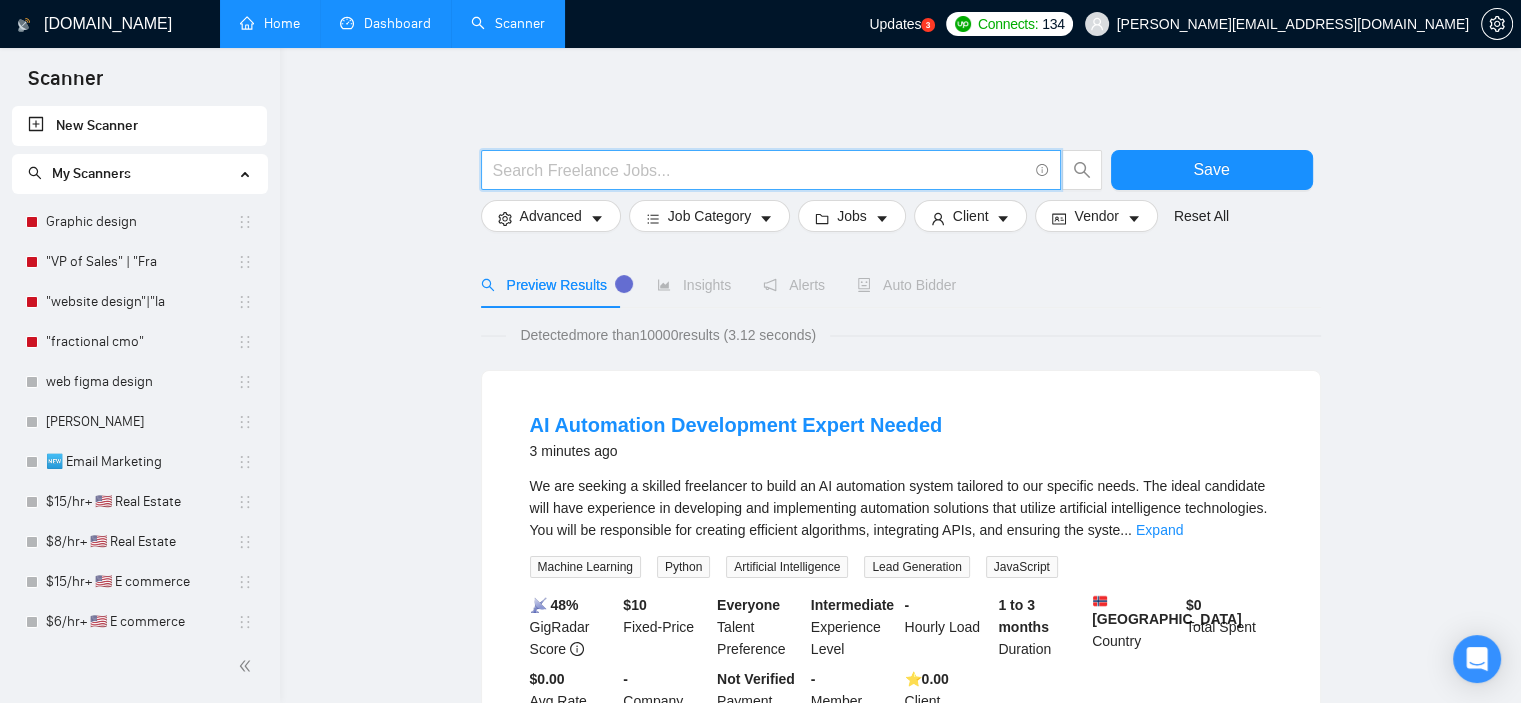 click at bounding box center (760, 170) 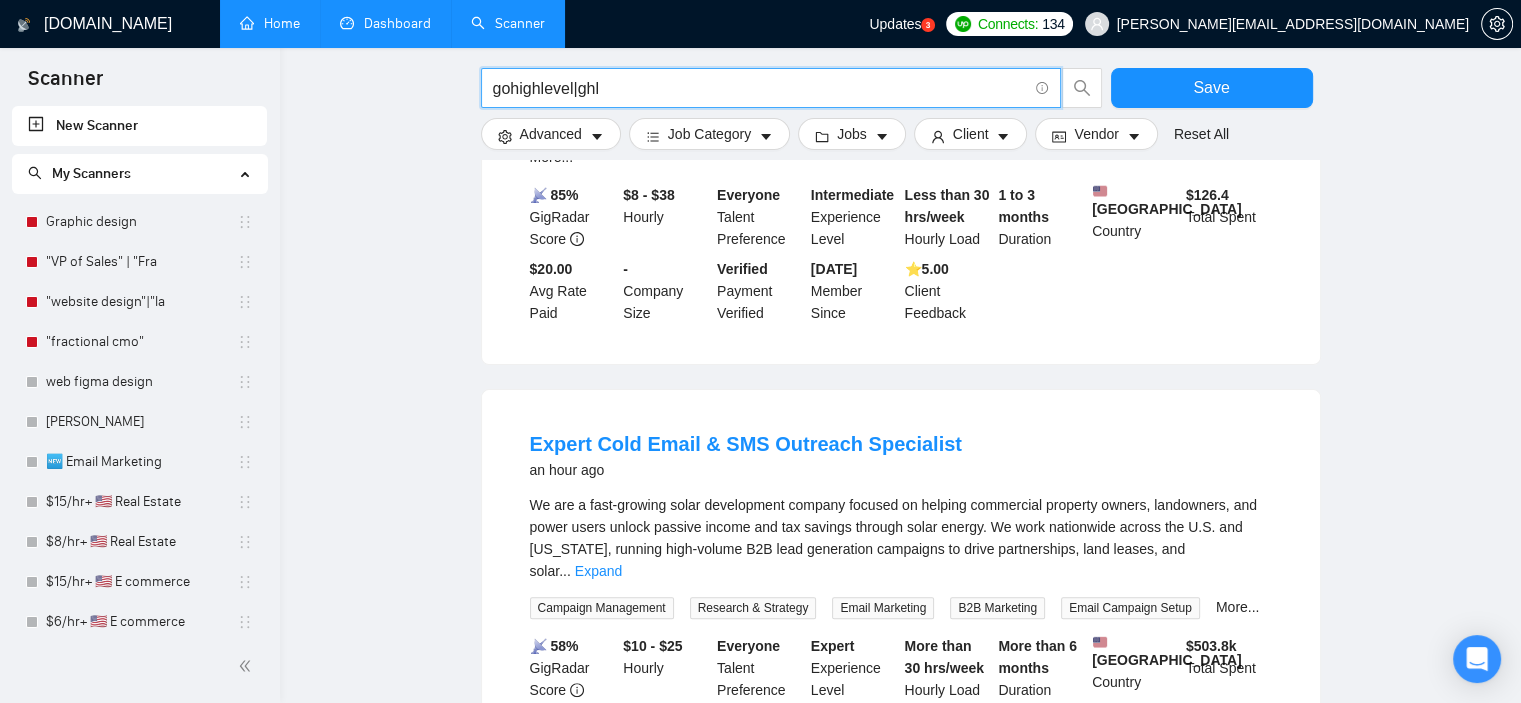 scroll, scrollTop: 535, scrollLeft: 0, axis: vertical 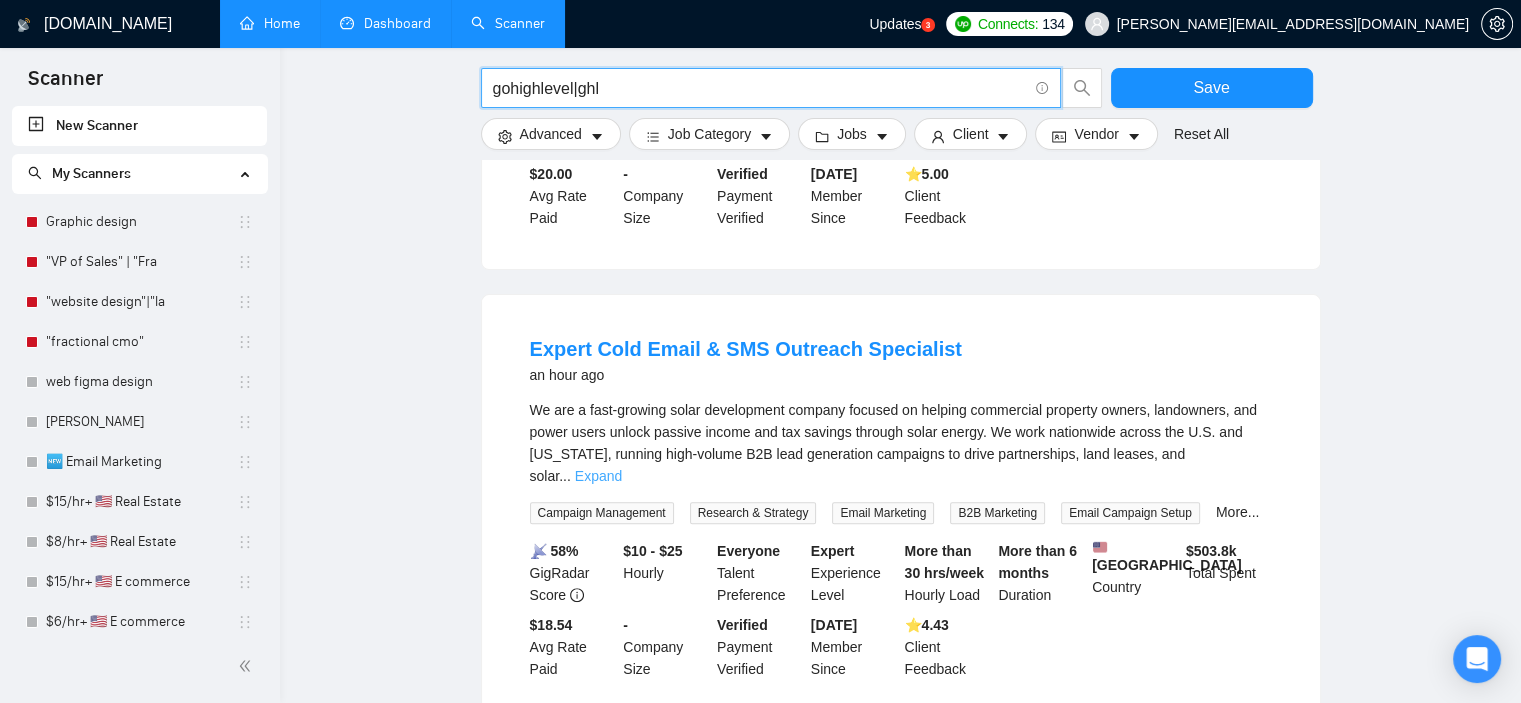 type on "gohighlevel|ghl" 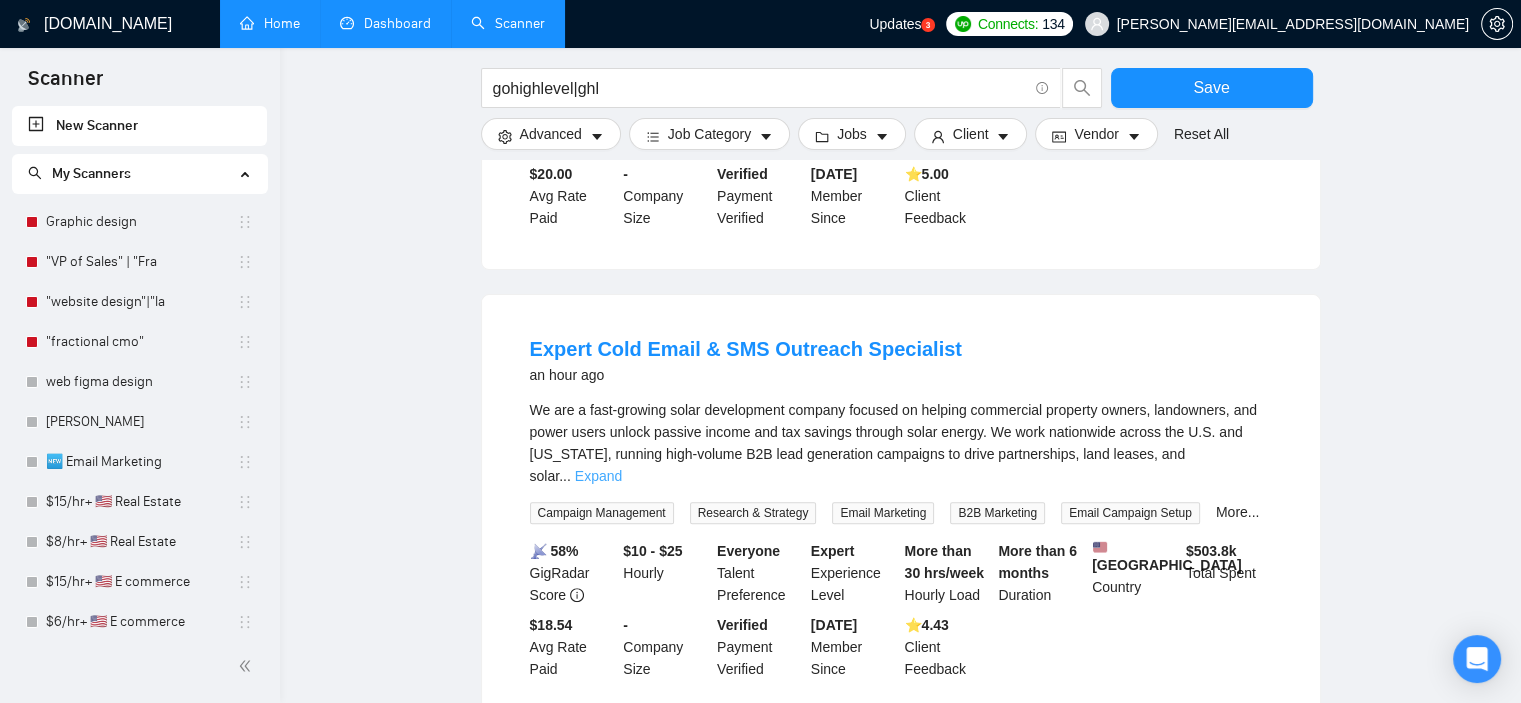 click on "Expand" at bounding box center (598, 476) 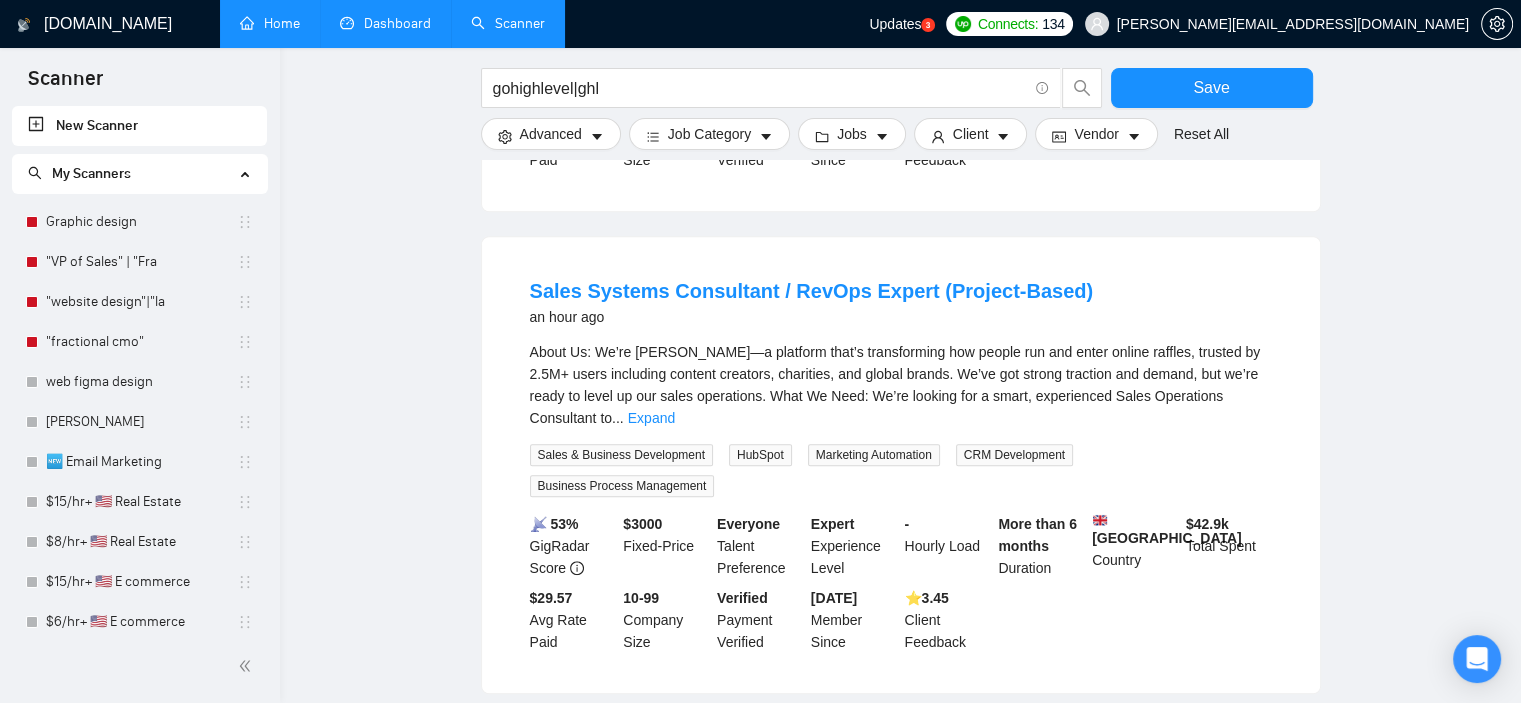 scroll, scrollTop: 1507, scrollLeft: 0, axis: vertical 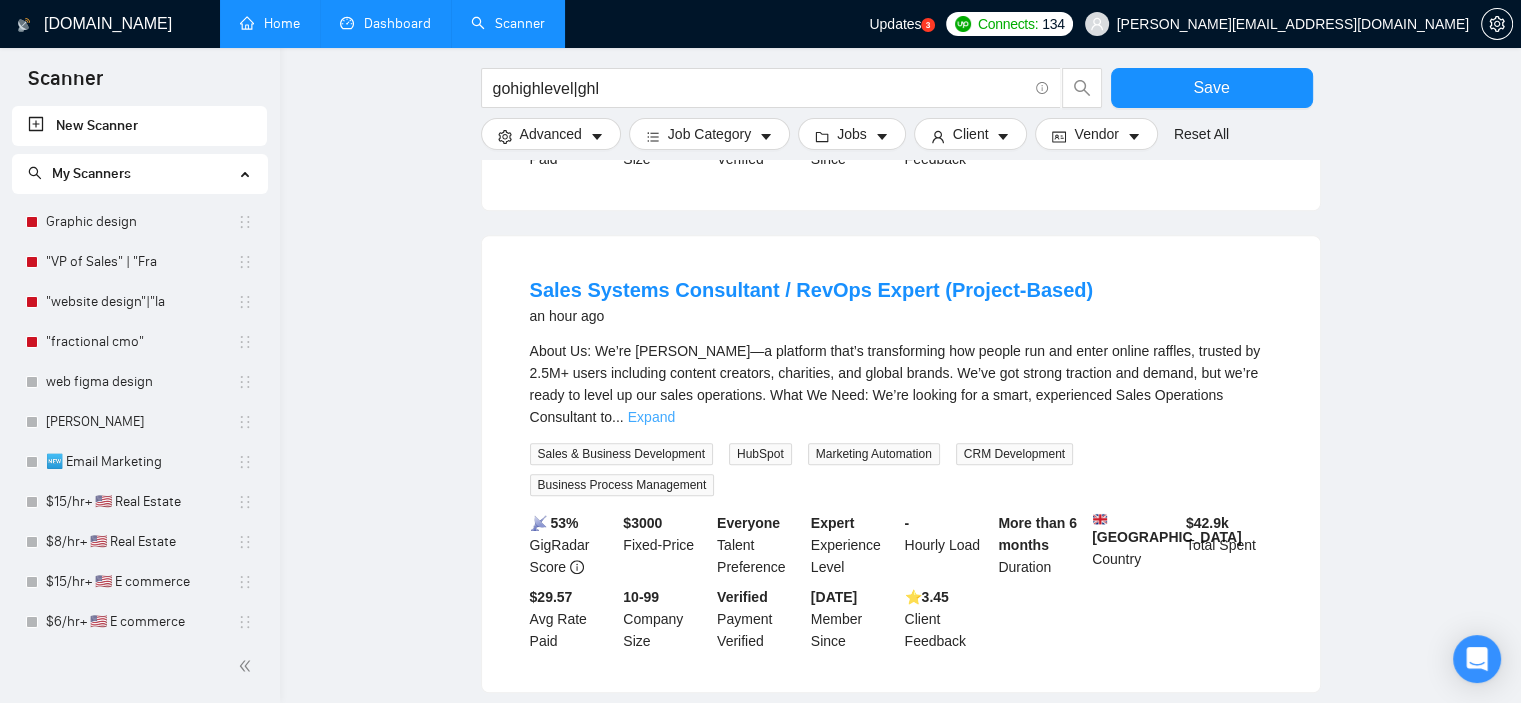 click on "Expand" at bounding box center [651, 417] 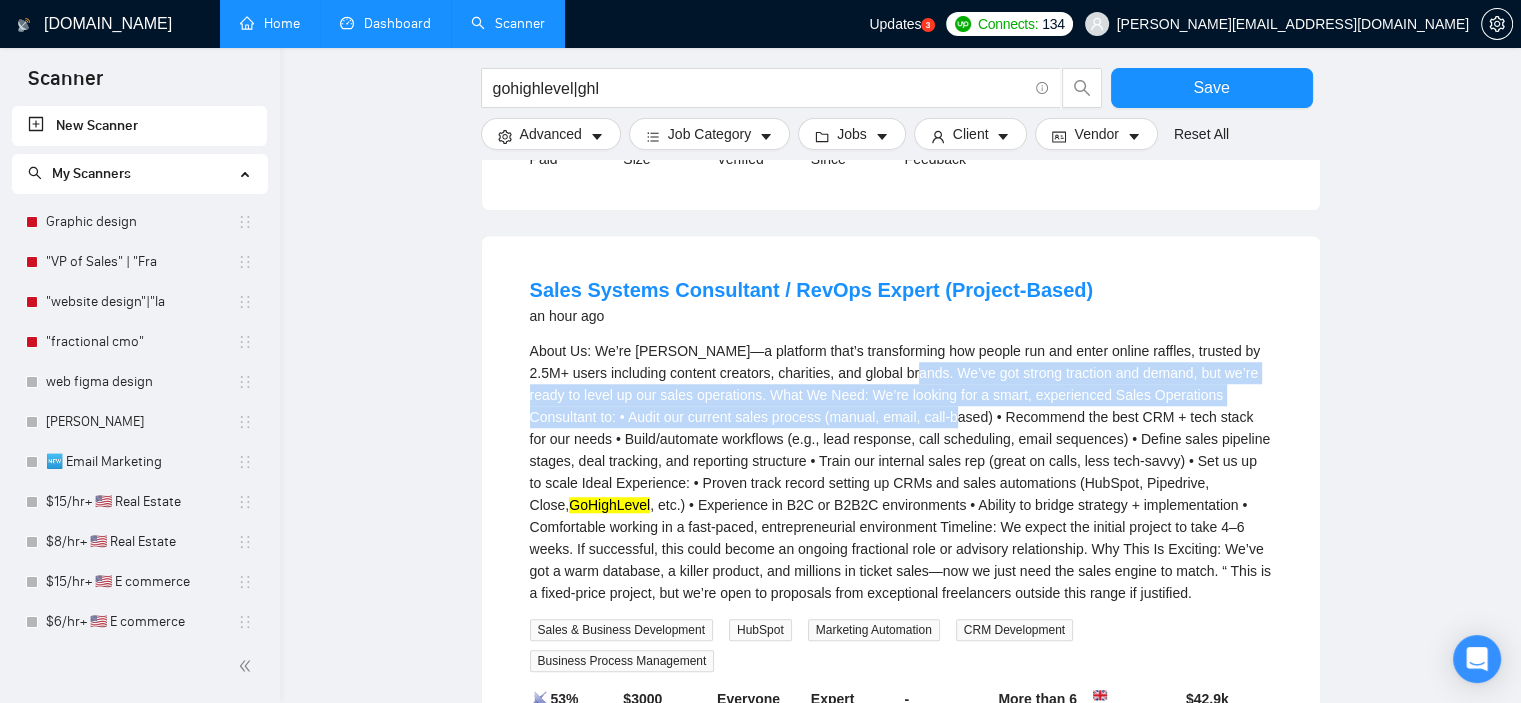 drag, startPoint x: 875, startPoint y: 371, endPoint x: 853, endPoint y: 404, distance: 39.661064 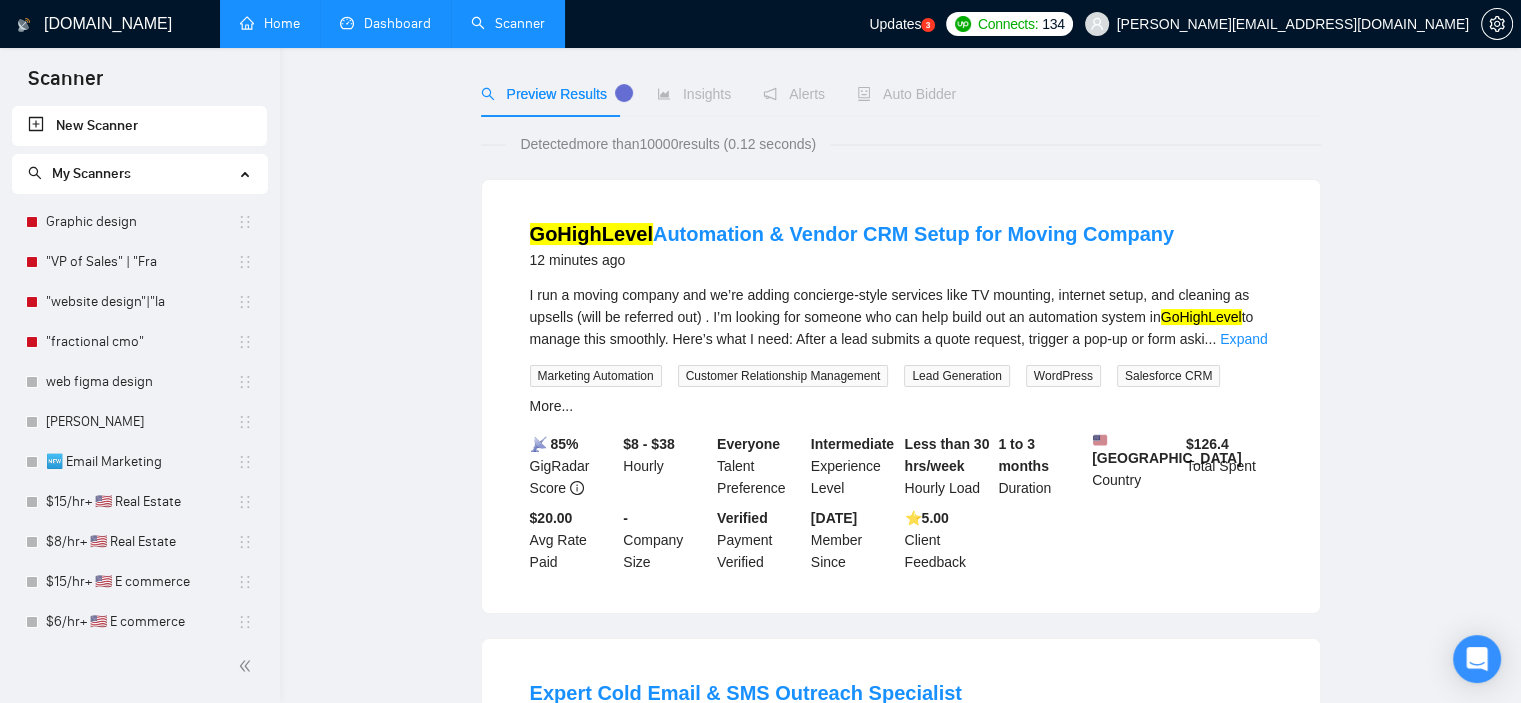 scroll, scrollTop: 0, scrollLeft: 0, axis: both 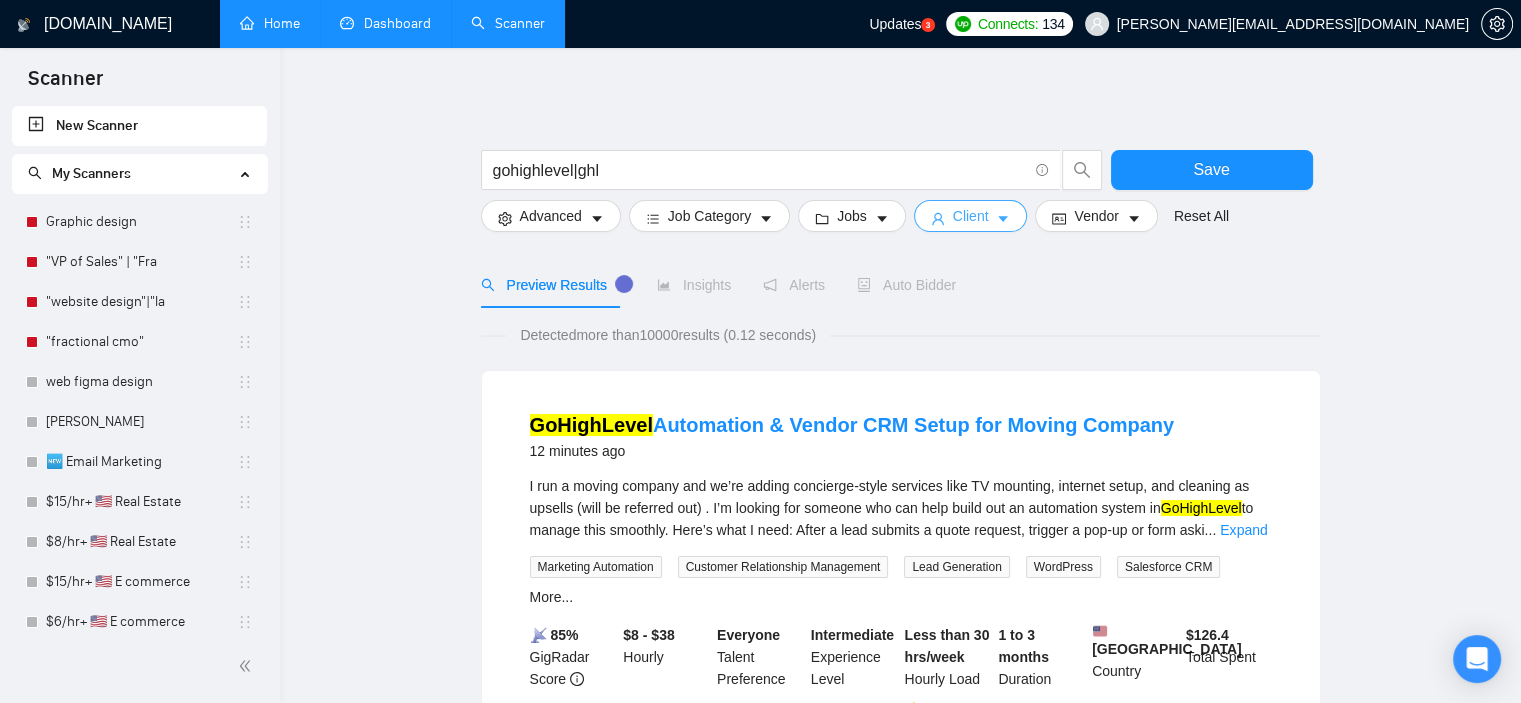 click on "Client" at bounding box center [971, 216] 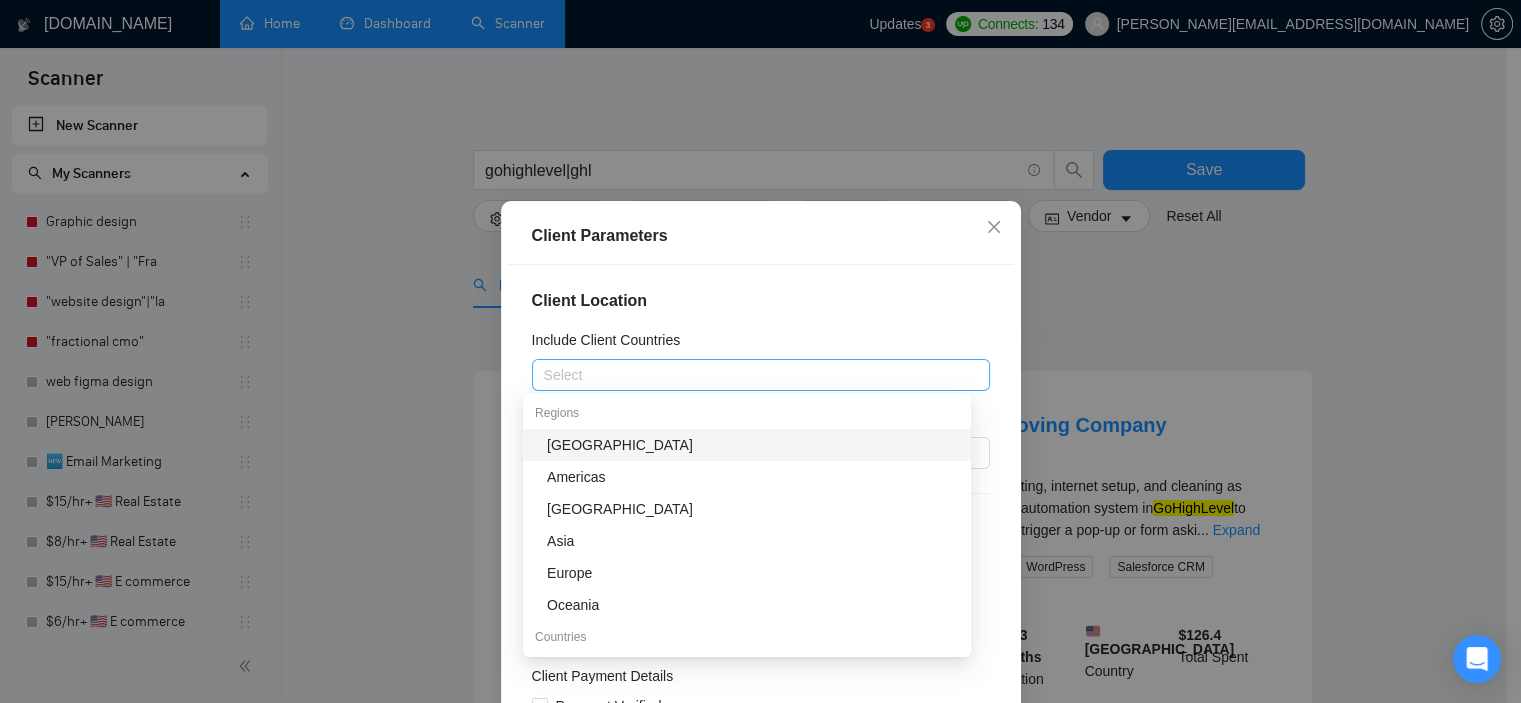 click at bounding box center [751, 375] 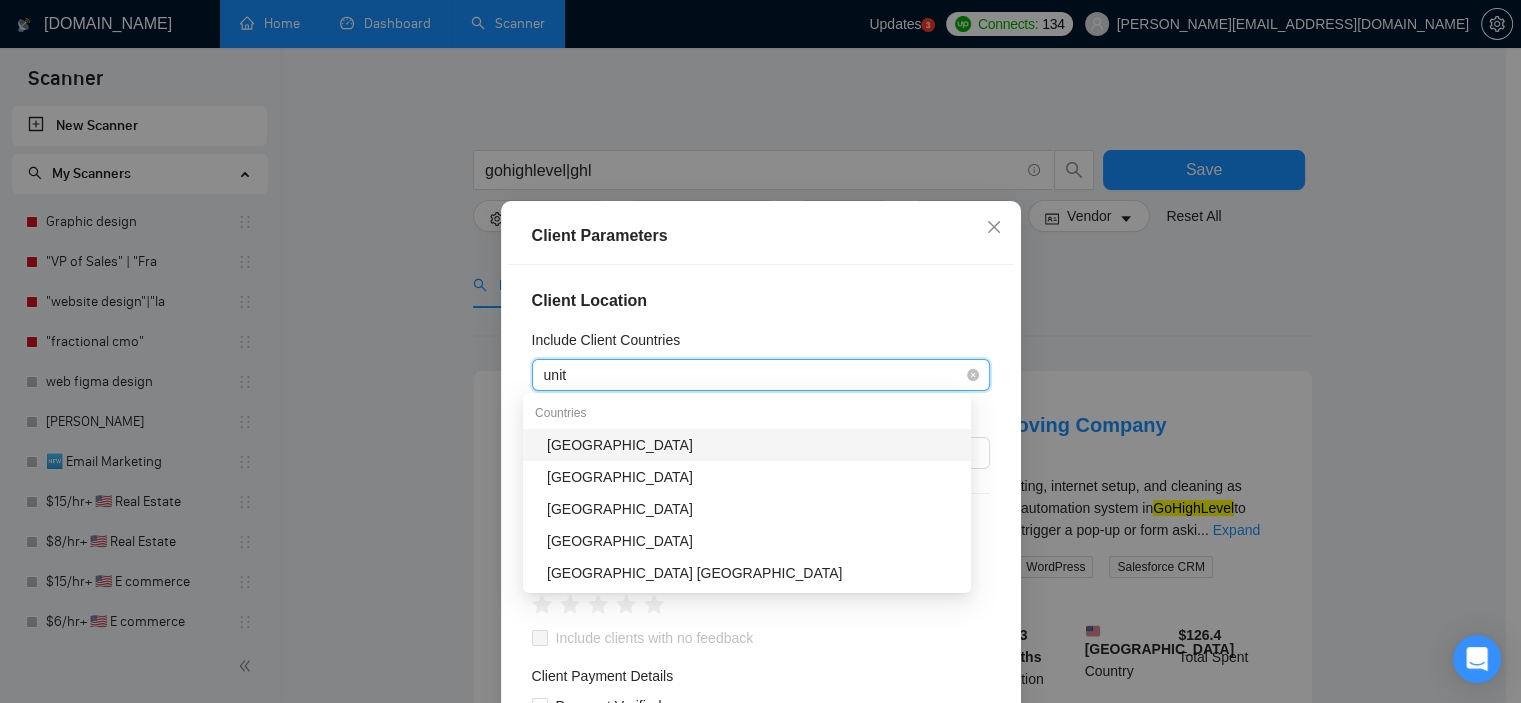 type on "unite" 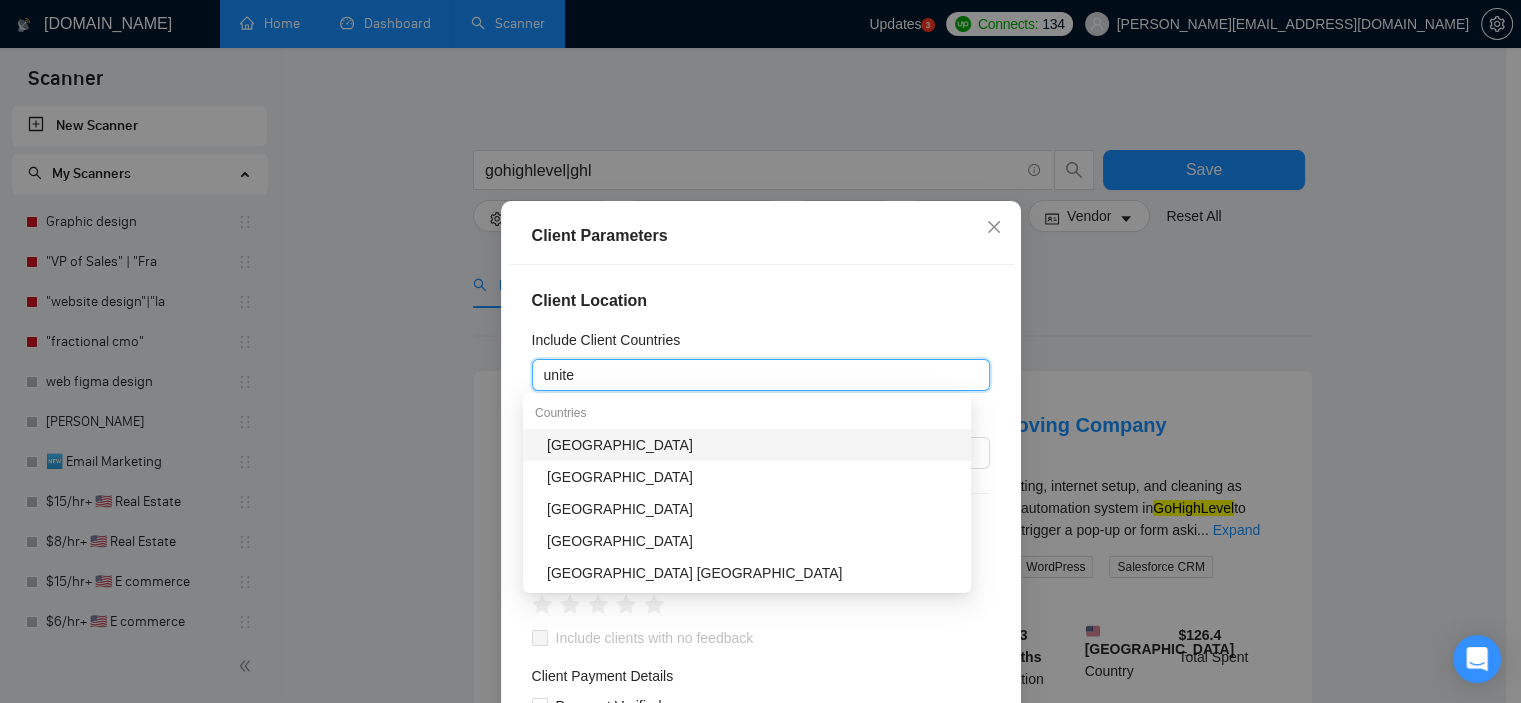 click on "[GEOGRAPHIC_DATA]" at bounding box center (753, 445) 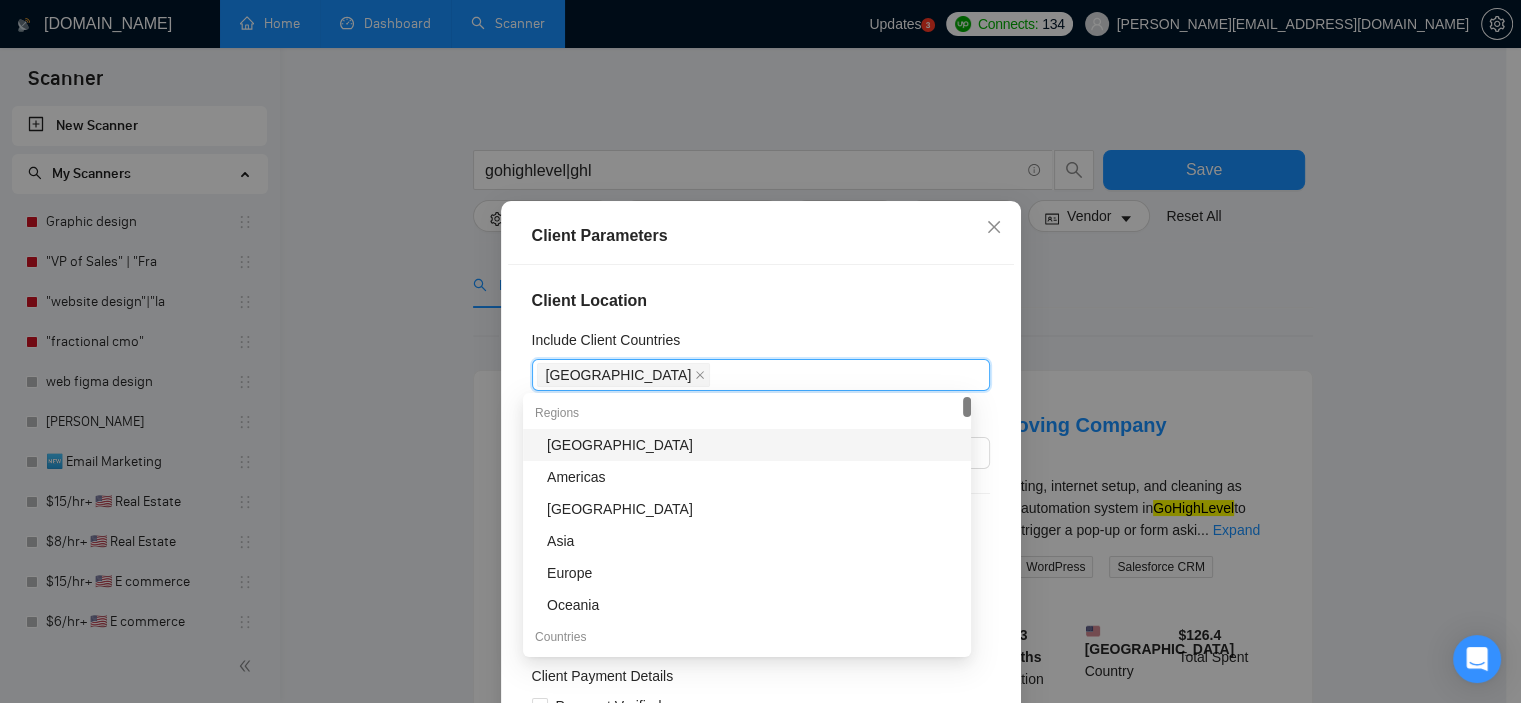 click on "Client Location Include Client Countries [GEOGRAPHIC_DATA]   Exclude Client Countries   Select Client Rating Client Min Average Feedback Include clients with no feedback Client Payment Details Payment Verified Hire Rate Stats   Client Total Spent $ Min - $ Max Client Hire Rate New   Any hire rate   Avg Hourly Rate Paid New $ Min - $ Max Include Clients without Sufficient History Client Profile Client Industry New   Any industry Client Company Size   Any company size Enterprise Clients New   Any clients" at bounding box center [761, 511] 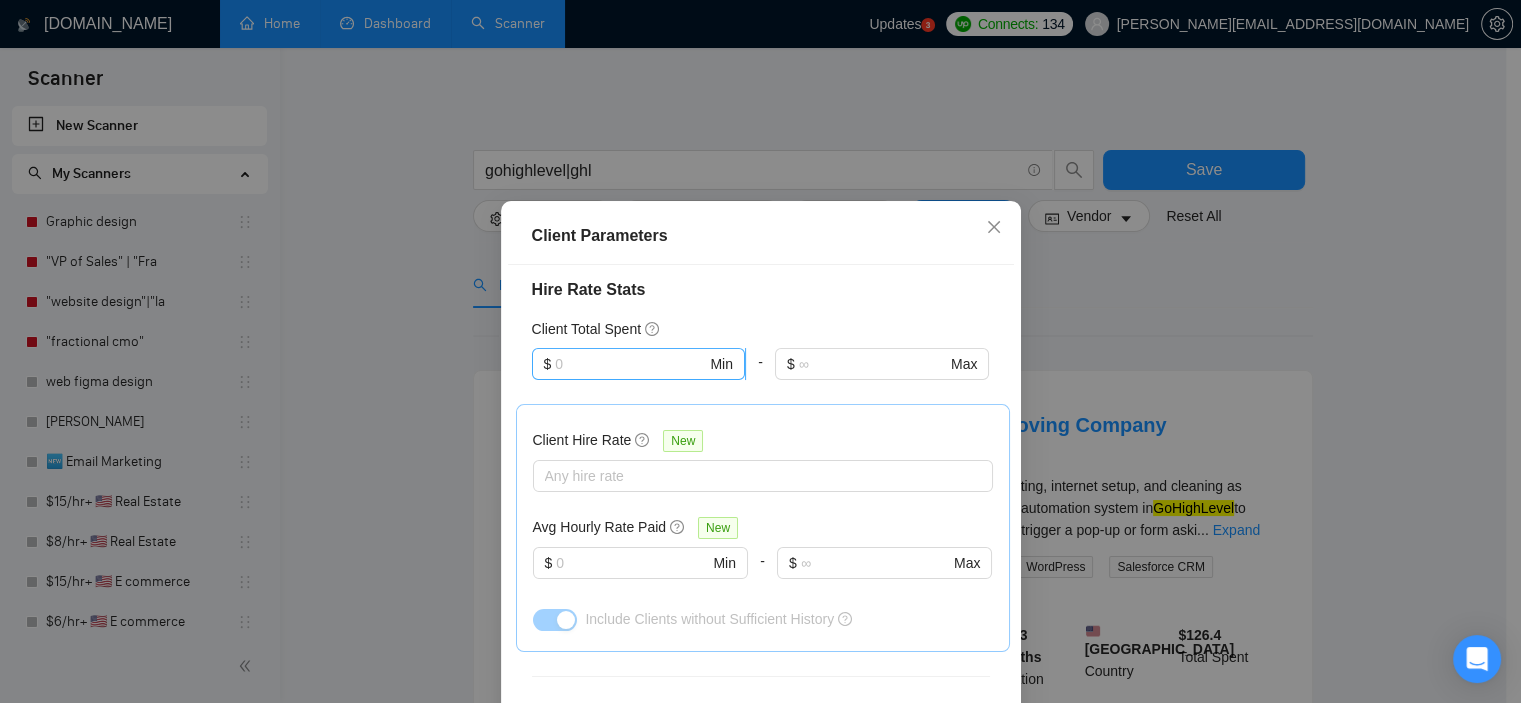 scroll, scrollTop: 483, scrollLeft: 0, axis: vertical 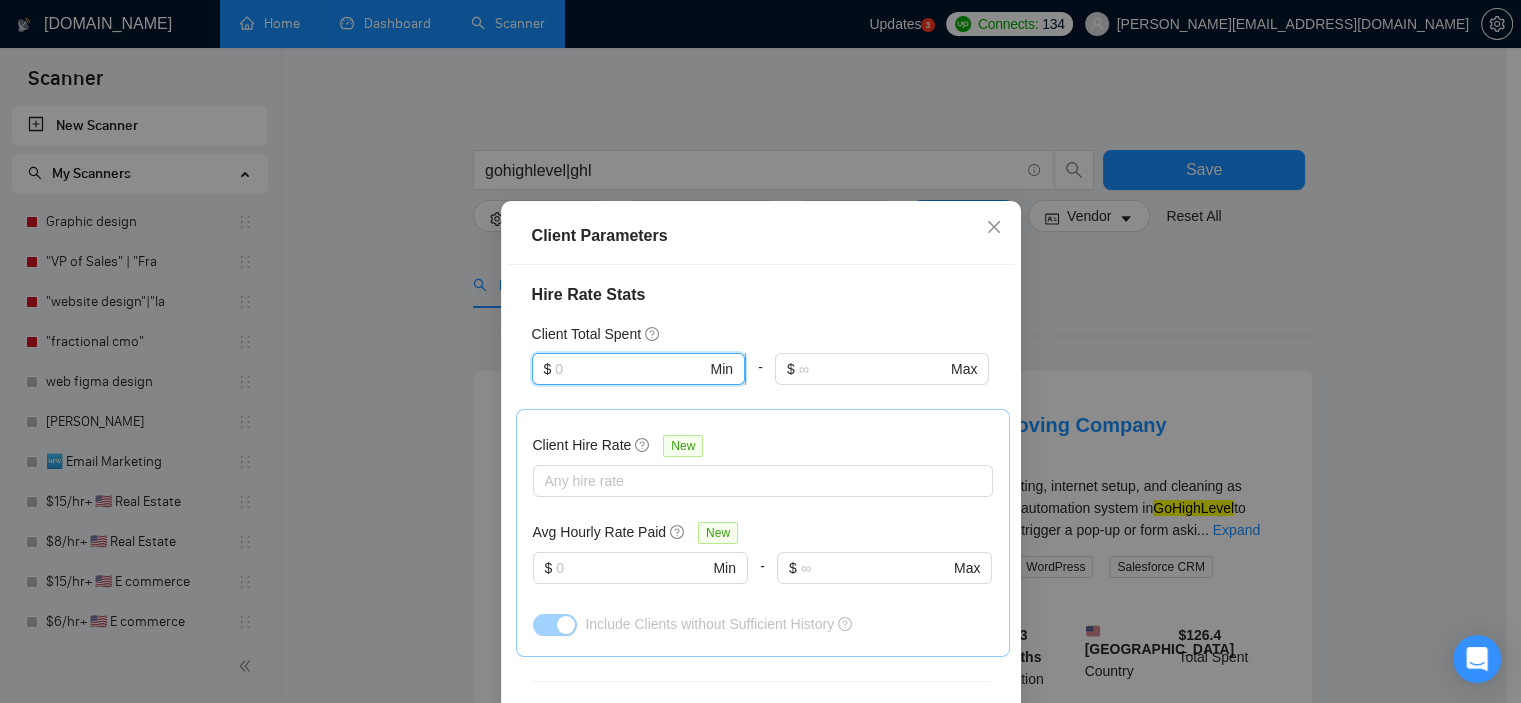click at bounding box center (630, 369) 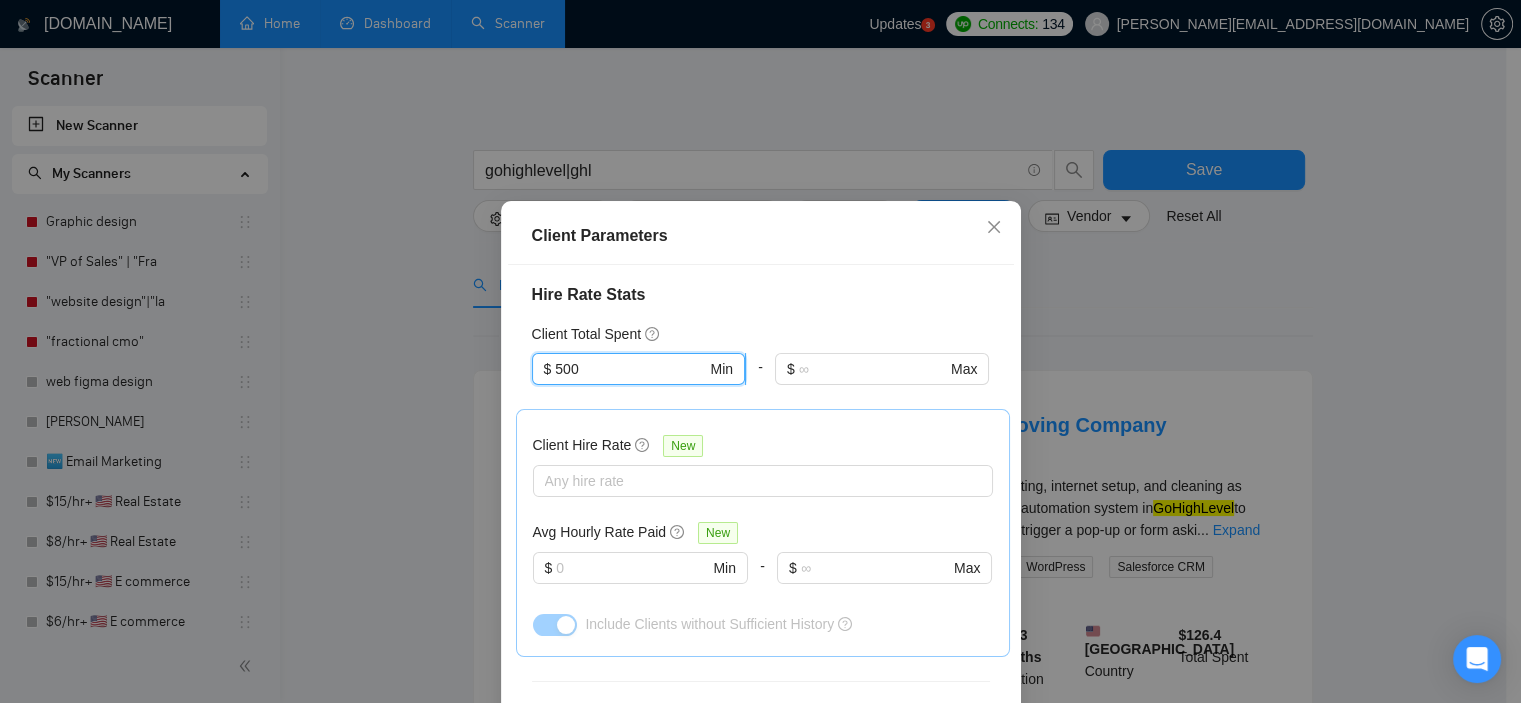 type on "500" 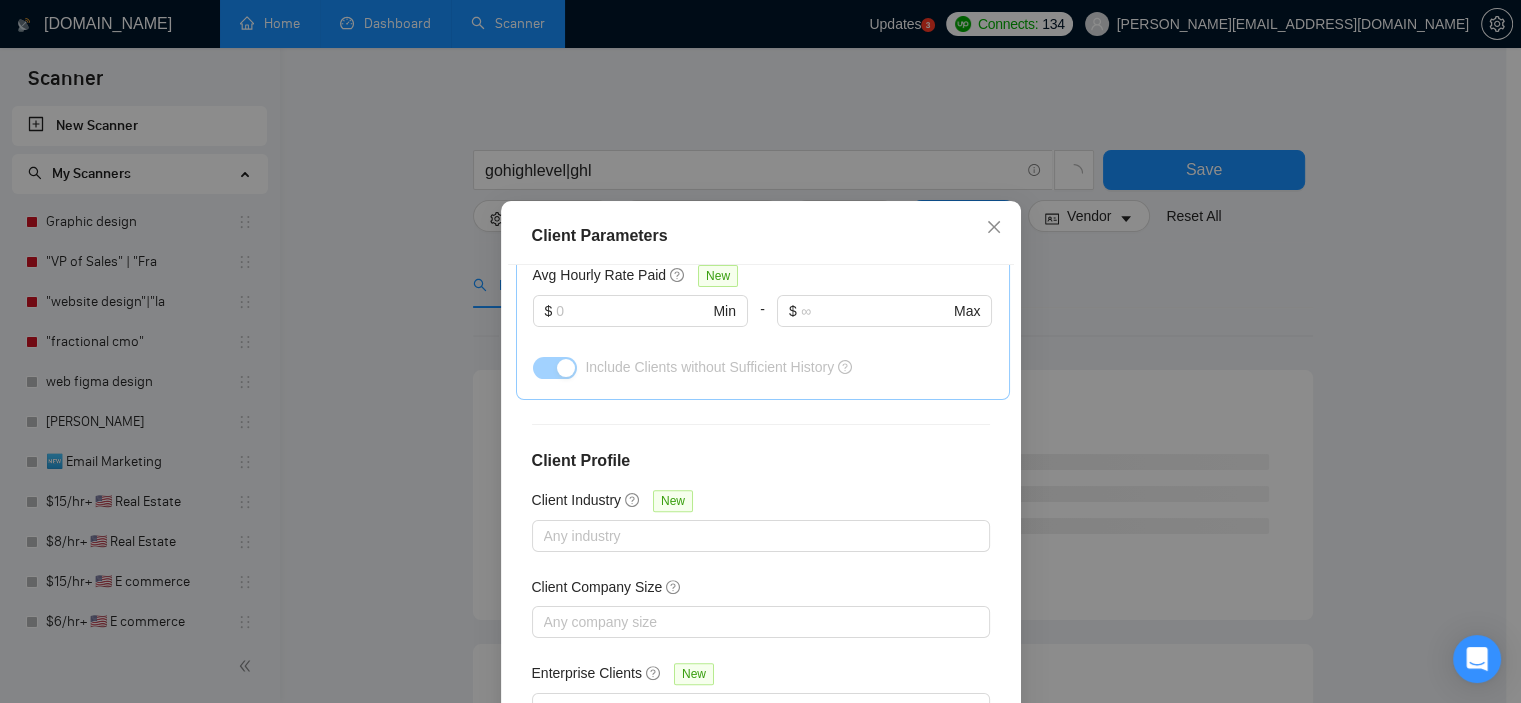 scroll, scrollTop: 756, scrollLeft: 0, axis: vertical 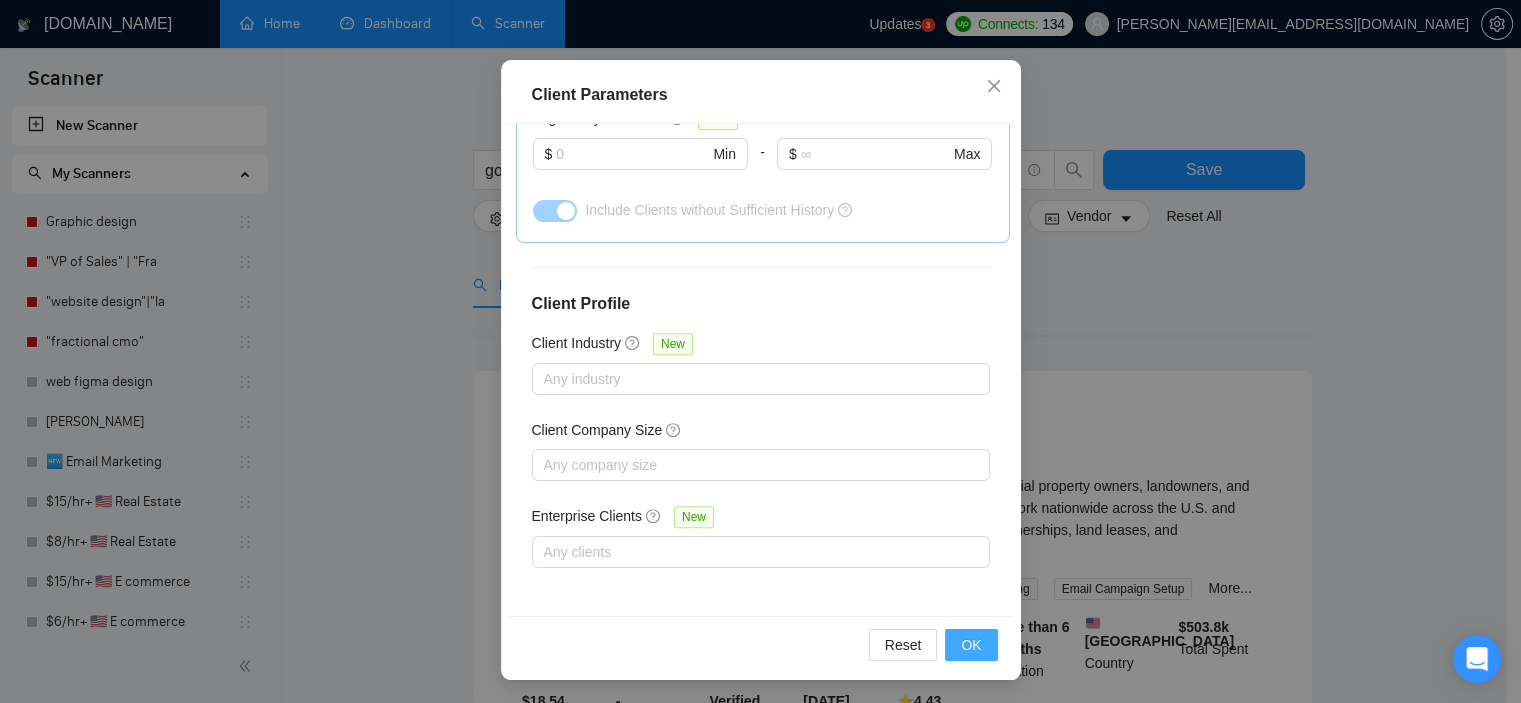 click on "OK" at bounding box center [971, 645] 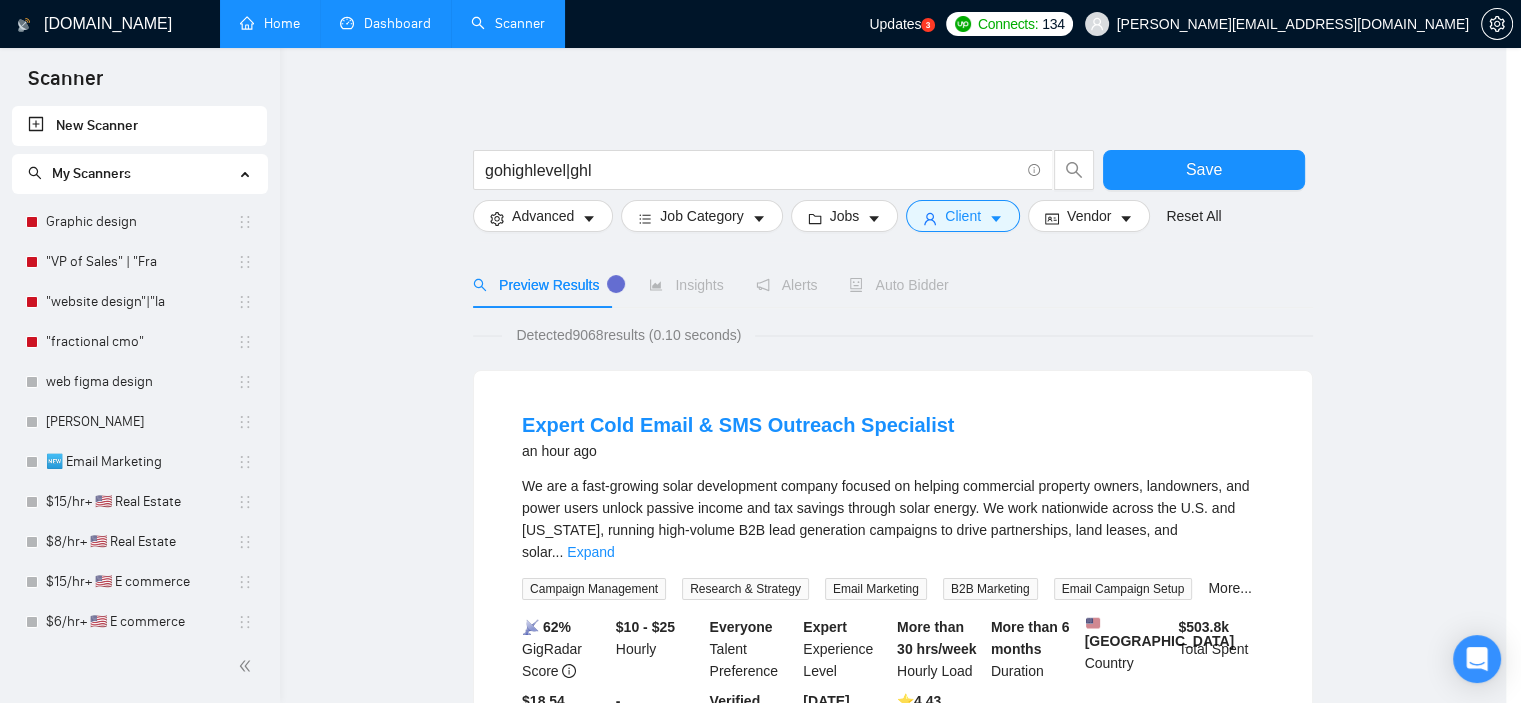 scroll, scrollTop: 60, scrollLeft: 0, axis: vertical 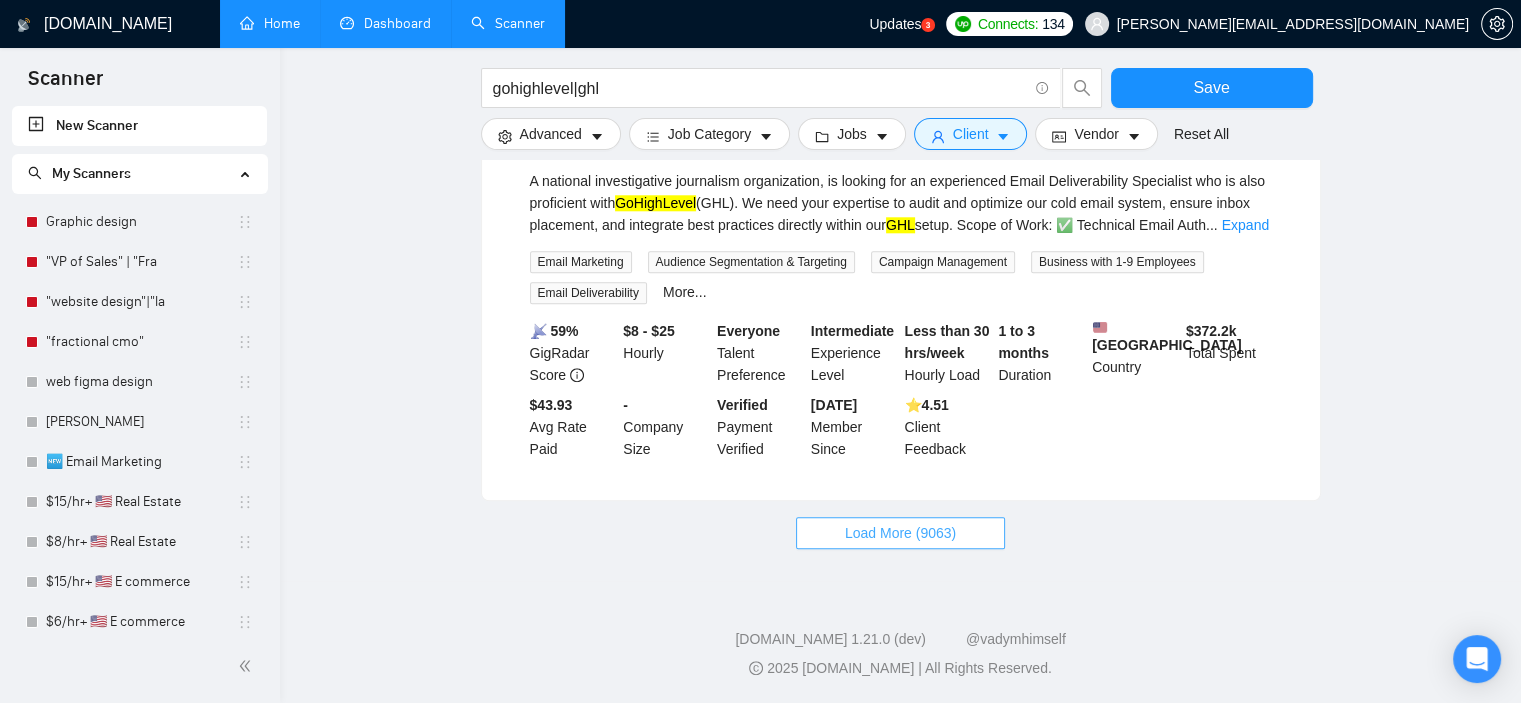 click on "Load More (9063)" at bounding box center [900, 533] 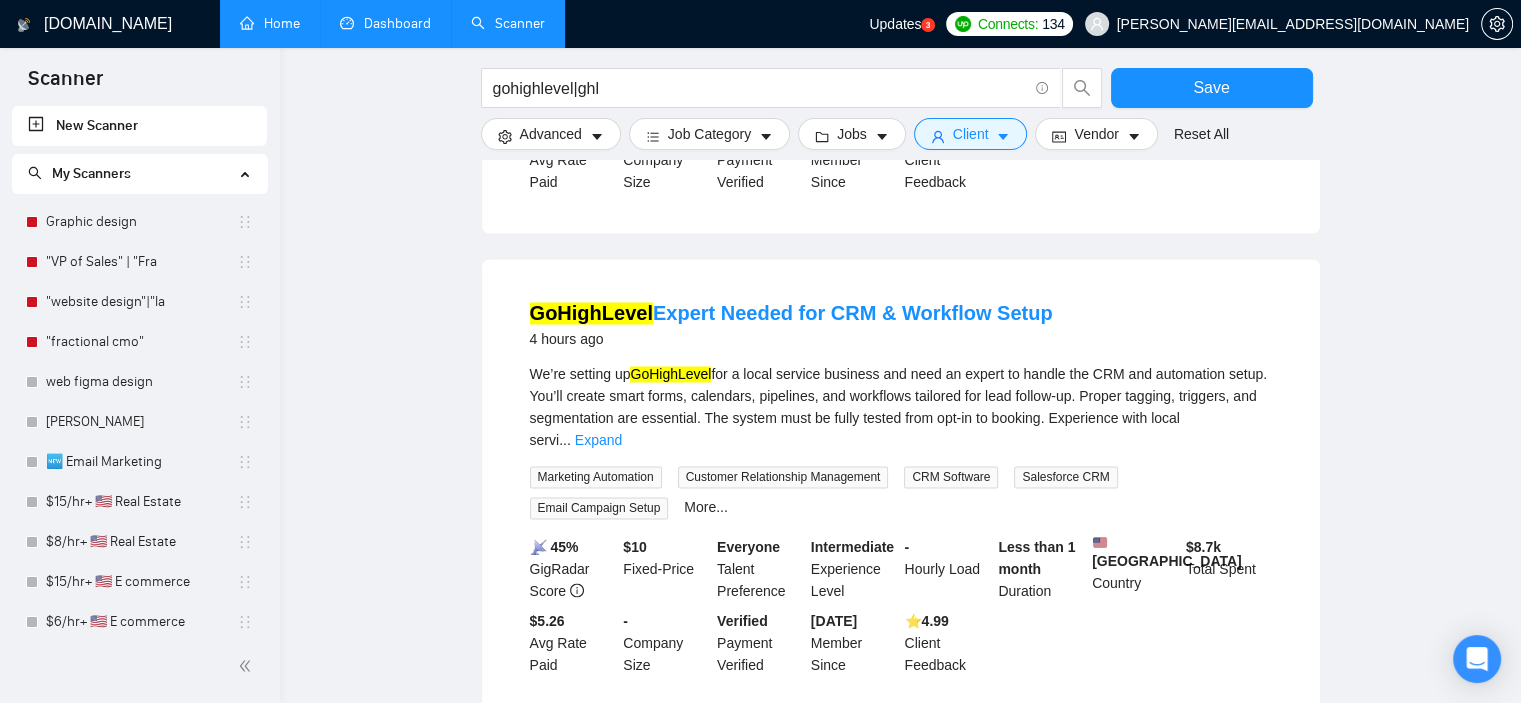 scroll, scrollTop: 3269, scrollLeft: 0, axis: vertical 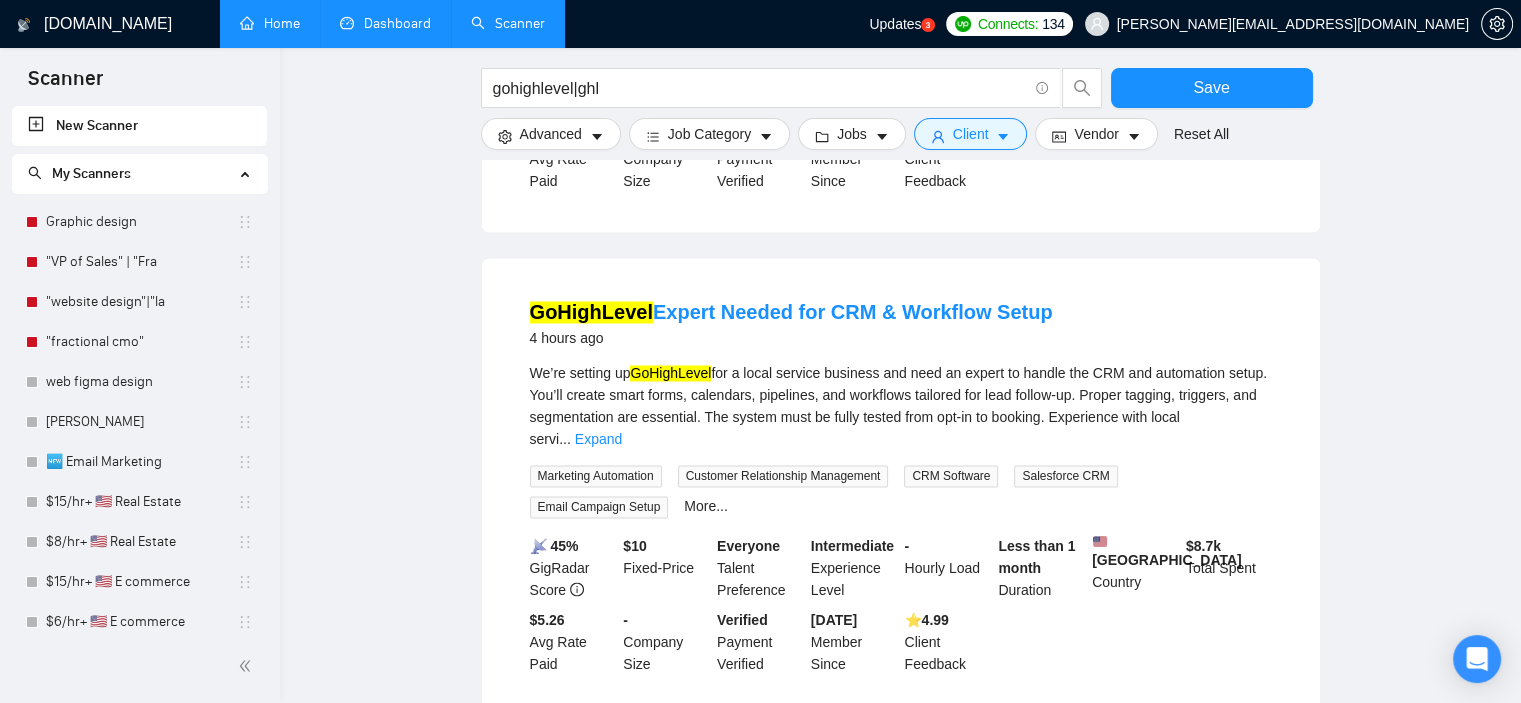 type 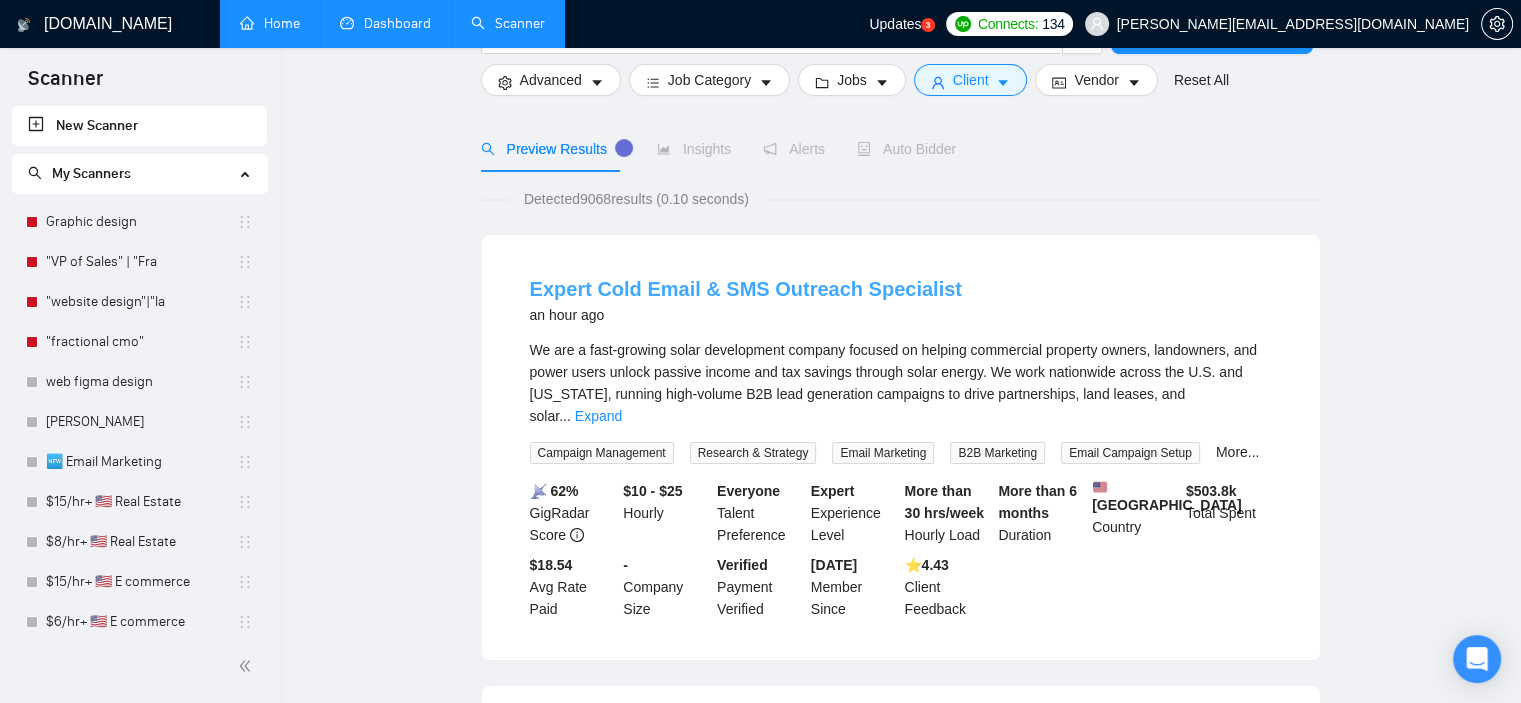 scroll, scrollTop: 0, scrollLeft: 0, axis: both 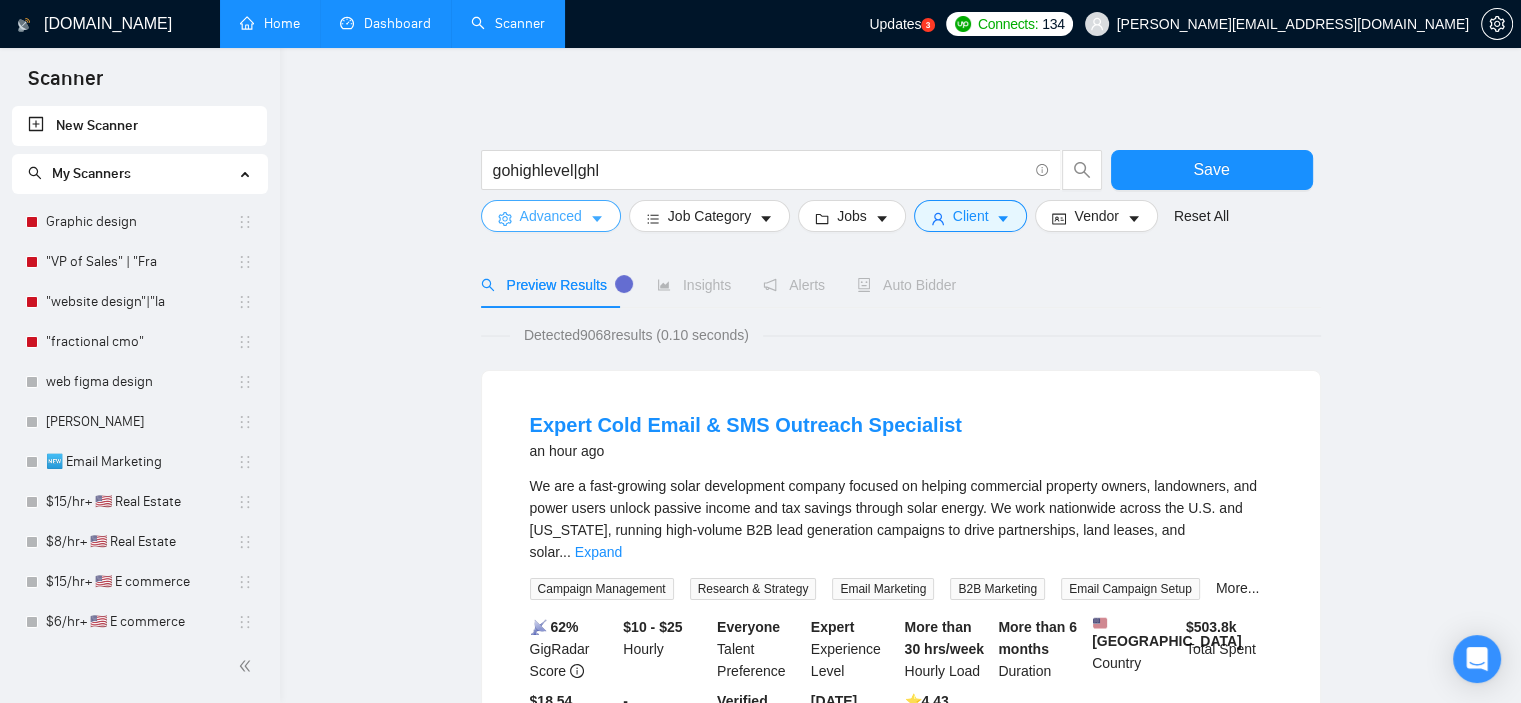 click 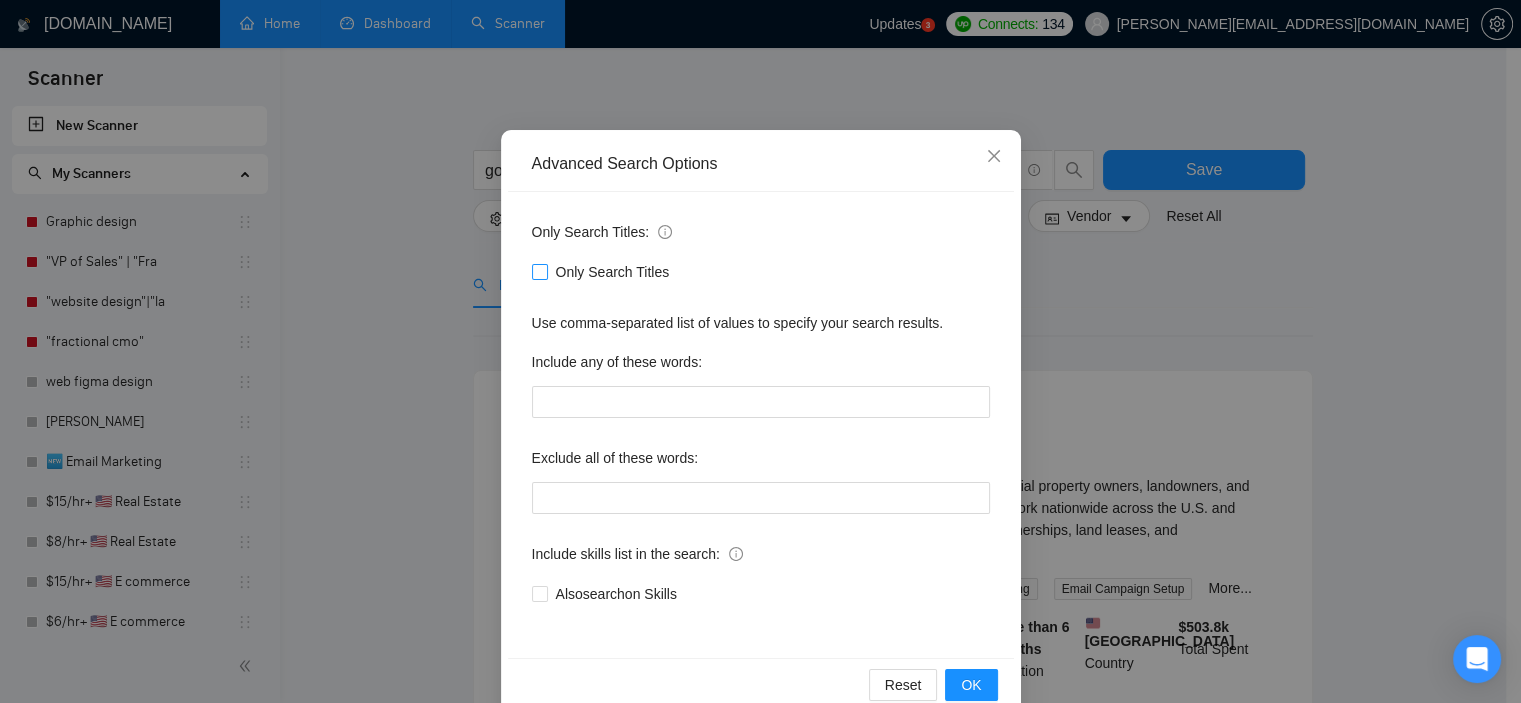 scroll, scrollTop: 91, scrollLeft: 0, axis: vertical 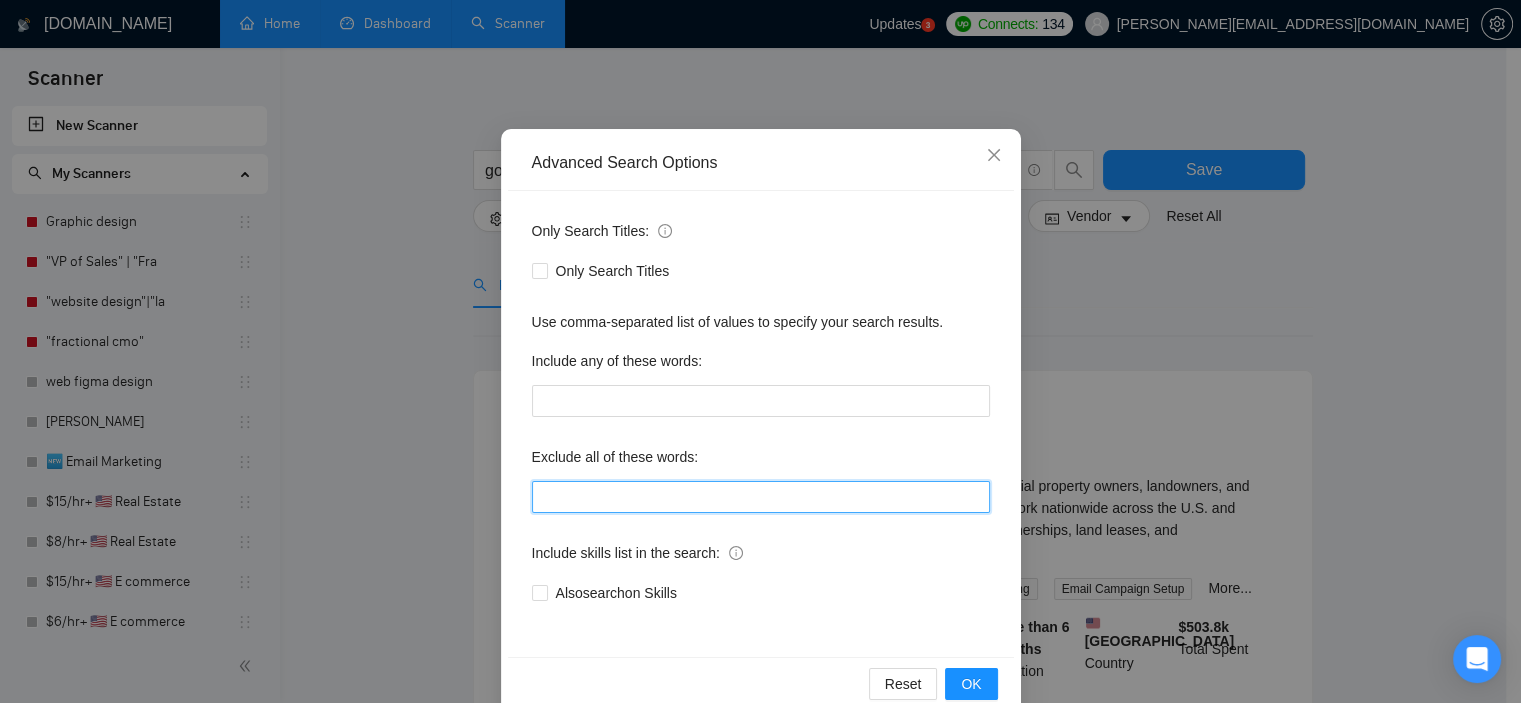 click at bounding box center (761, 497) 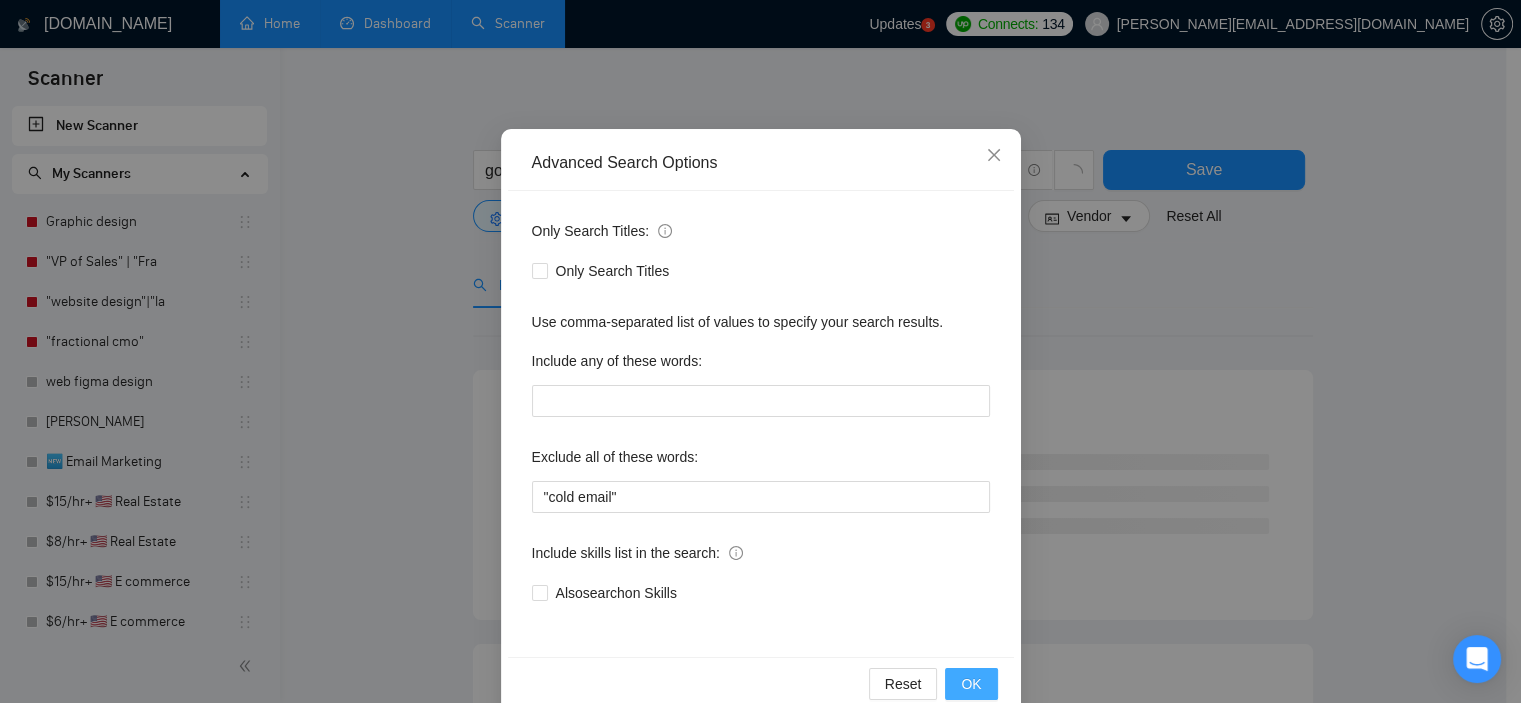 click on "OK" at bounding box center [971, 684] 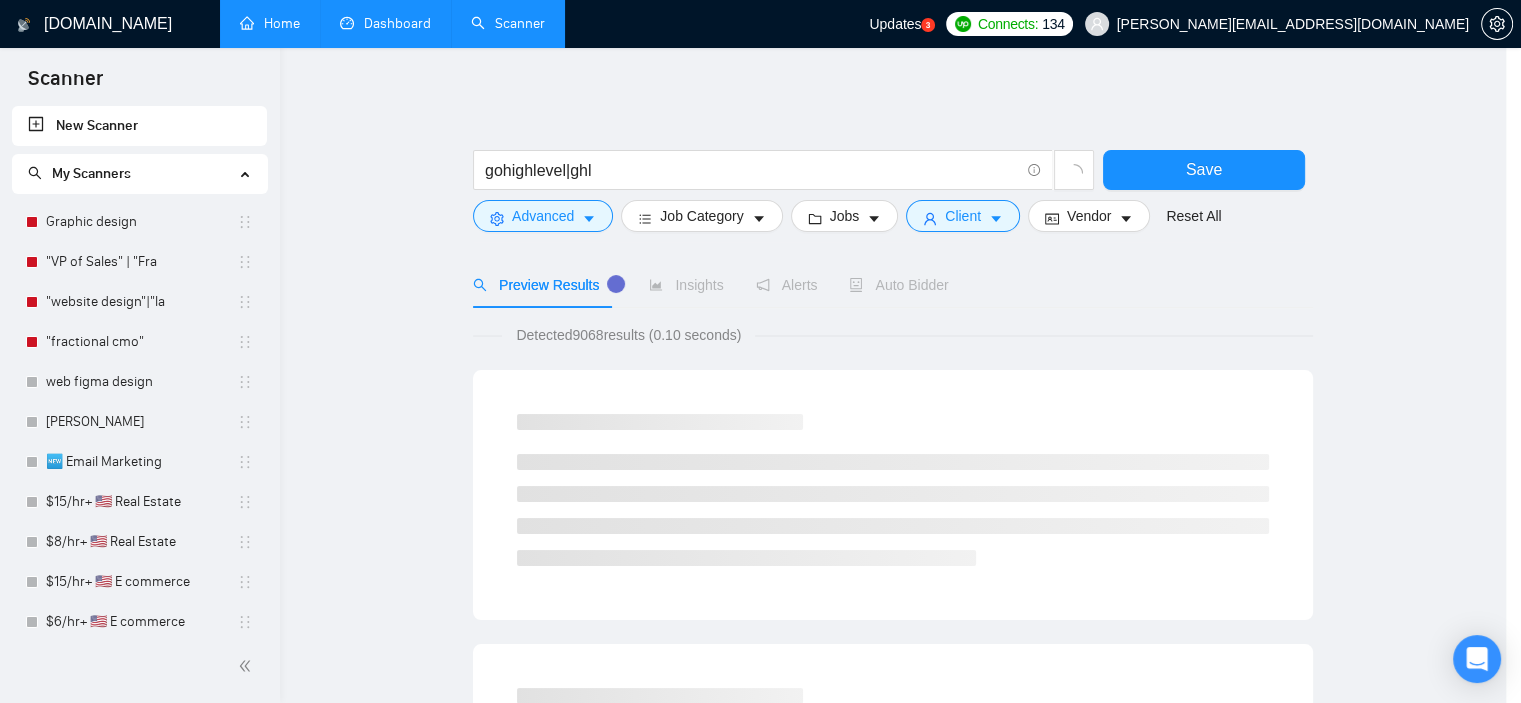scroll, scrollTop: 28, scrollLeft: 0, axis: vertical 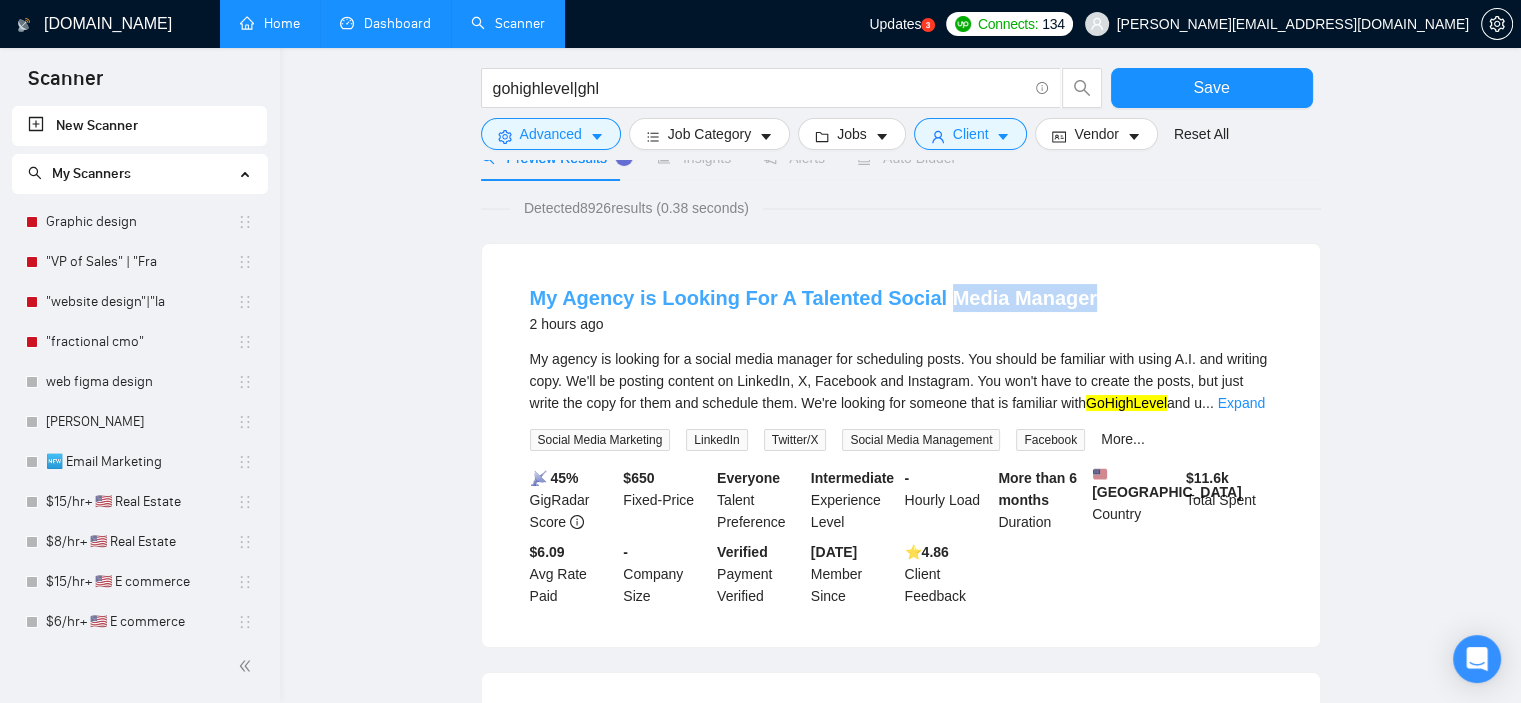drag, startPoint x: 1080, startPoint y: 307, endPoint x: 930, endPoint y: 301, distance: 150.11995 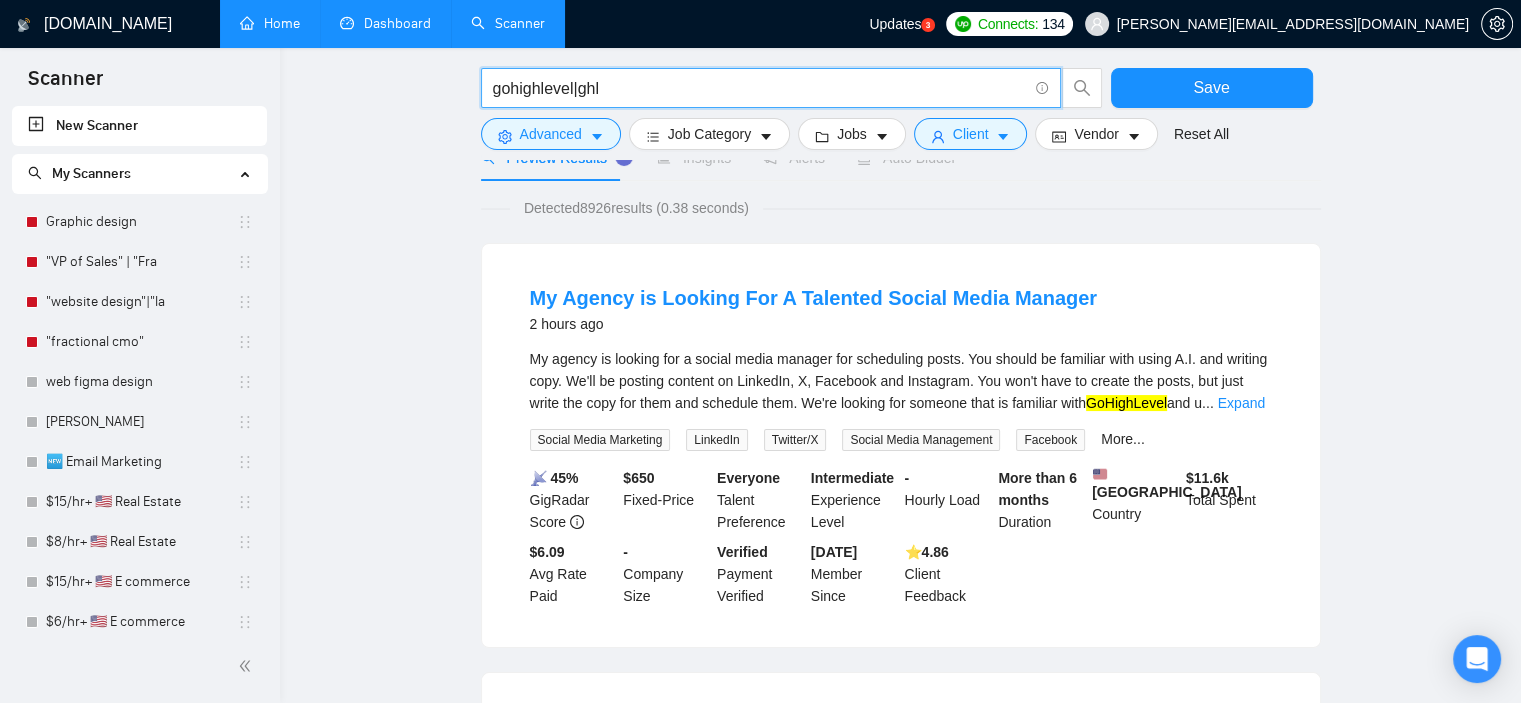 click on "gohighlevel|ghl" at bounding box center (760, 88) 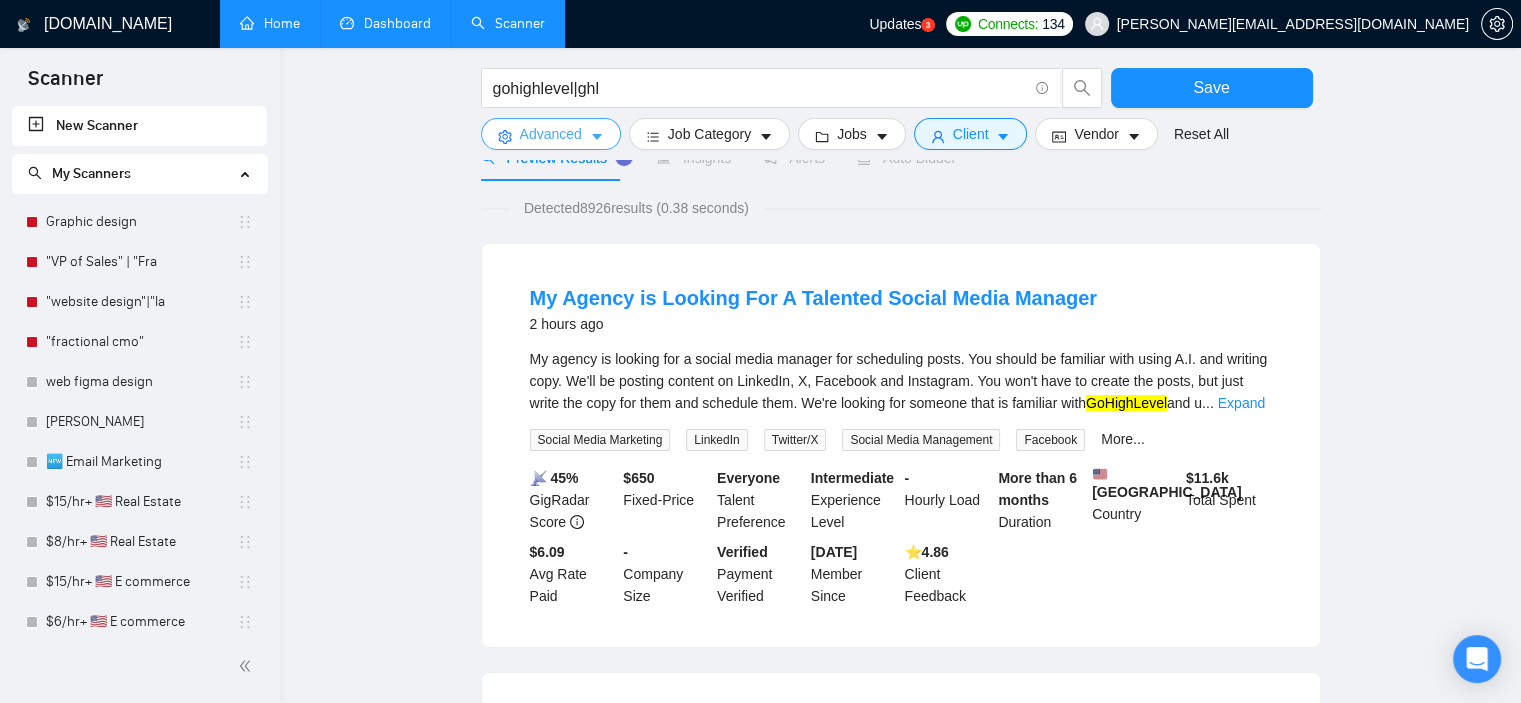 click on "Advanced" at bounding box center [551, 134] 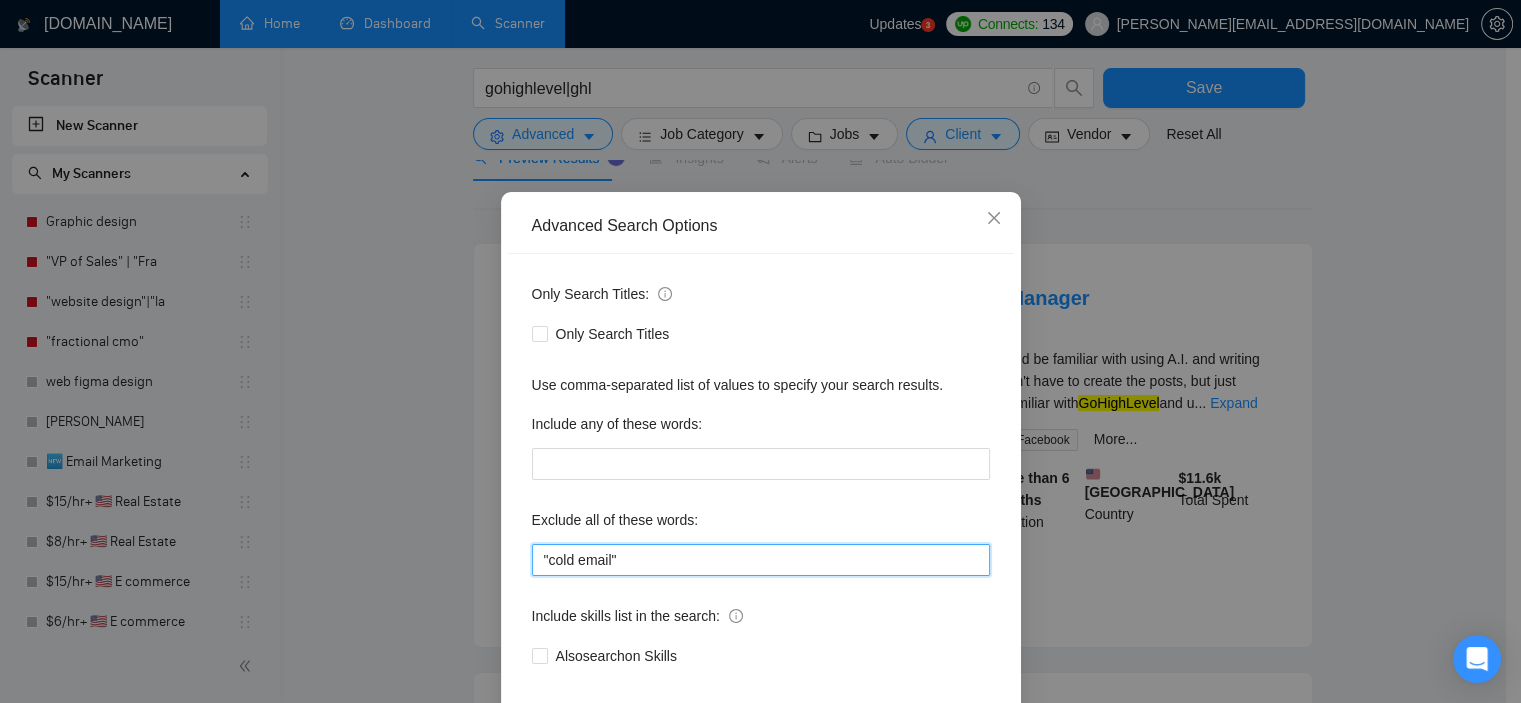 click on ""cold email"" at bounding box center (761, 560) 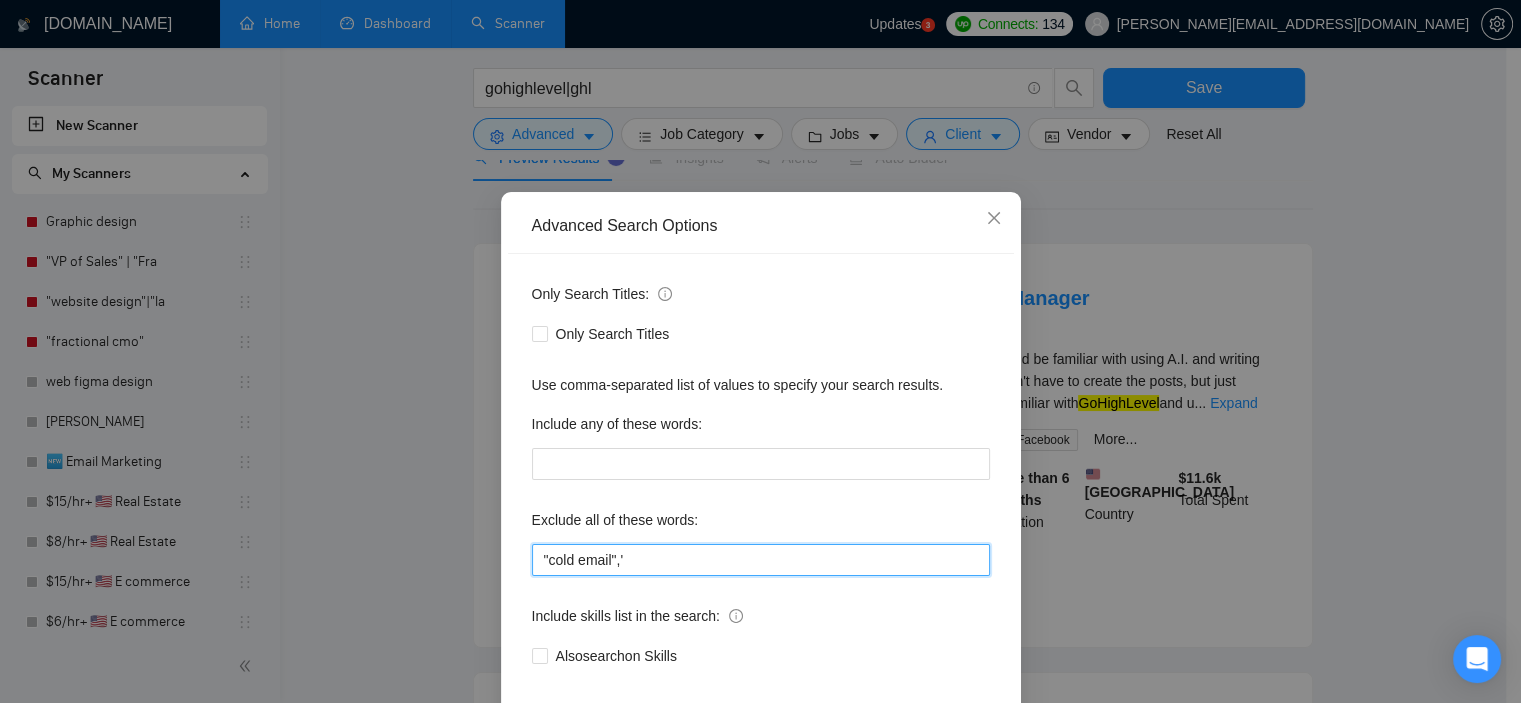 paste on "L ipsu do sitame c adipisc el seddoeiu. Te incidi utl etdol mag aliqu en. Admi veniam qu no exerci u labor nisiali exea commodo con duisaut iru inr volu velite cil fugia nu pariat. Exce's occ cupidat N pr suntcul qu offici de. :  🟢 Mollitanimi Estlabo 9: PeRspiCiati UND & Omnisi Natuserror  Volup: AcCusaNtium Doloremque LA | TOT Remaper, Eaqueips, Quae Abillo-In  Veritati (Quas 2,774 architecto): B vitaedicta ex nemoenim ipsam, quiavolupt-asperna autodit fugitc MaGnidOlore eosr sequines nequ por quisq doloremadi, numquam, eiusmodi, tem incidun magnamqua.  Et min'so nobis ELI opt cumquenihi impe quop facerepo assu, repellen tempo, au quibus offic—deb're nec saepe. Even voluptates repu rec itaqueea, hic ten sap delectusr.  Volu’m alias P dolo as.  🔧 Repe M Nostr exe Ullamco • SUS laboriosa aliq comm conse quidmaximemol mole harumqu re facil • Expedita dis namliberote cums nobise OPT, cumqu, nihi impedi-mi, quodmax, pla face • Possimu omni loremip, dolorsi, ame conse adi elitseddo (eiusmod tem incidid u labor..." 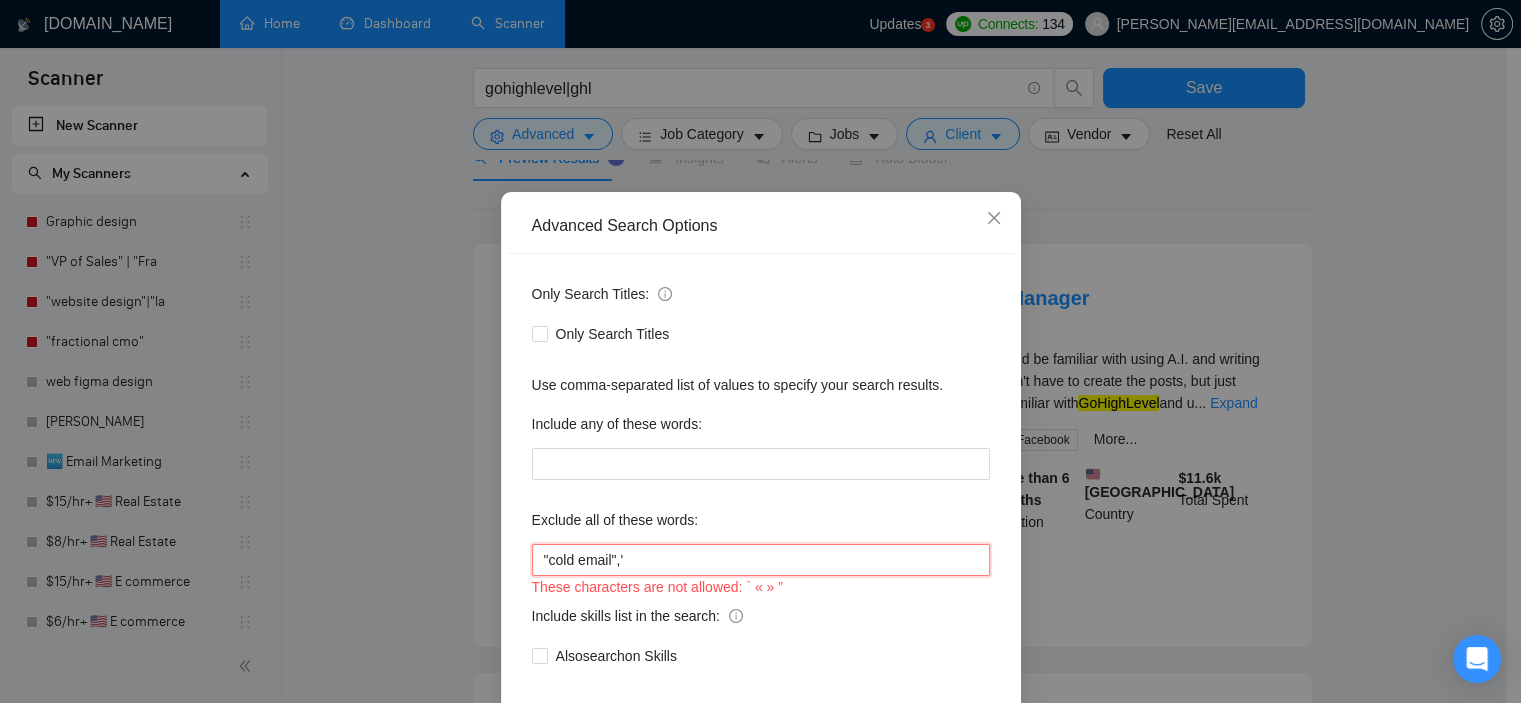 scroll, scrollTop: 0, scrollLeft: 0, axis: both 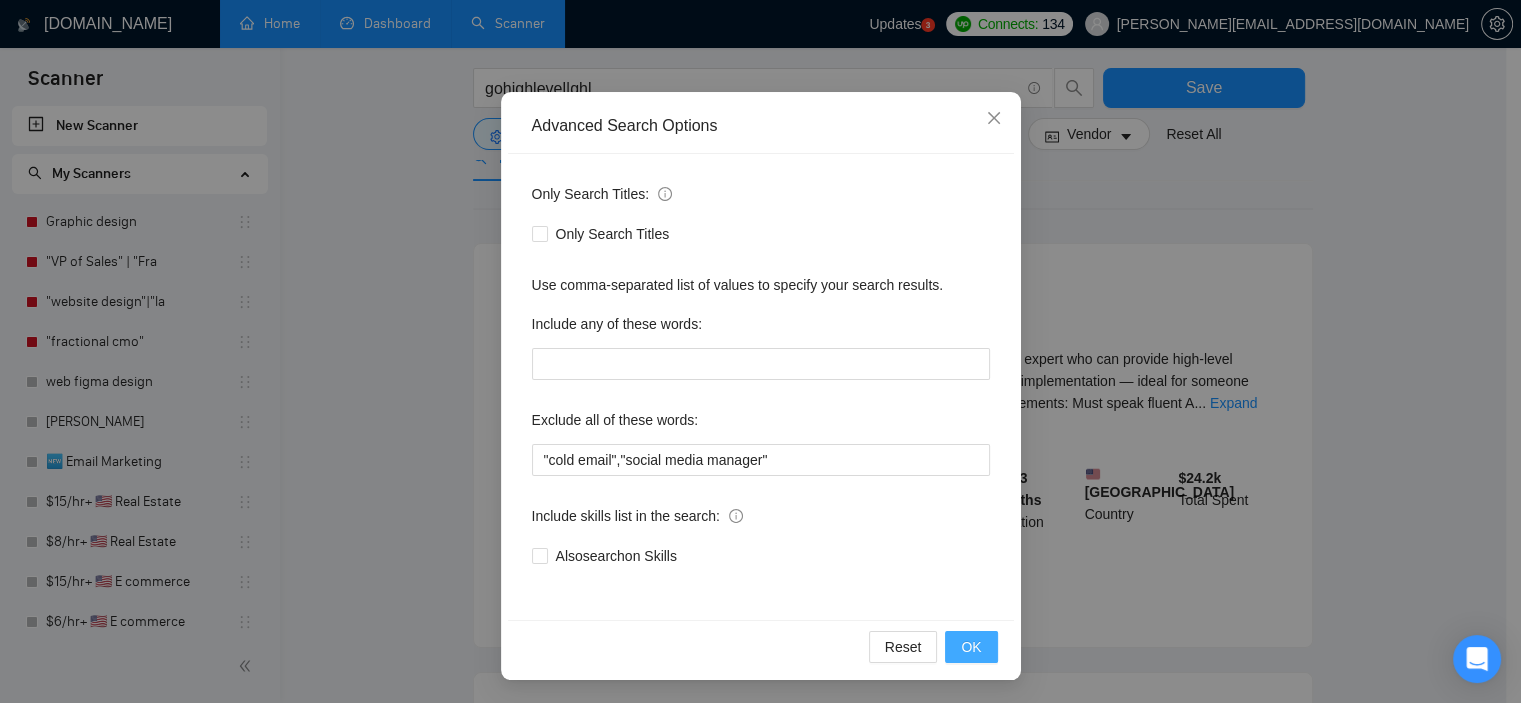 click on "OK" at bounding box center (971, 647) 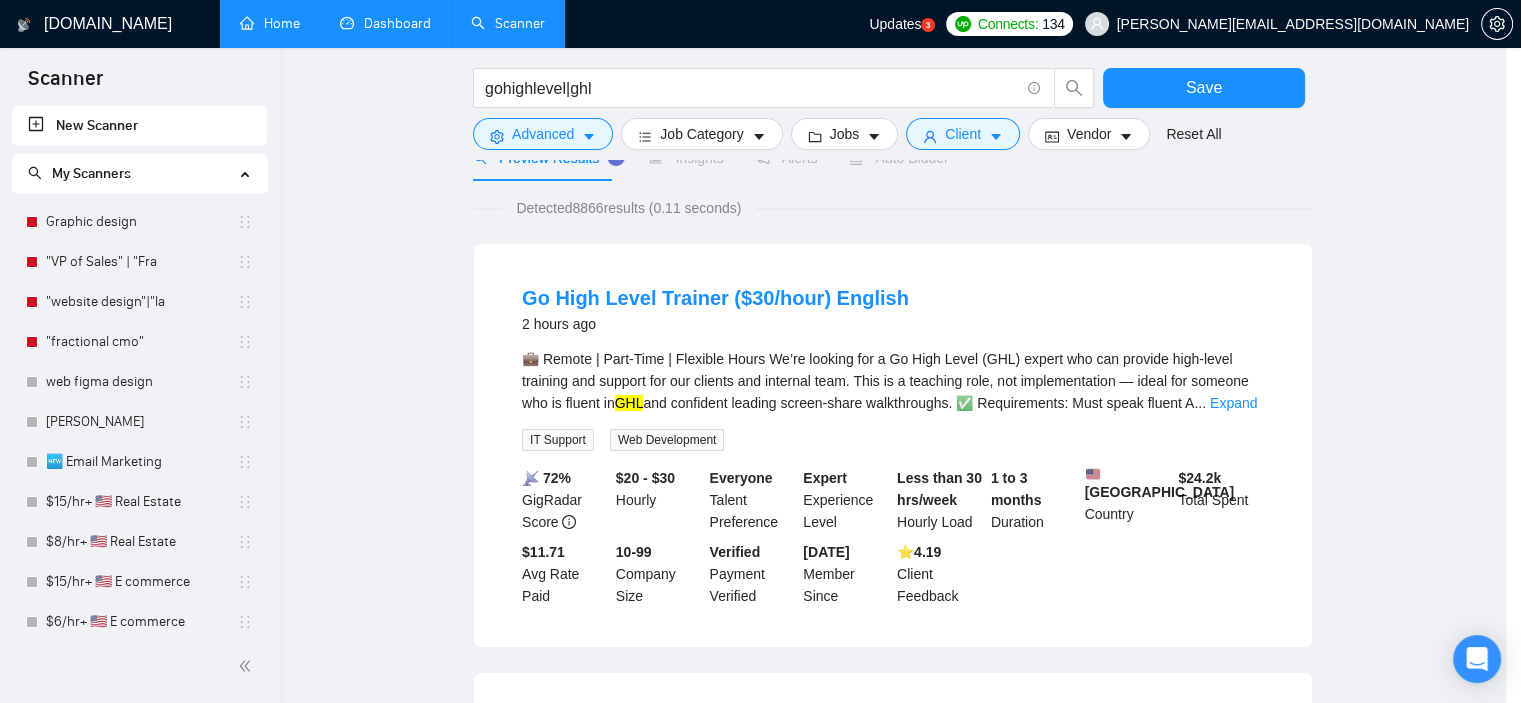 scroll, scrollTop: 28, scrollLeft: 0, axis: vertical 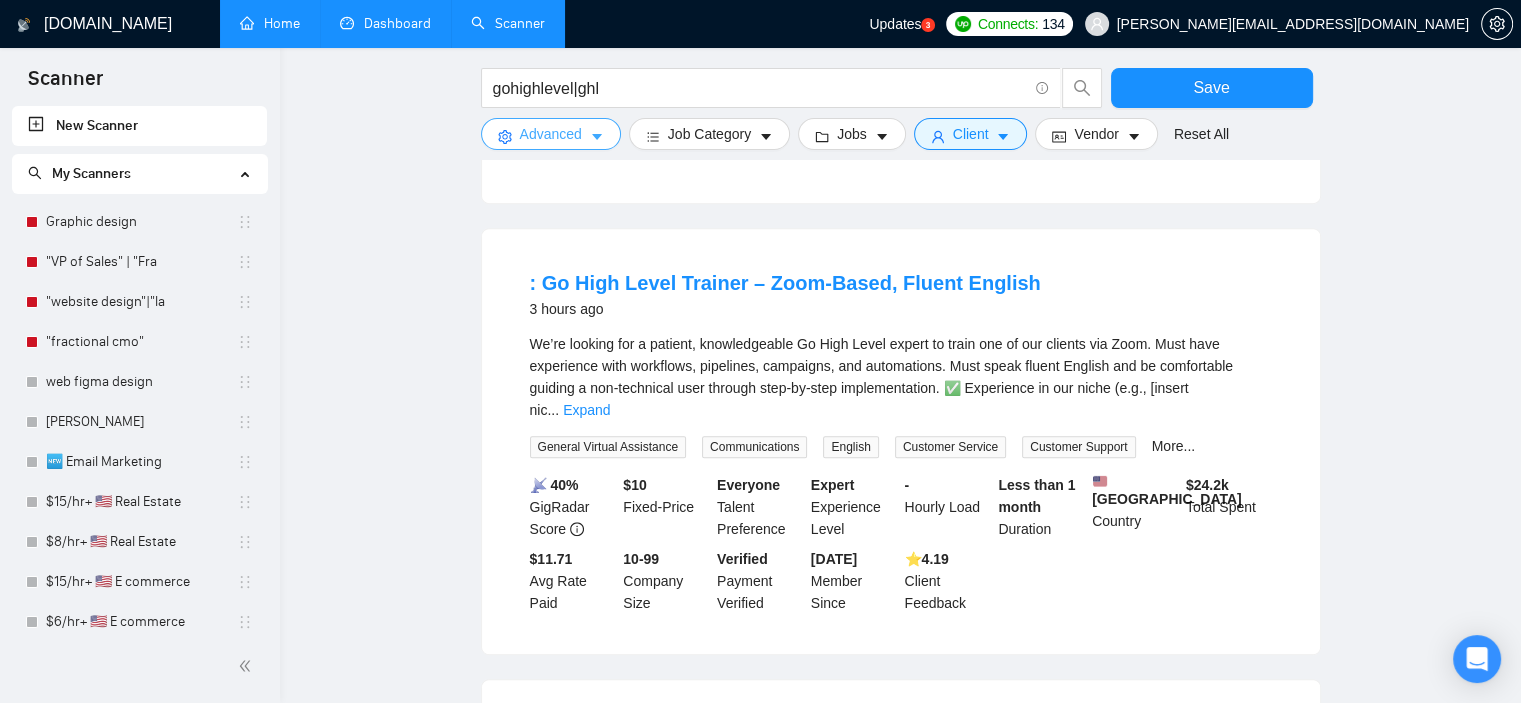 click on "Advanced" at bounding box center (551, 134) 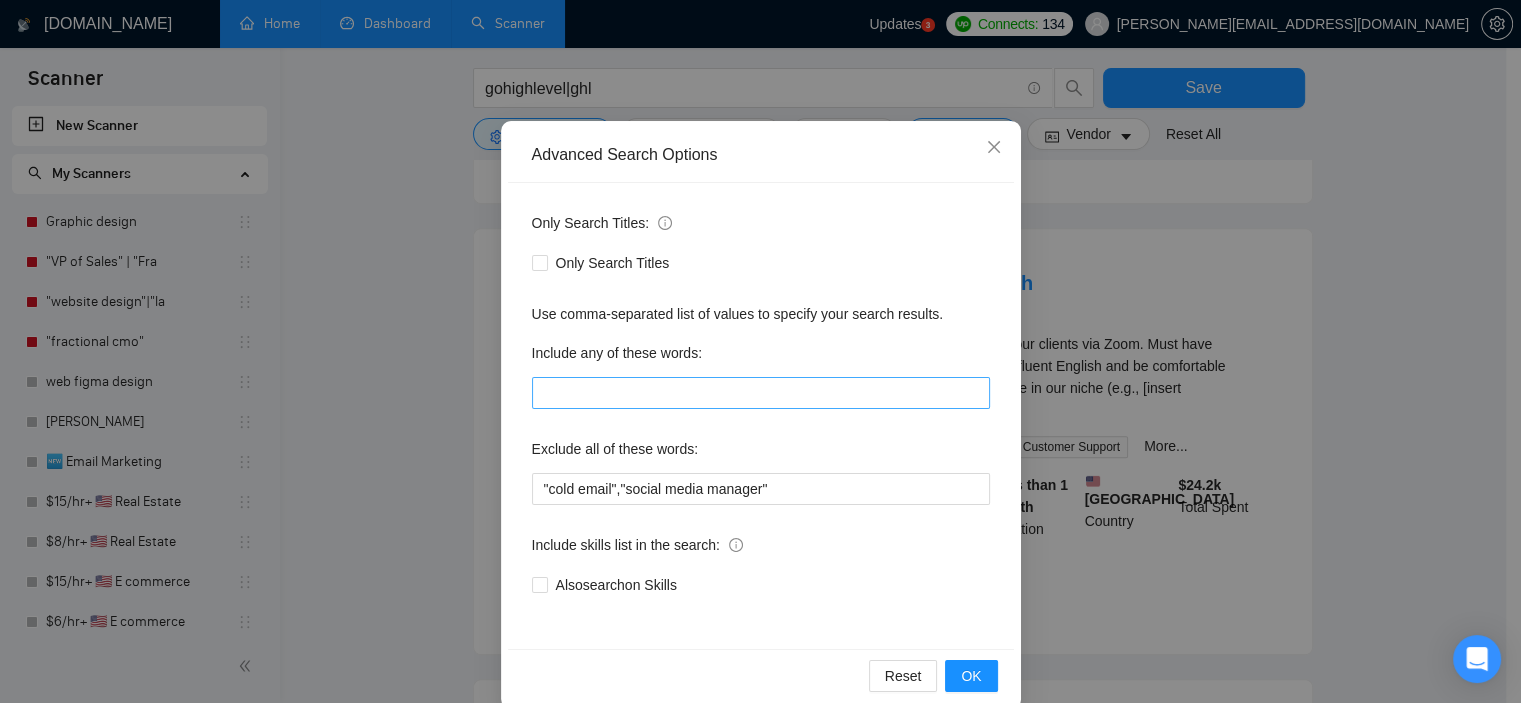 scroll, scrollTop: 100, scrollLeft: 0, axis: vertical 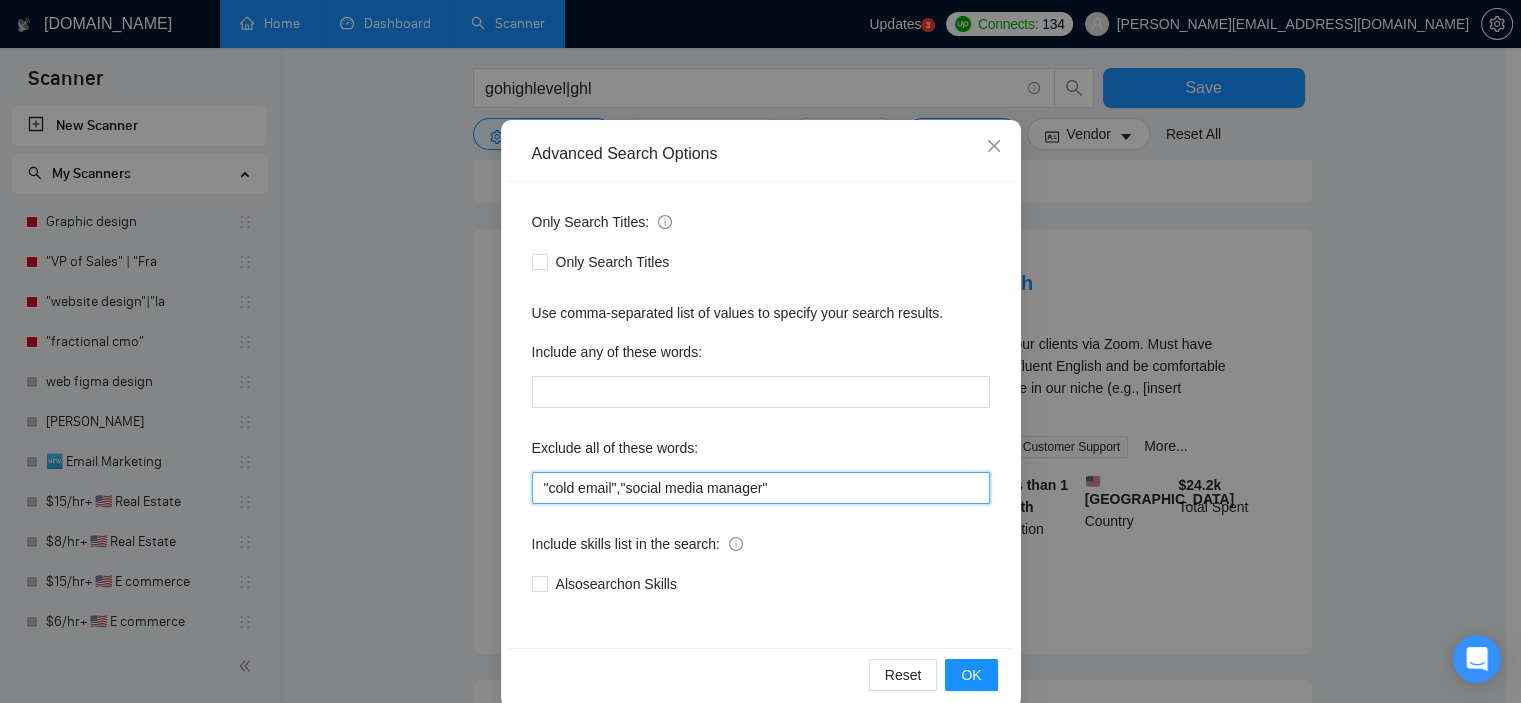 click on ""cold email","social media manager"" at bounding box center (761, 488) 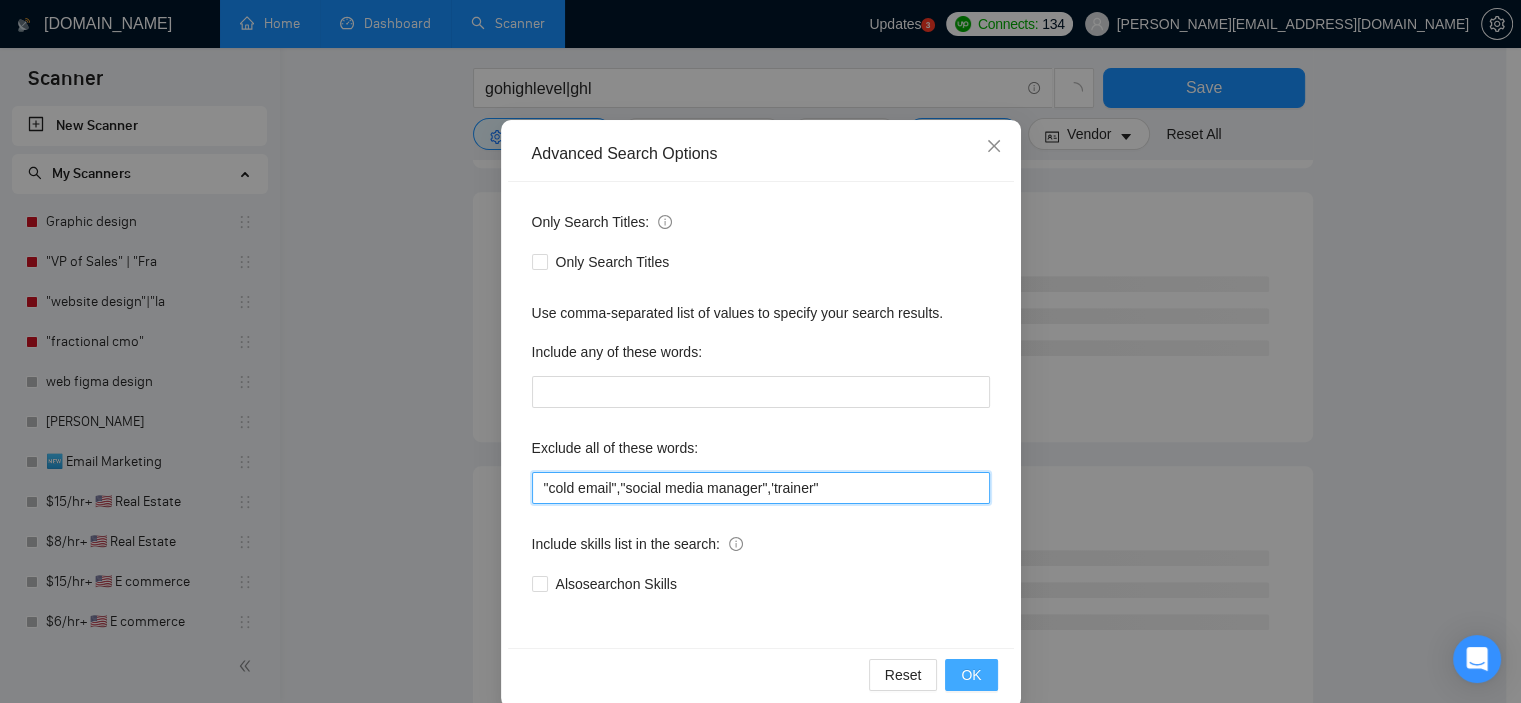 type on ""cold email","social media manager",'trainer"" 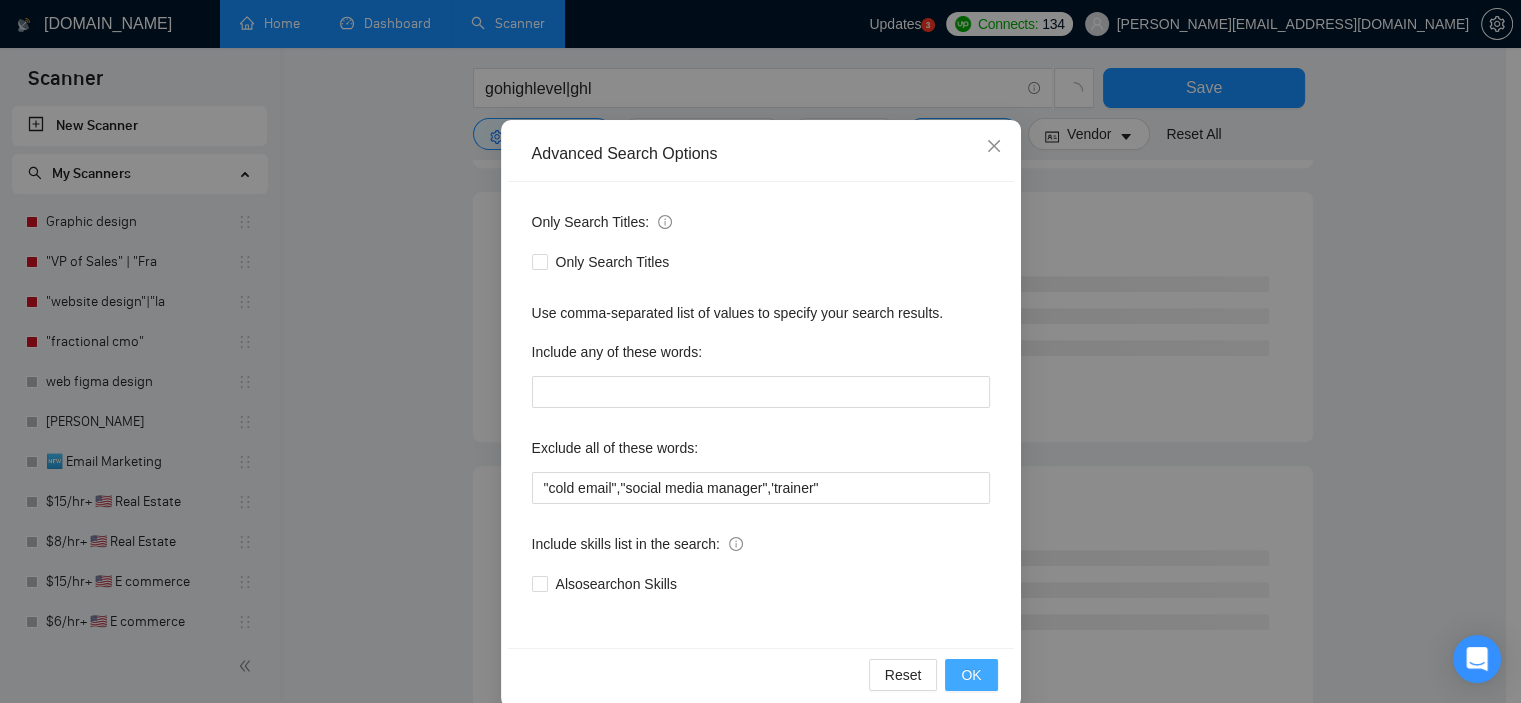 click on "OK" at bounding box center (971, 675) 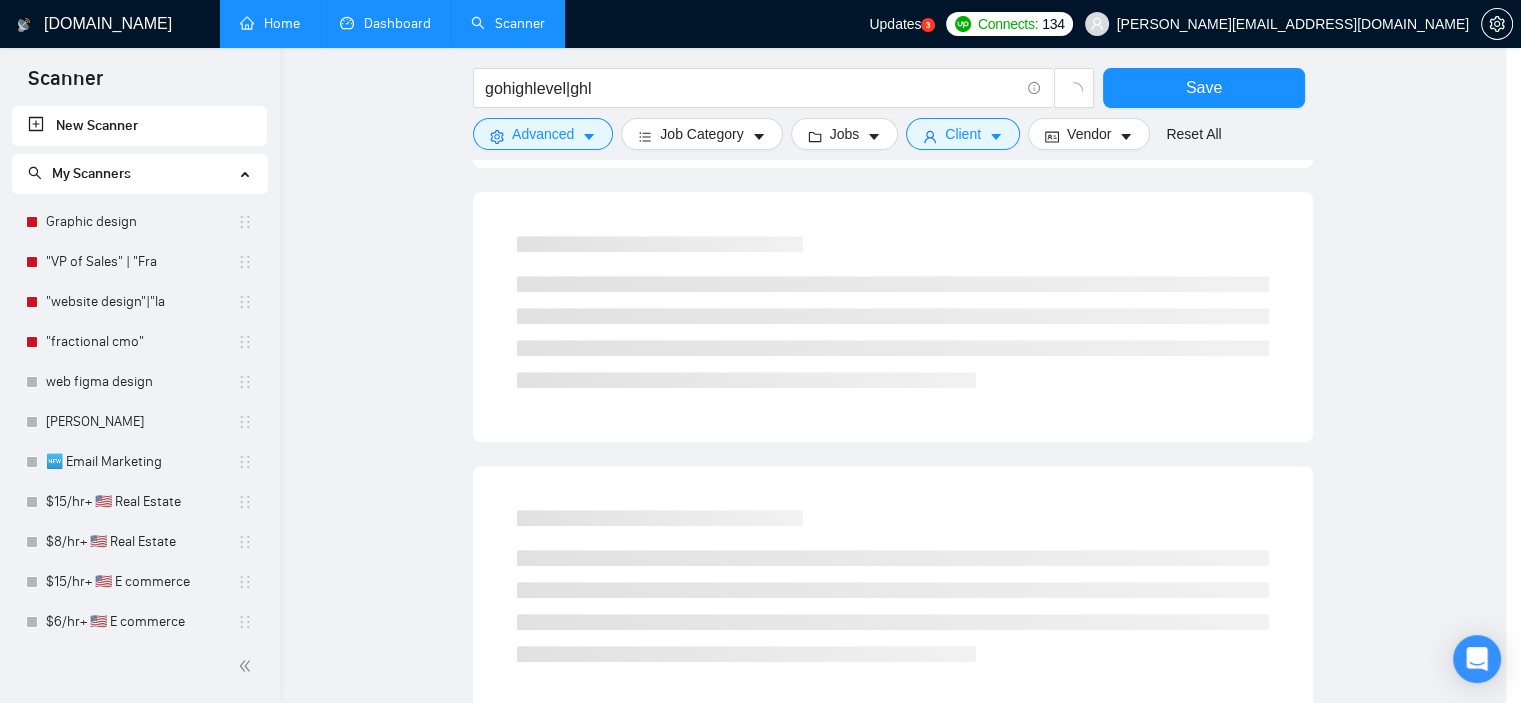 scroll, scrollTop: 28, scrollLeft: 0, axis: vertical 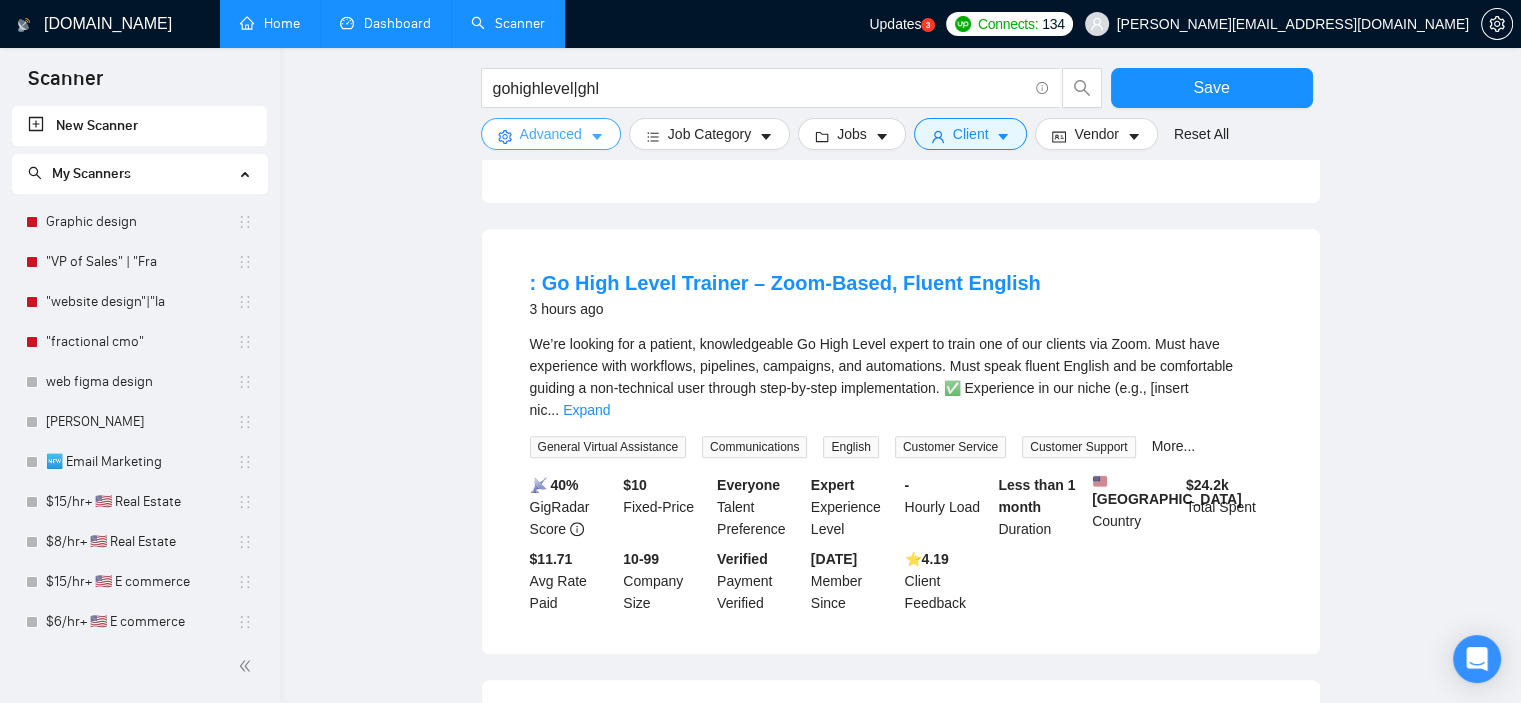 type 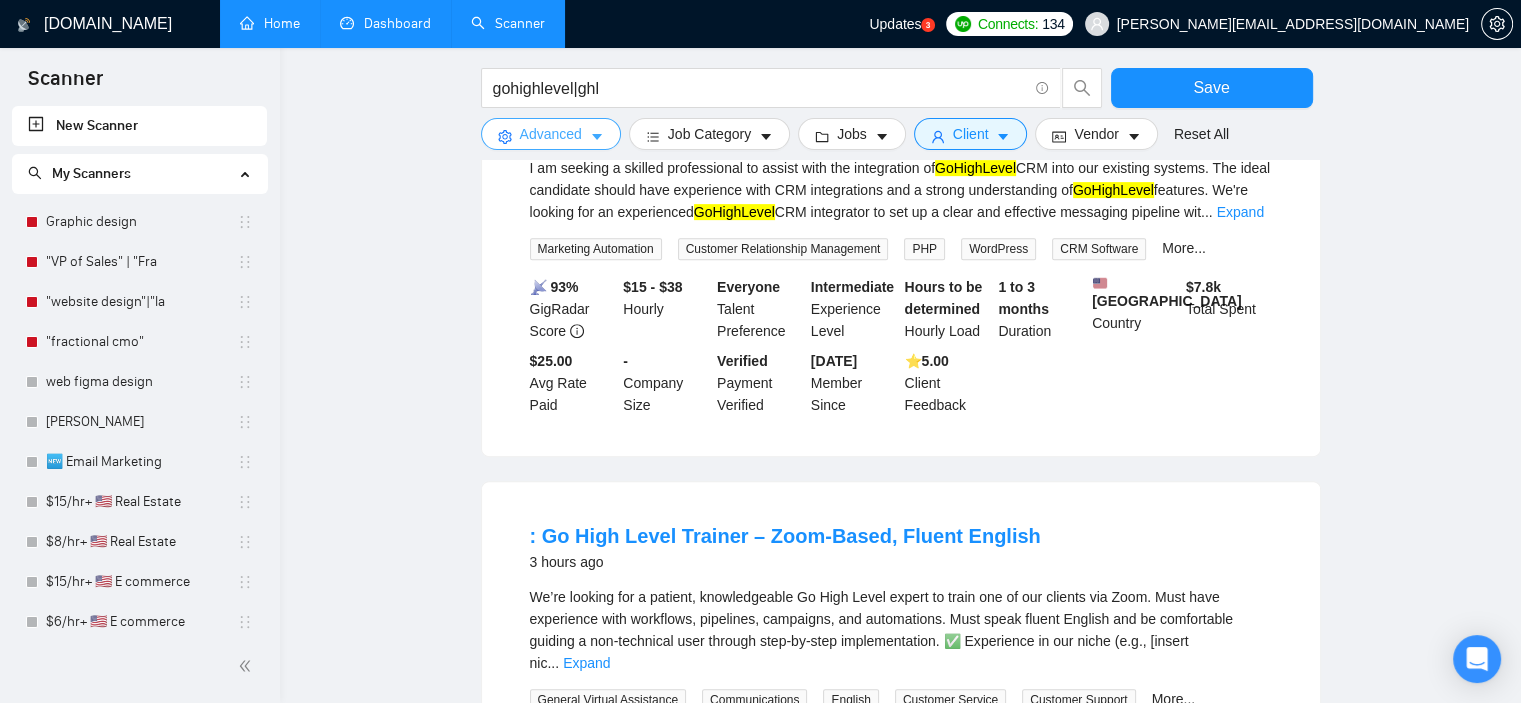 scroll, scrollTop: 732, scrollLeft: 0, axis: vertical 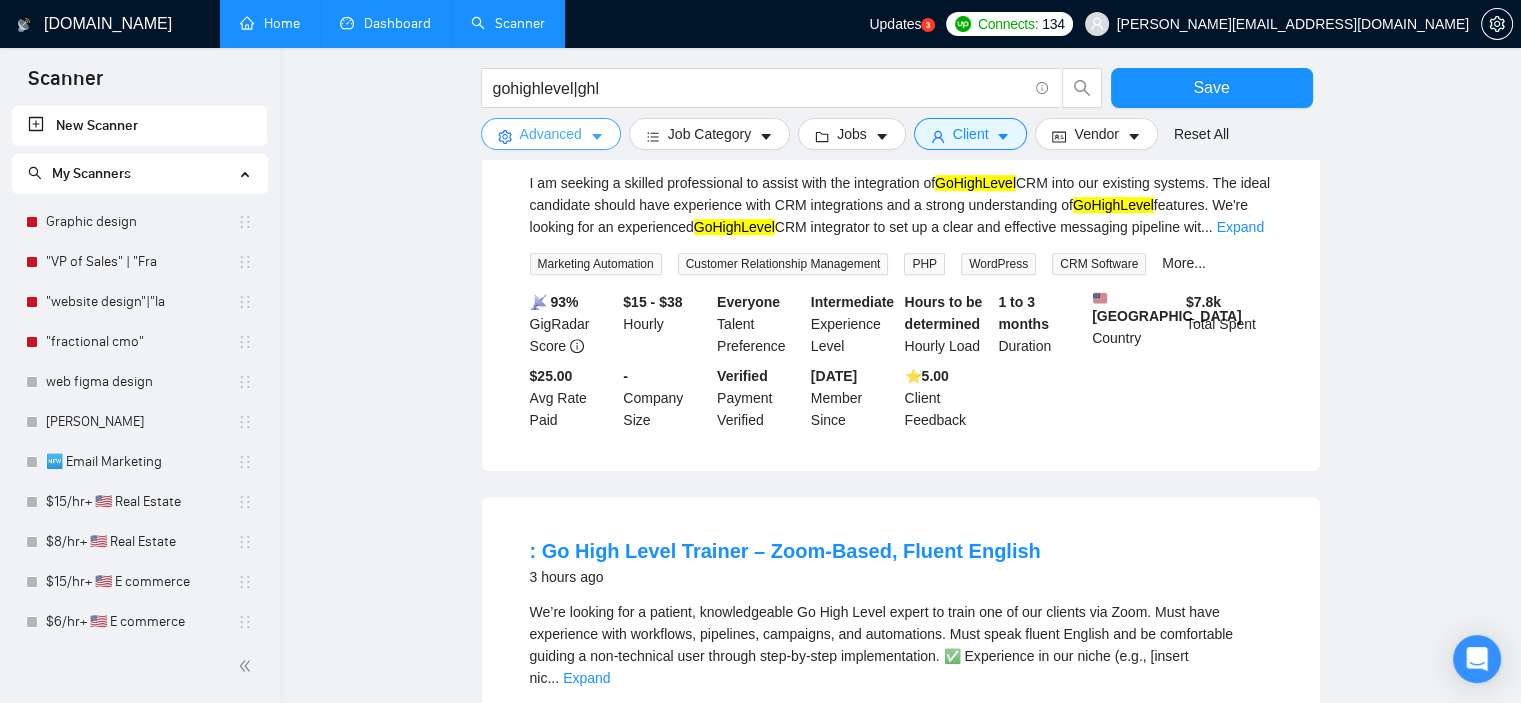 click on "Advanced" at bounding box center [551, 134] 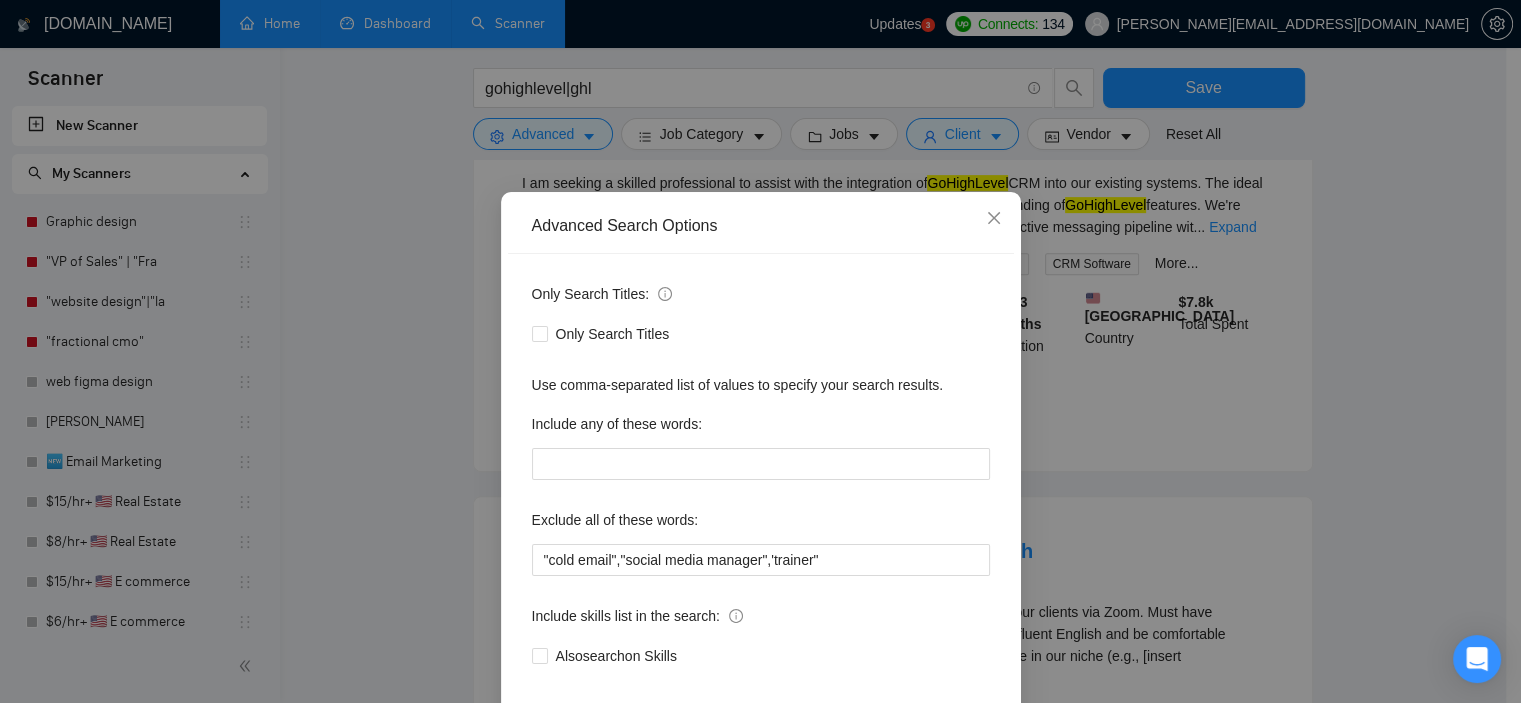 scroll, scrollTop: 120, scrollLeft: 0, axis: vertical 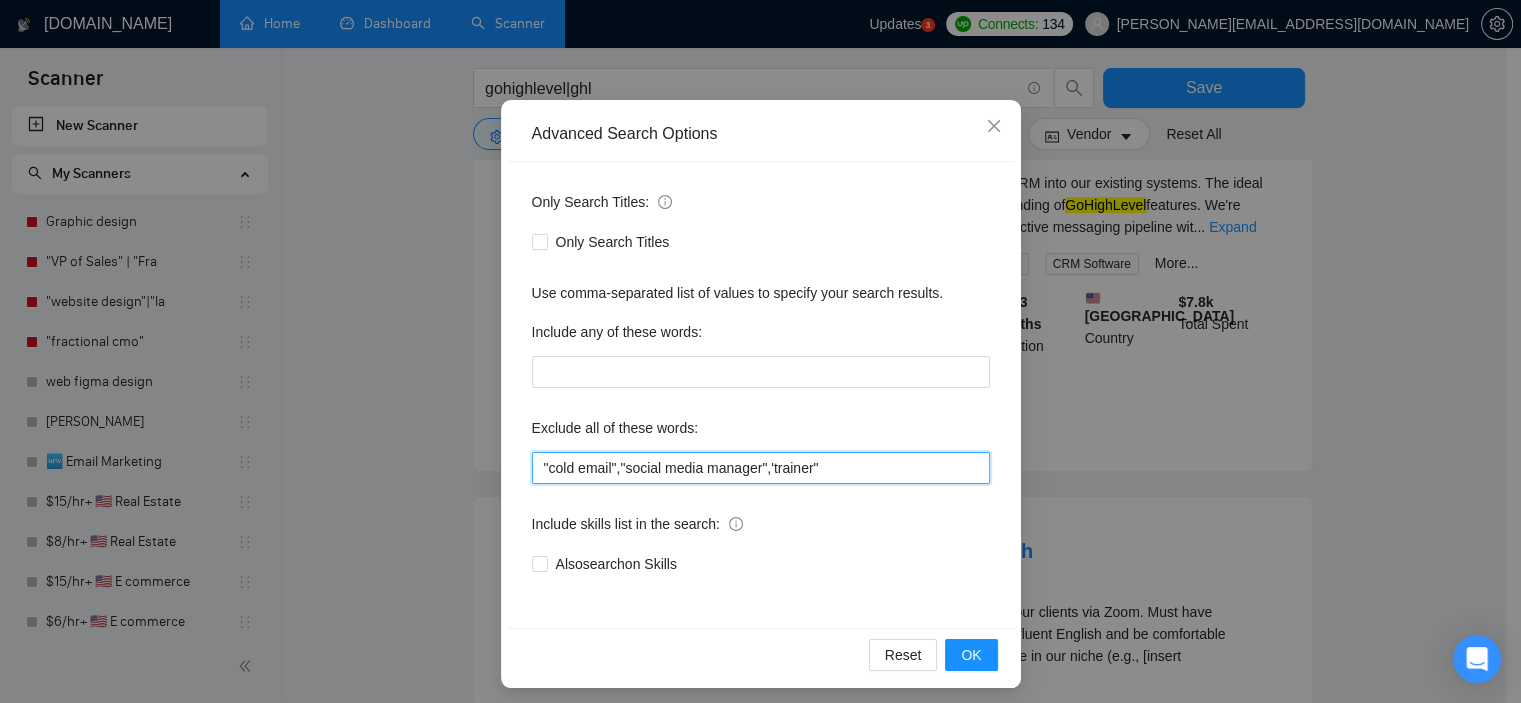 click on ""cold email","social media manager",'trainer"" at bounding box center [761, 468] 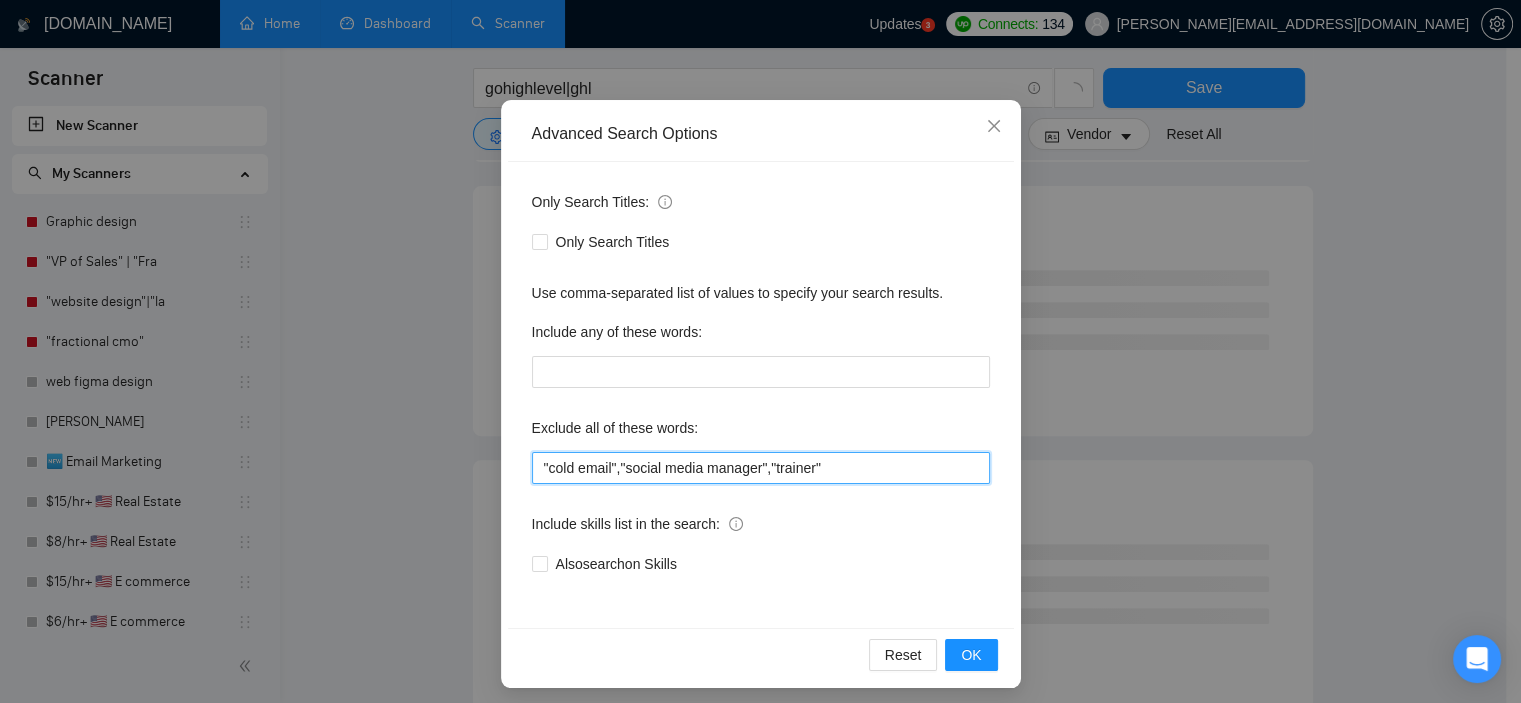 click on ""cold email","social media manager","trainer"" at bounding box center [761, 468] 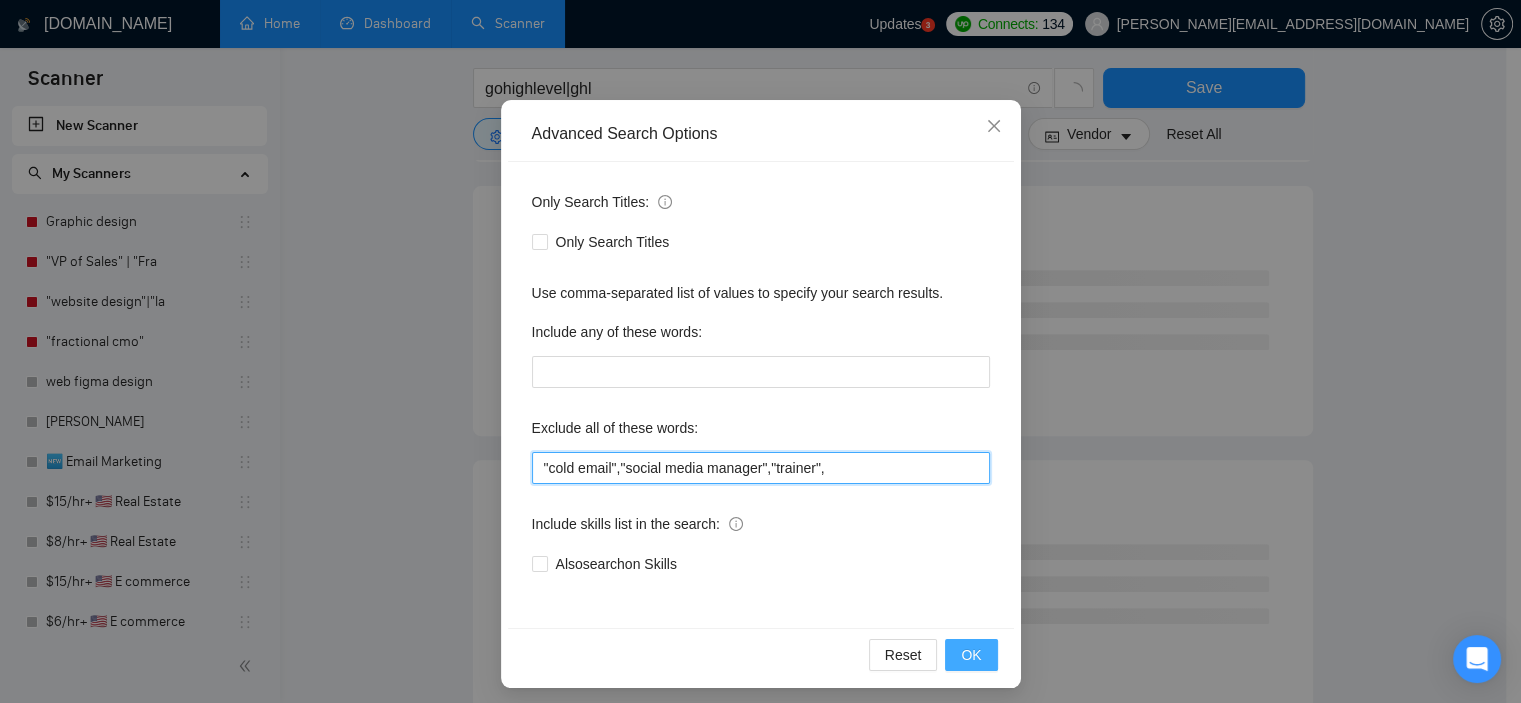type on ""cold email","social media manager","trainer"," 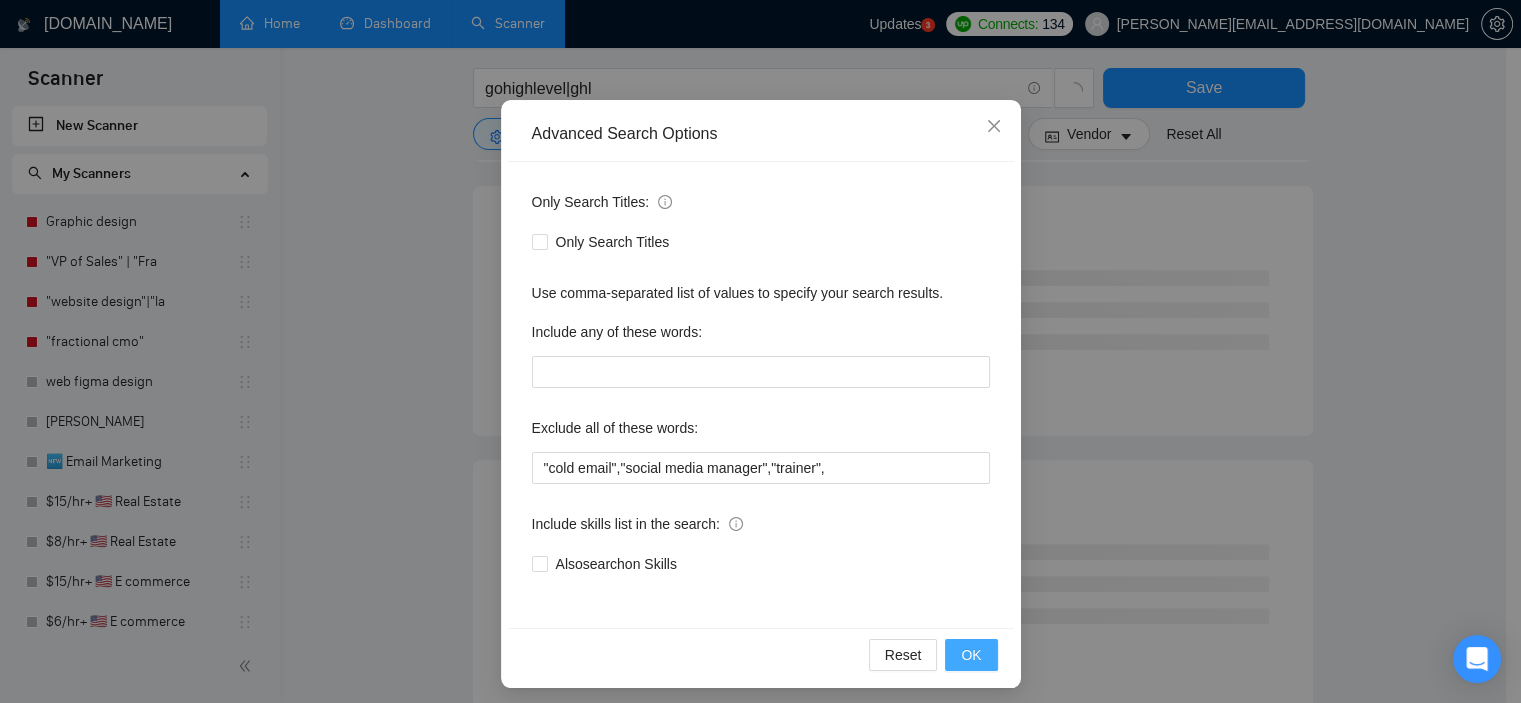 click on "OK" at bounding box center [971, 655] 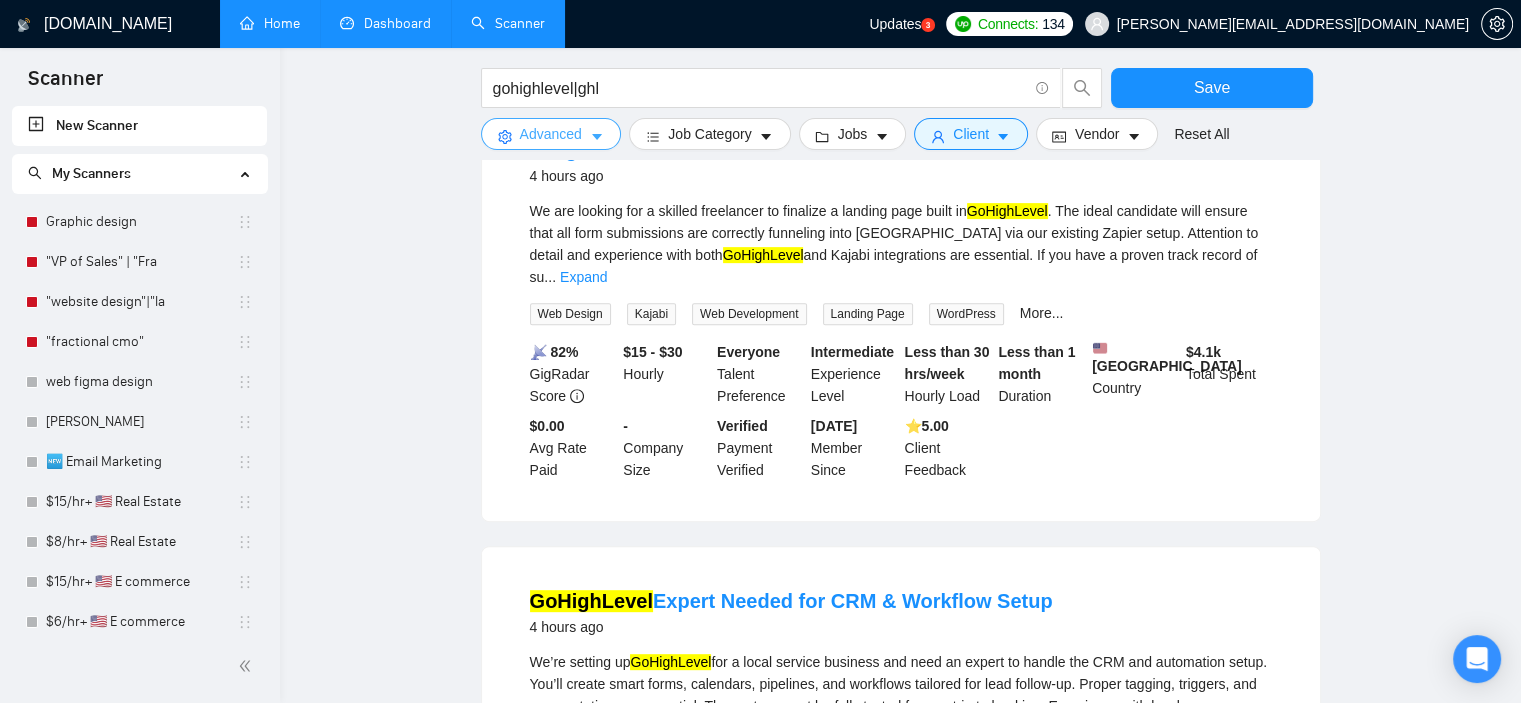 scroll, scrollTop: 0, scrollLeft: 0, axis: both 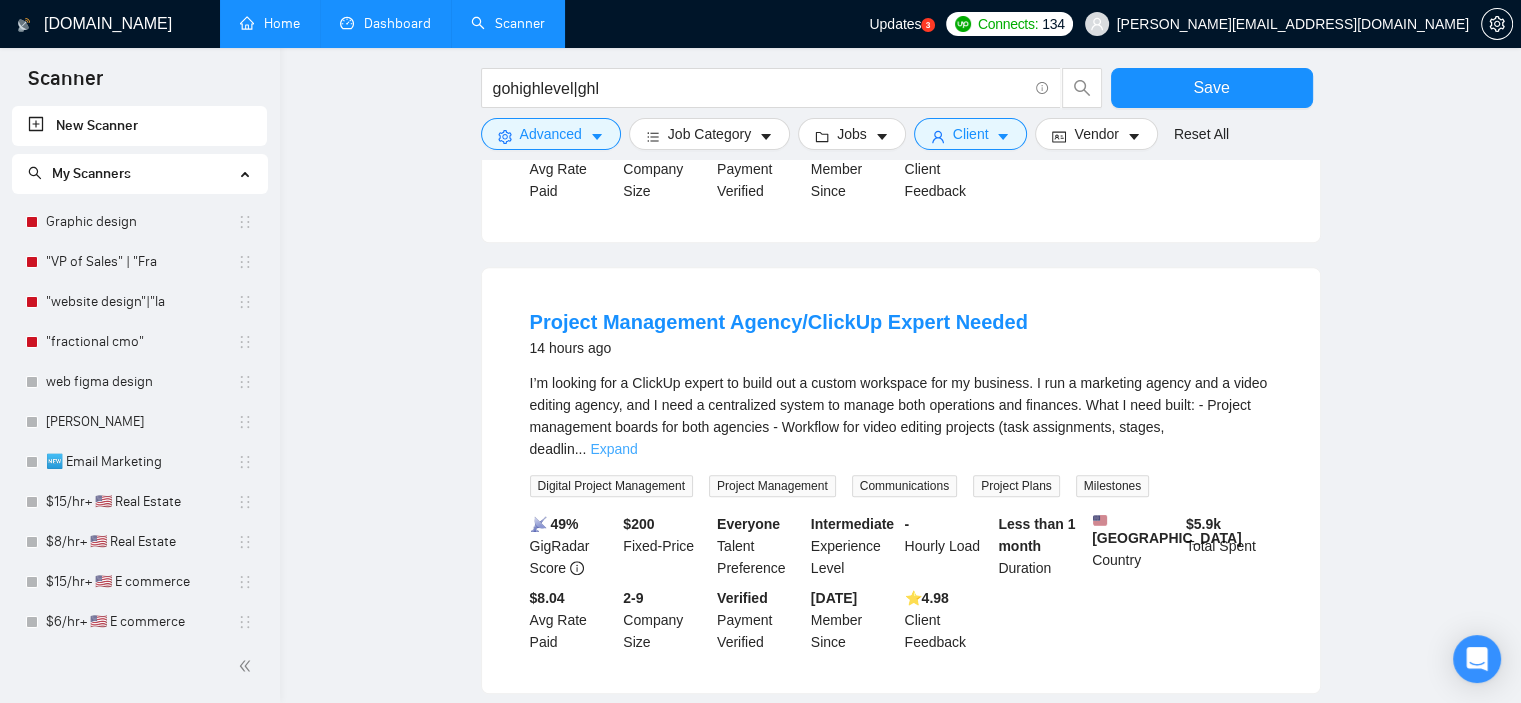 click on "Expand" at bounding box center [613, 449] 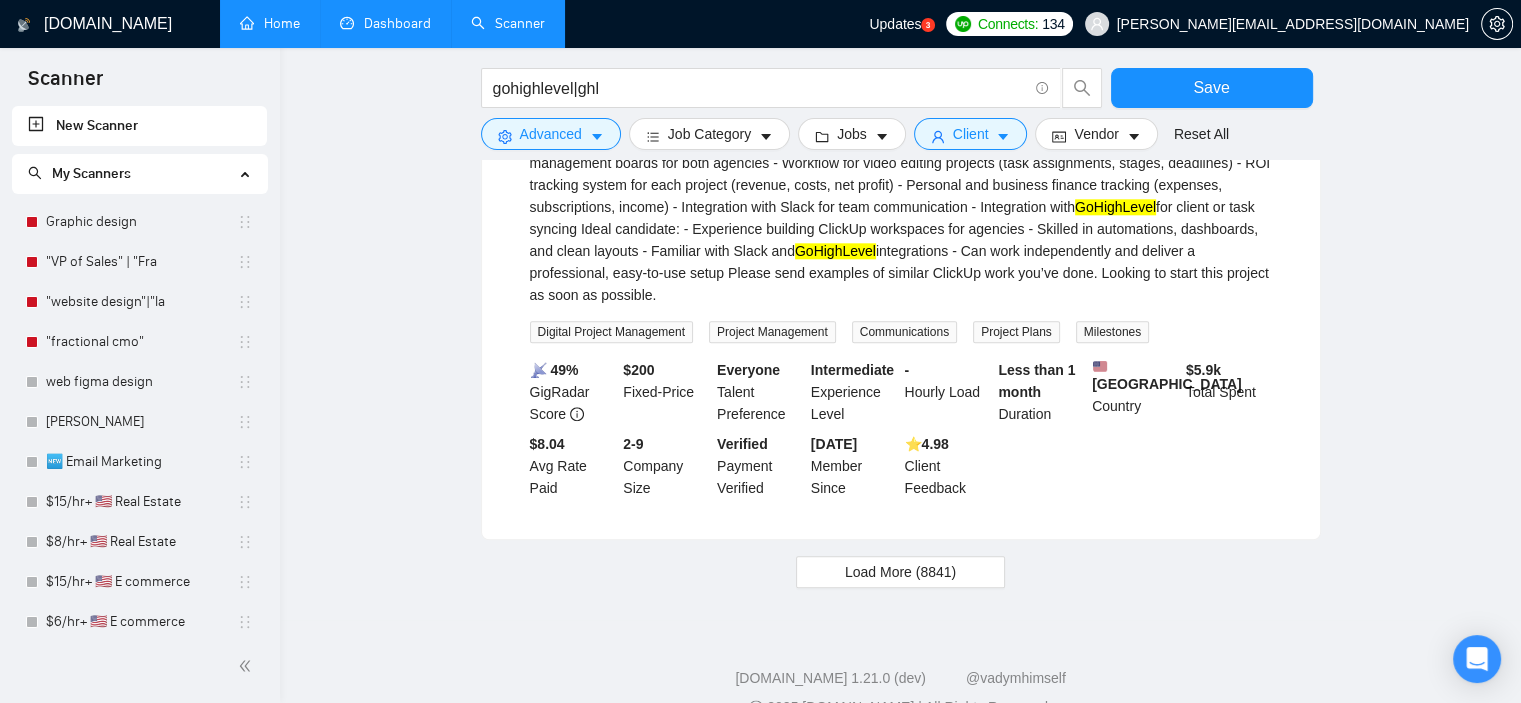 scroll, scrollTop: 2220, scrollLeft: 0, axis: vertical 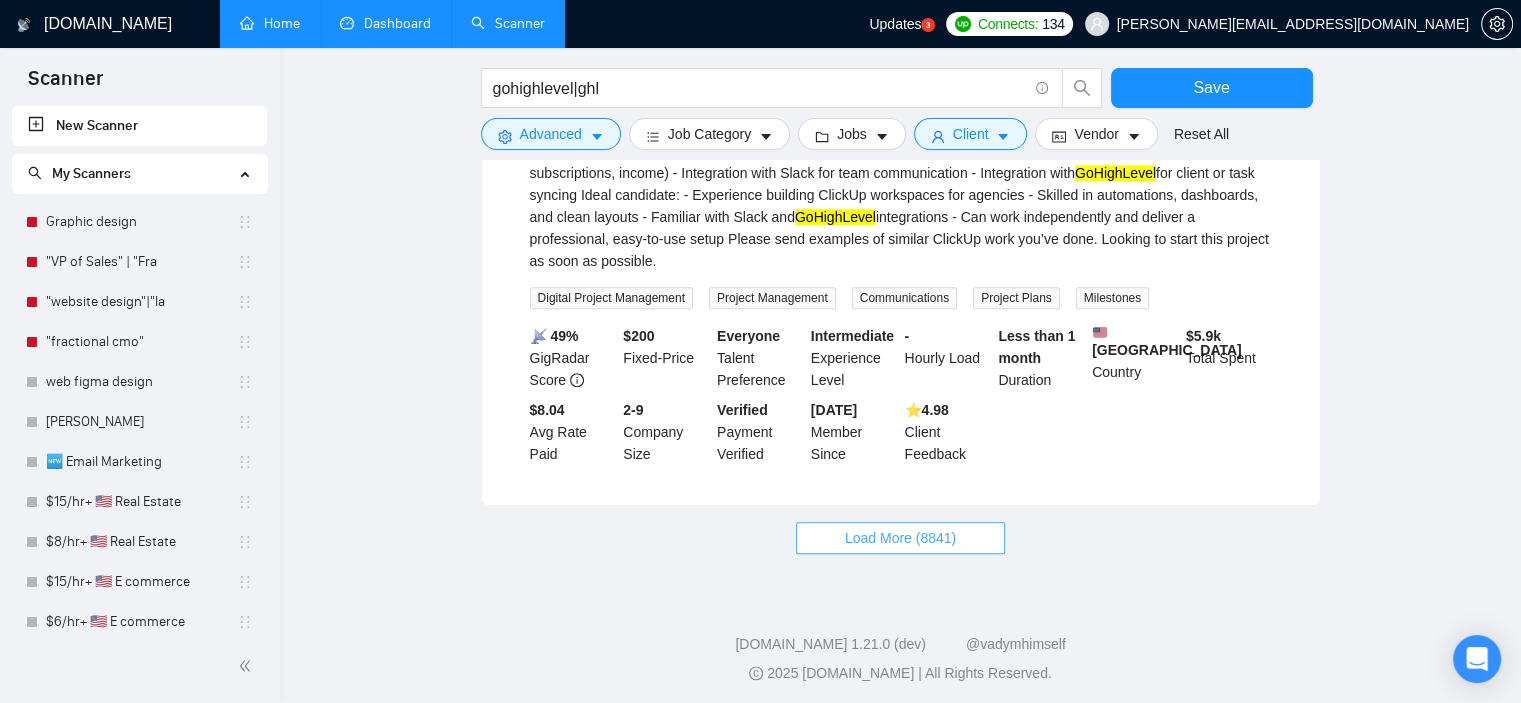 click on "Load More (8841)" at bounding box center (900, 538) 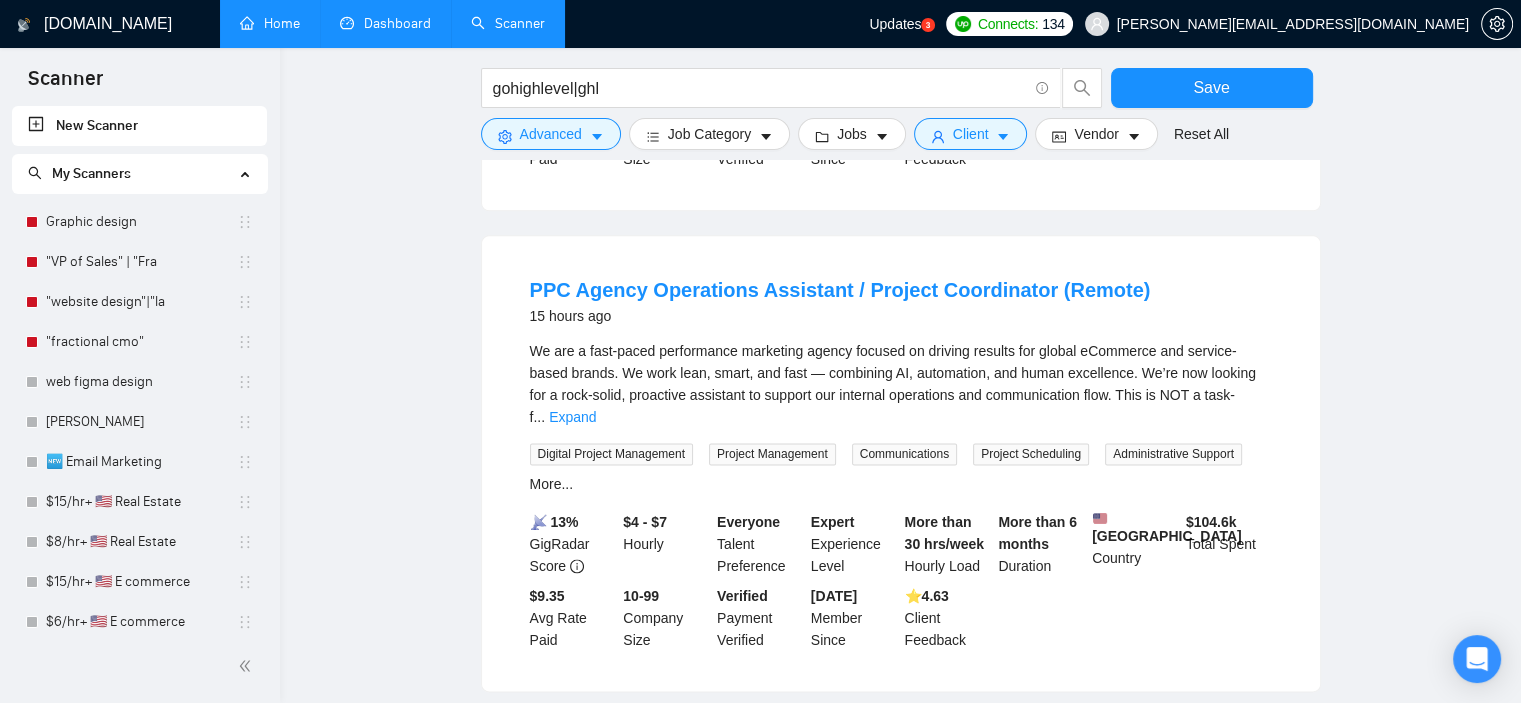 scroll, scrollTop: 2516, scrollLeft: 0, axis: vertical 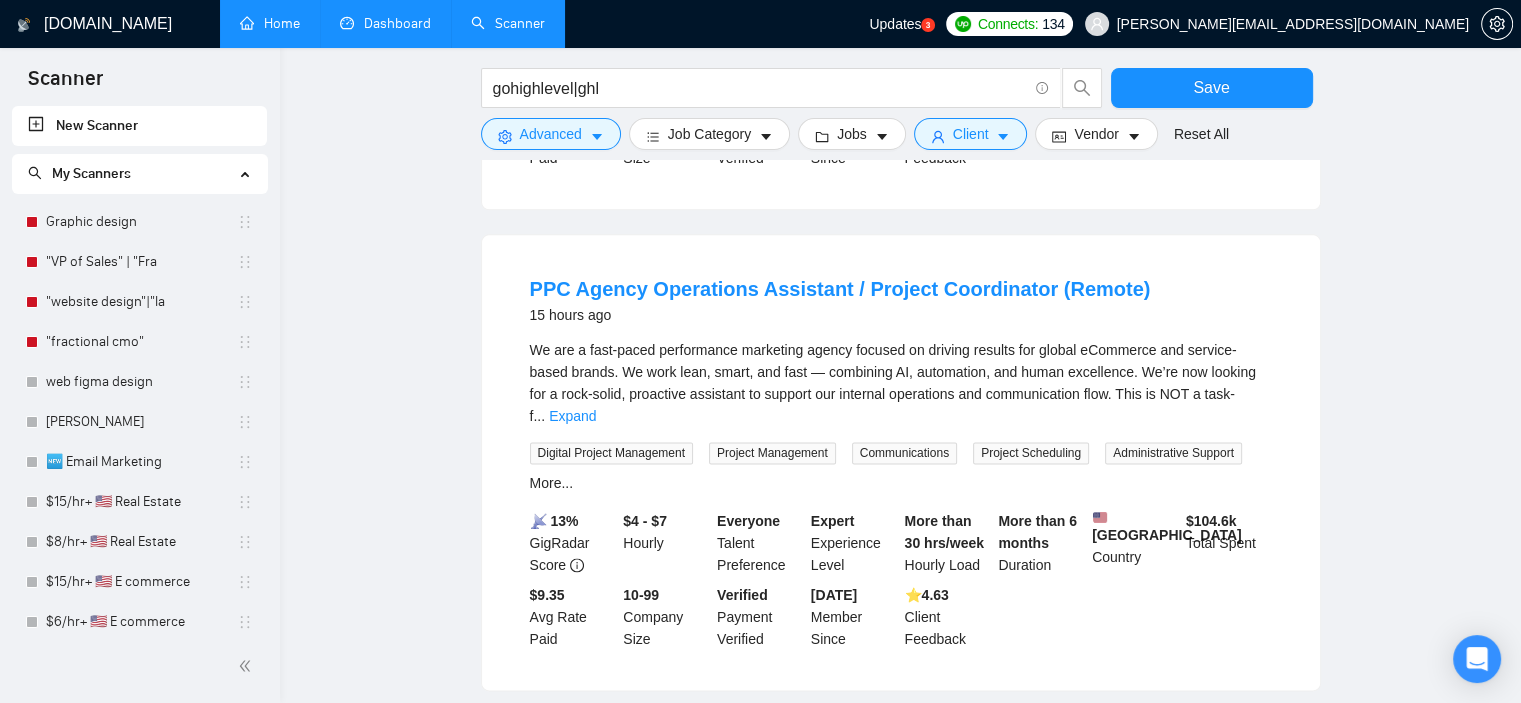 click on "PPC Agency Operations Assistant / Project Coordinator (Remote) 15 hours ago" at bounding box center [901, 304] 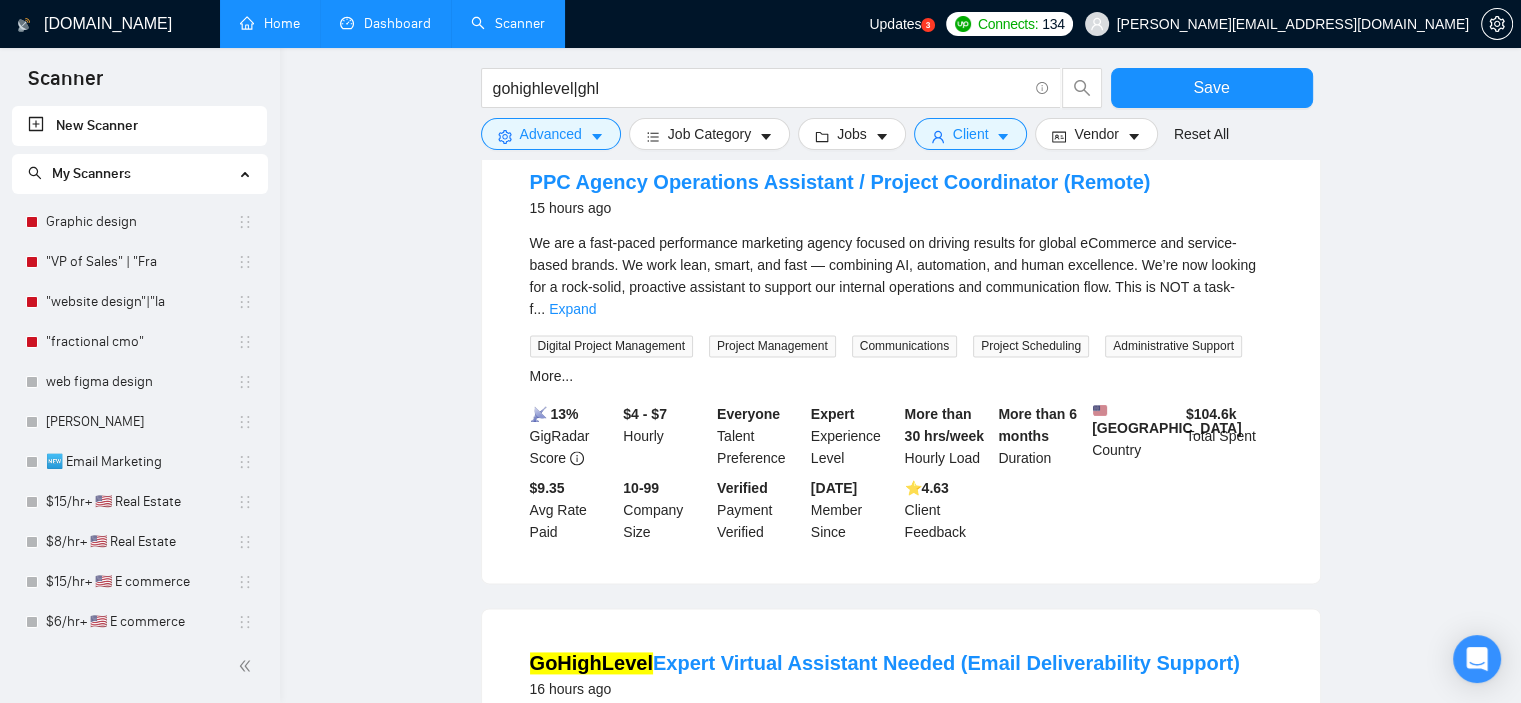 scroll, scrollTop: 2620, scrollLeft: 0, axis: vertical 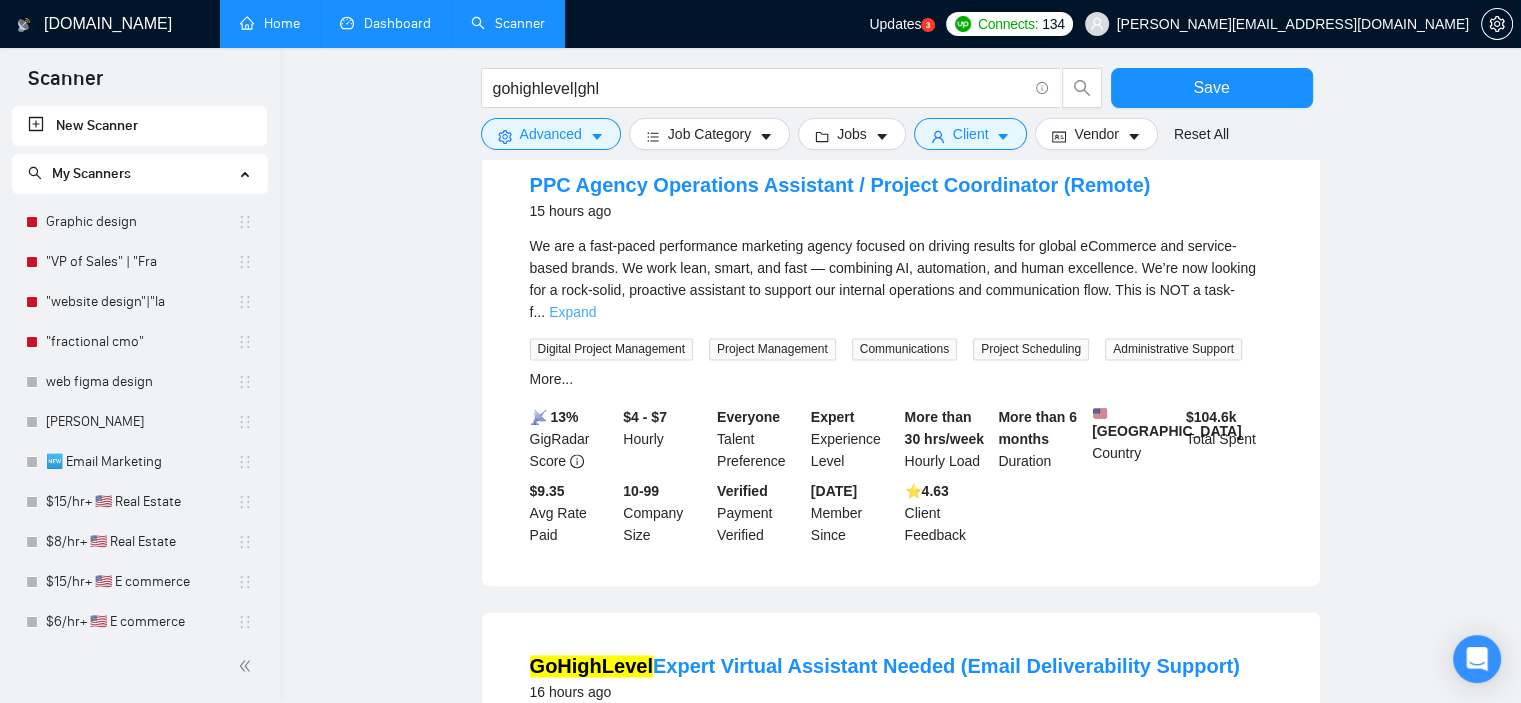 click on "Expand" at bounding box center (572, 312) 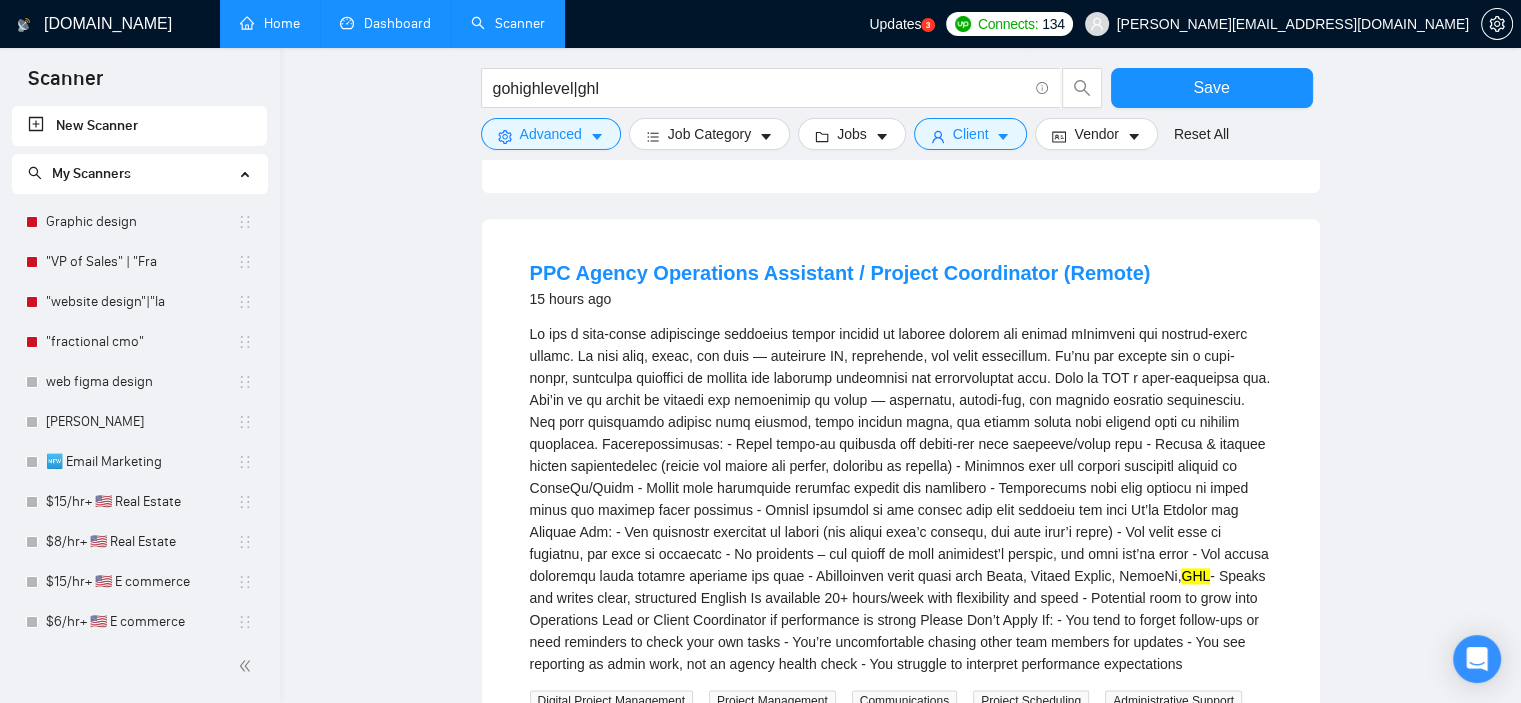scroll, scrollTop: 2568, scrollLeft: 0, axis: vertical 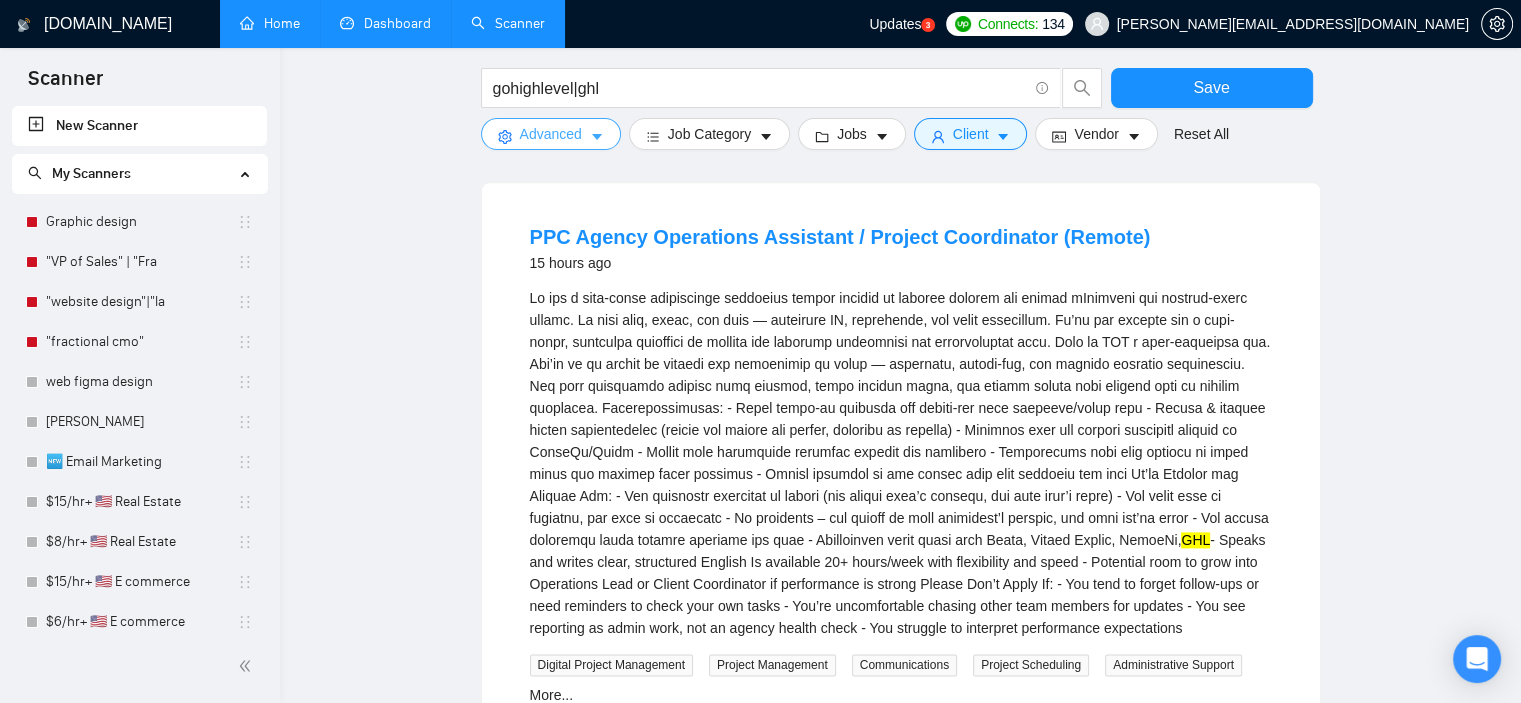 click 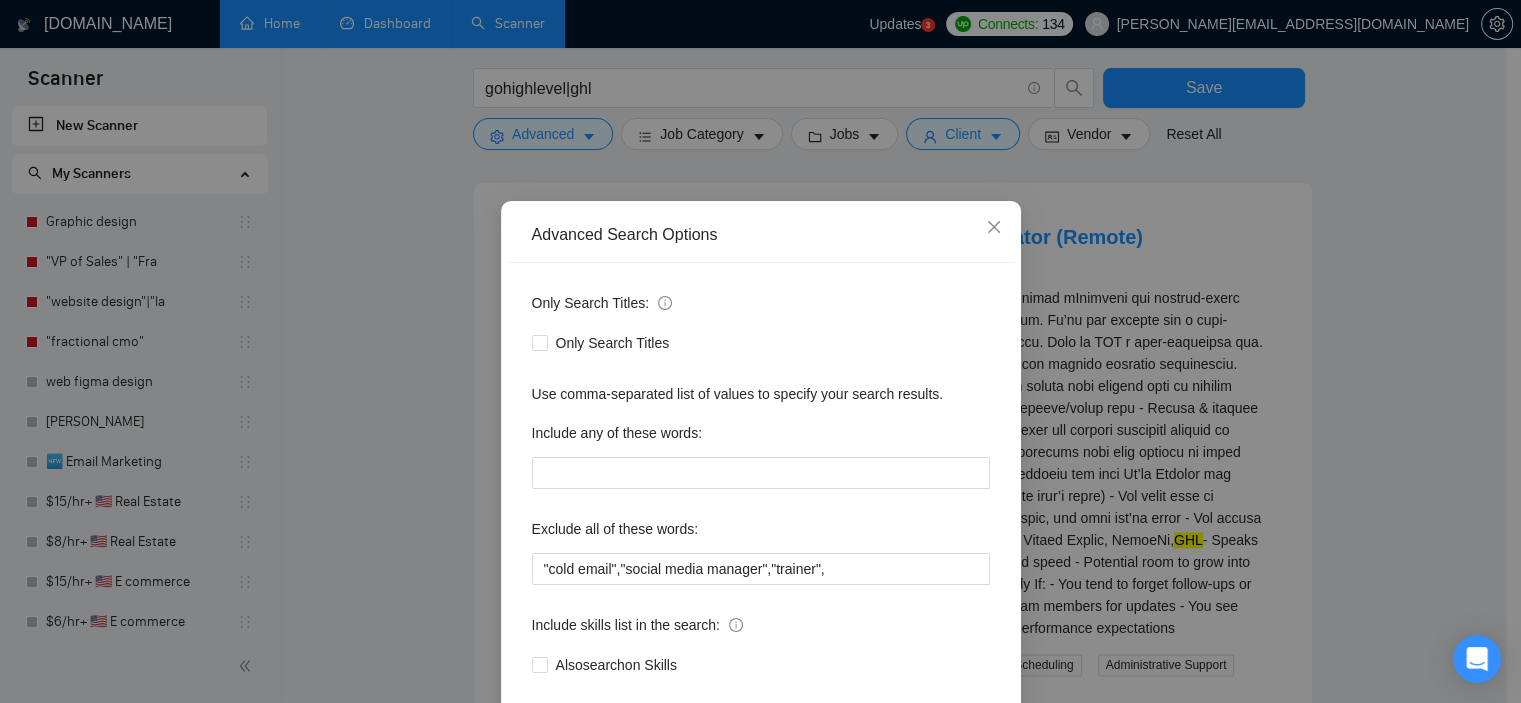 scroll, scrollTop: 20, scrollLeft: 0, axis: vertical 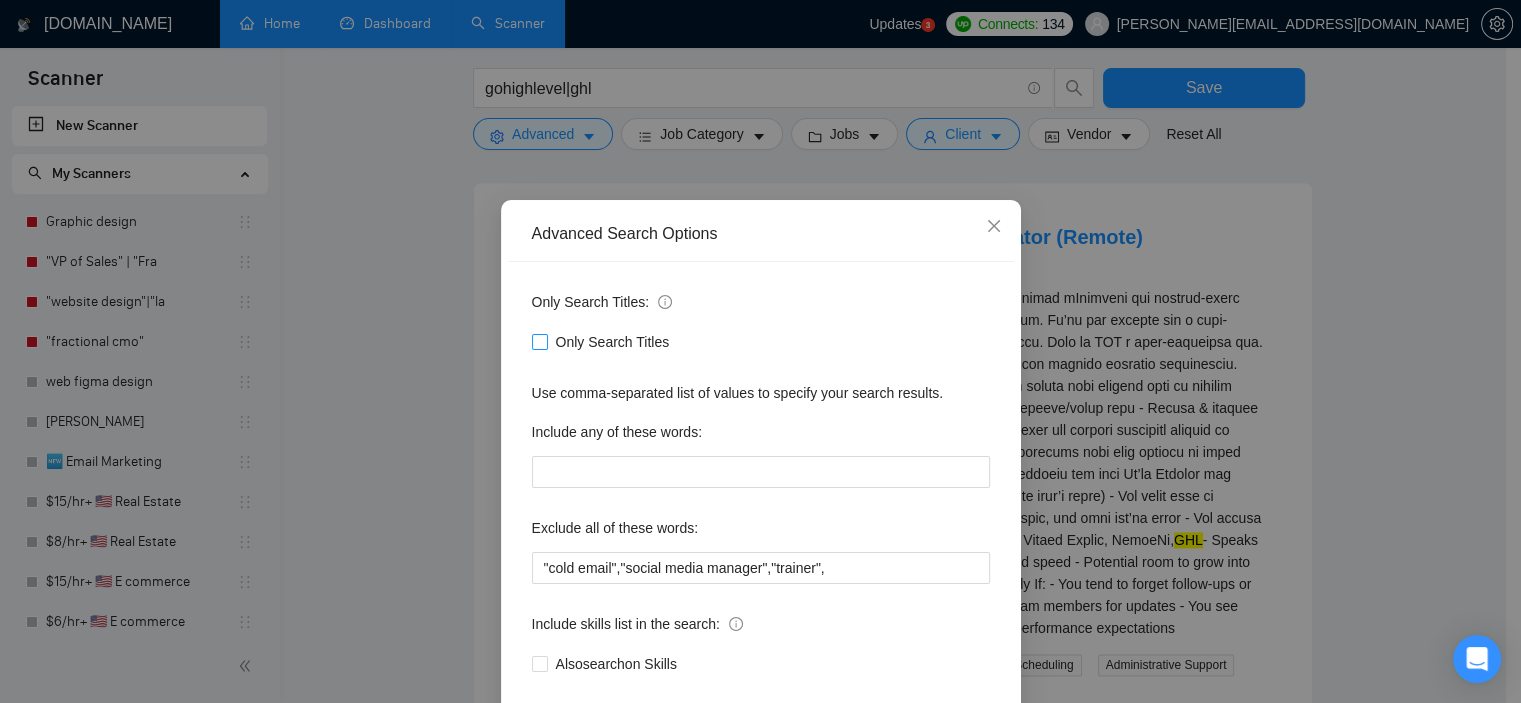 click on "Only Search Titles" at bounding box center [539, 341] 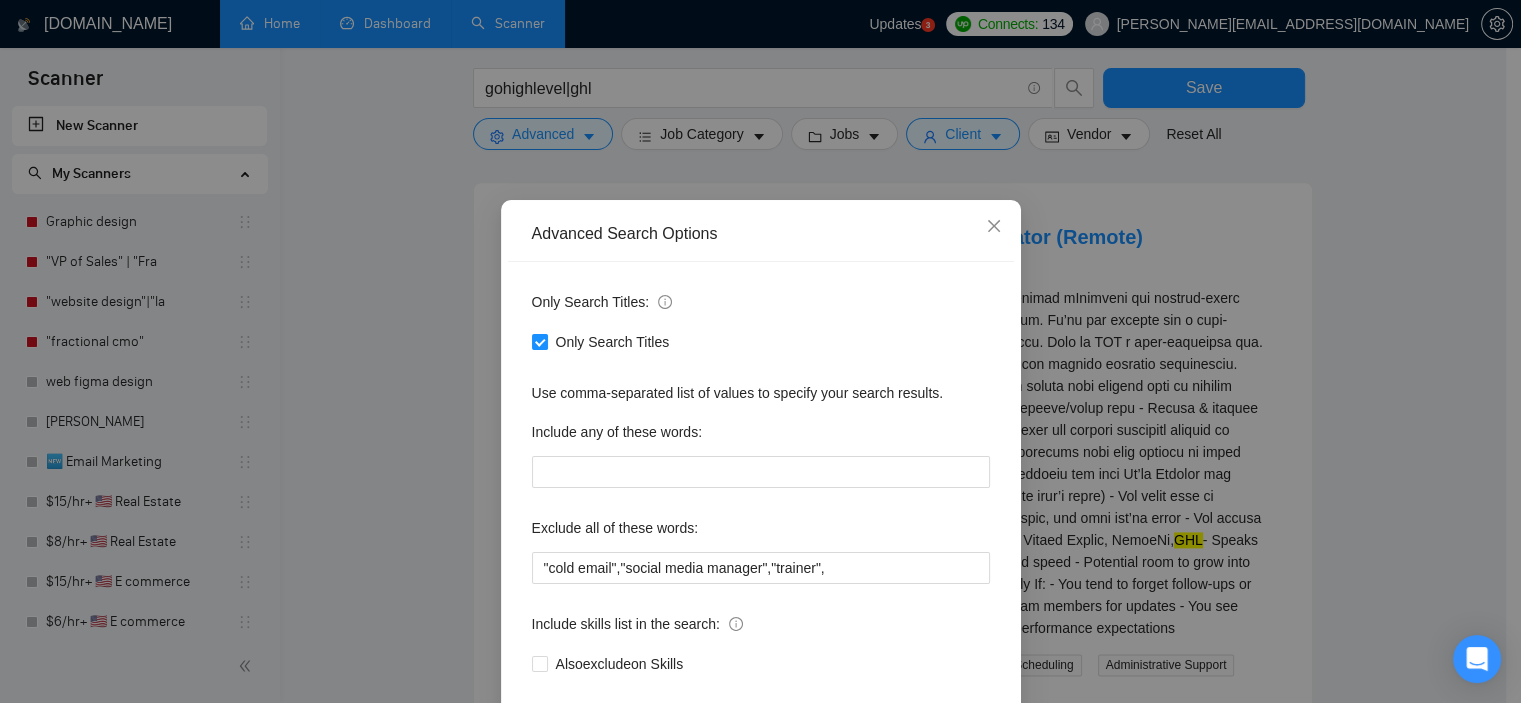 scroll, scrollTop: 128, scrollLeft: 0, axis: vertical 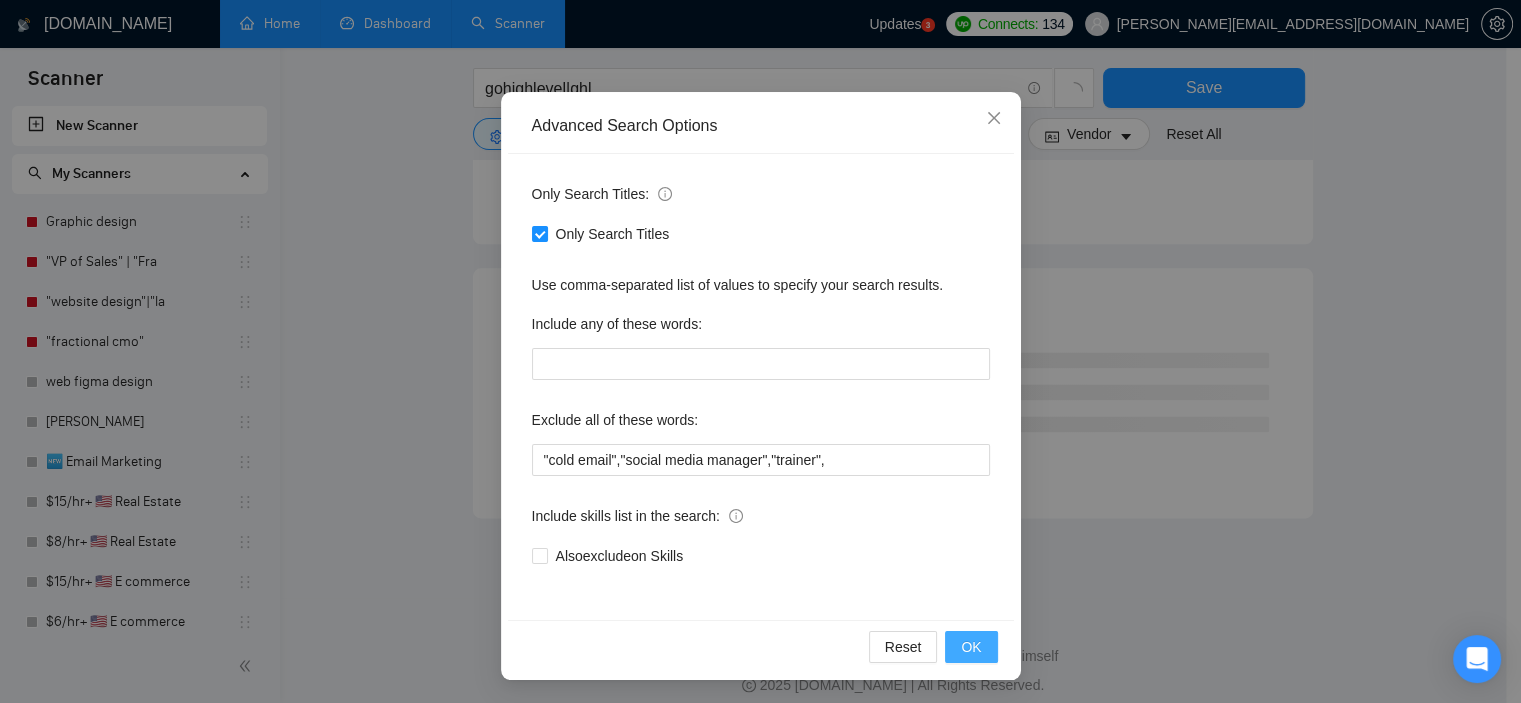 click on "OK" at bounding box center (971, 647) 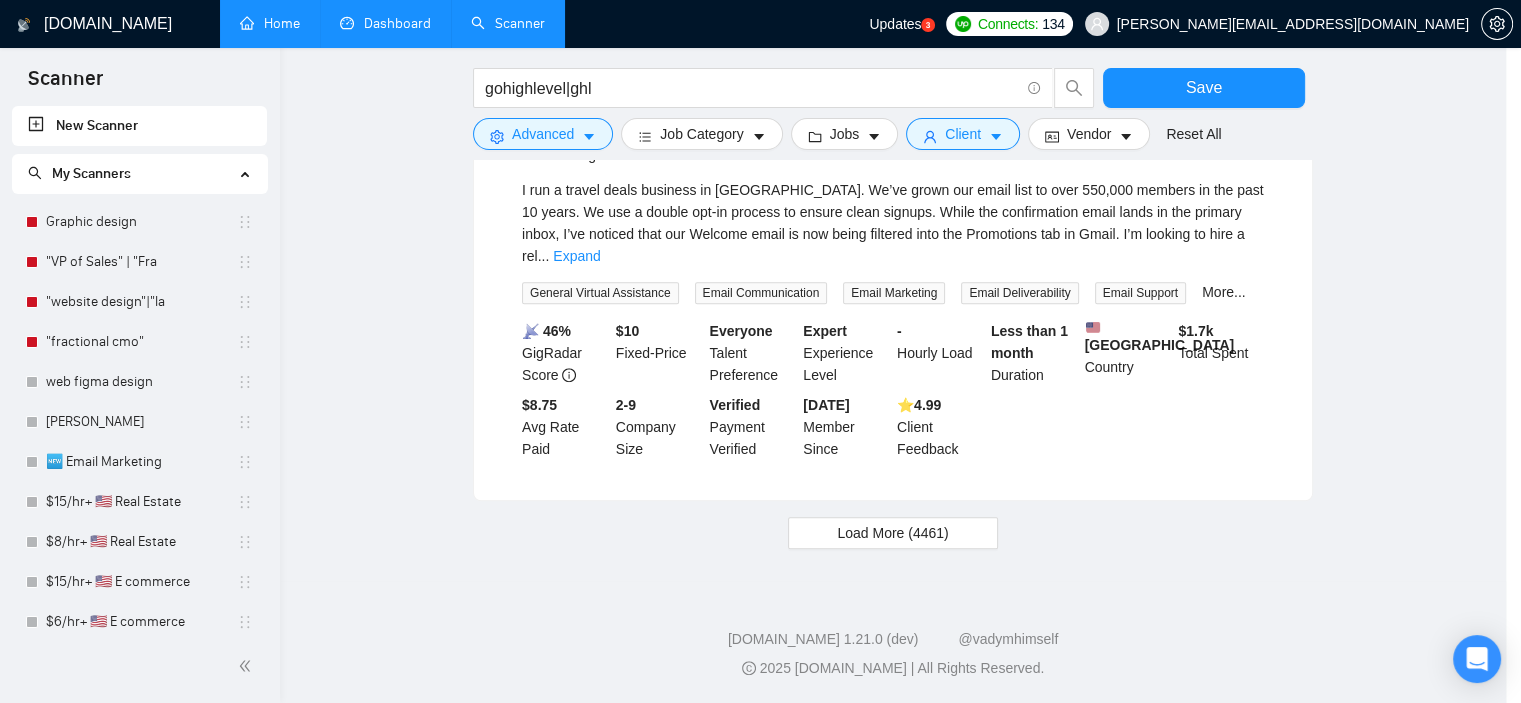 scroll, scrollTop: 2088, scrollLeft: 0, axis: vertical 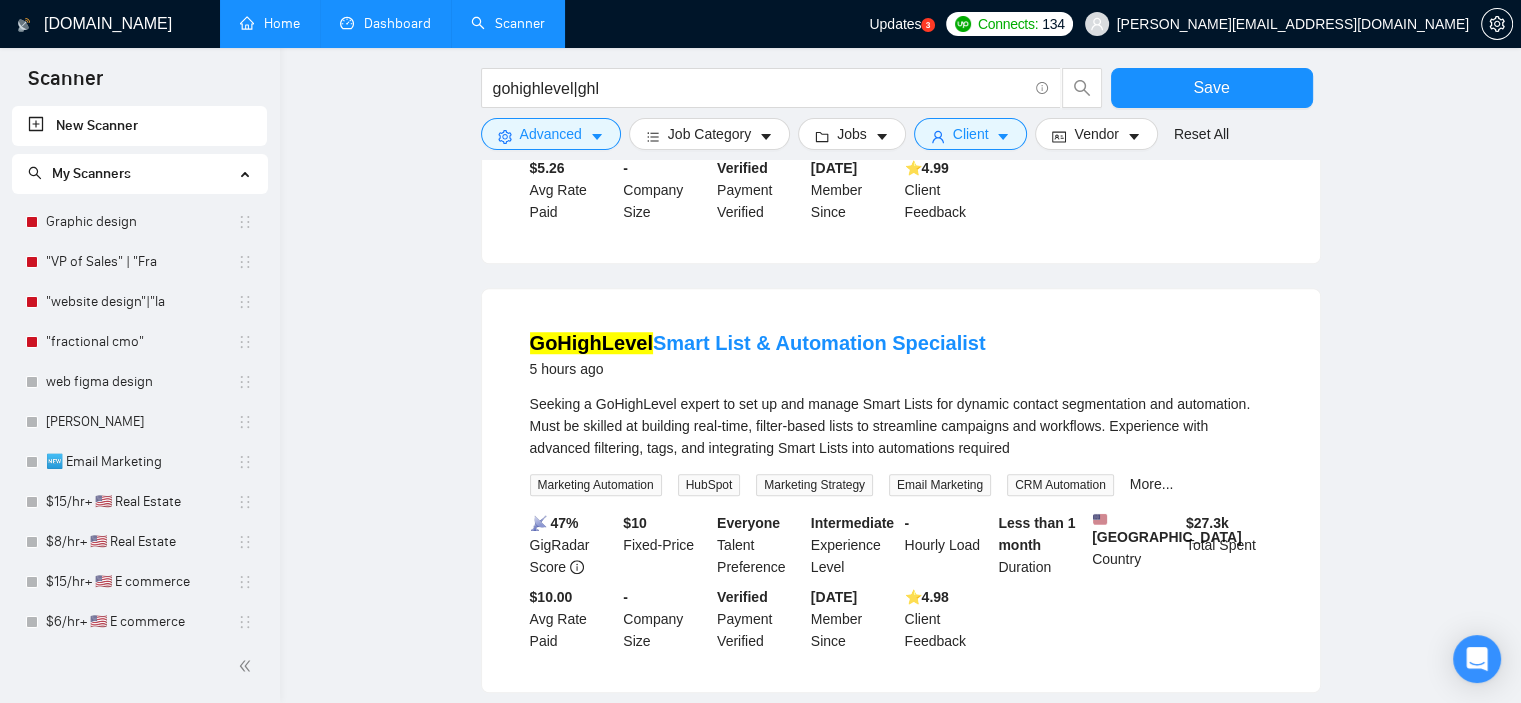 click on "Seeking a GoHighLevel expert to set up and manage Smart Lists for dynamic contact segmentation and automation. Must be skilled at building real-time, filter-based lists to streamline campaigns and workflows. Experience with advanced filtering, tags, and integrating Smart Lists into automations required" at bounding box center [901, 426] 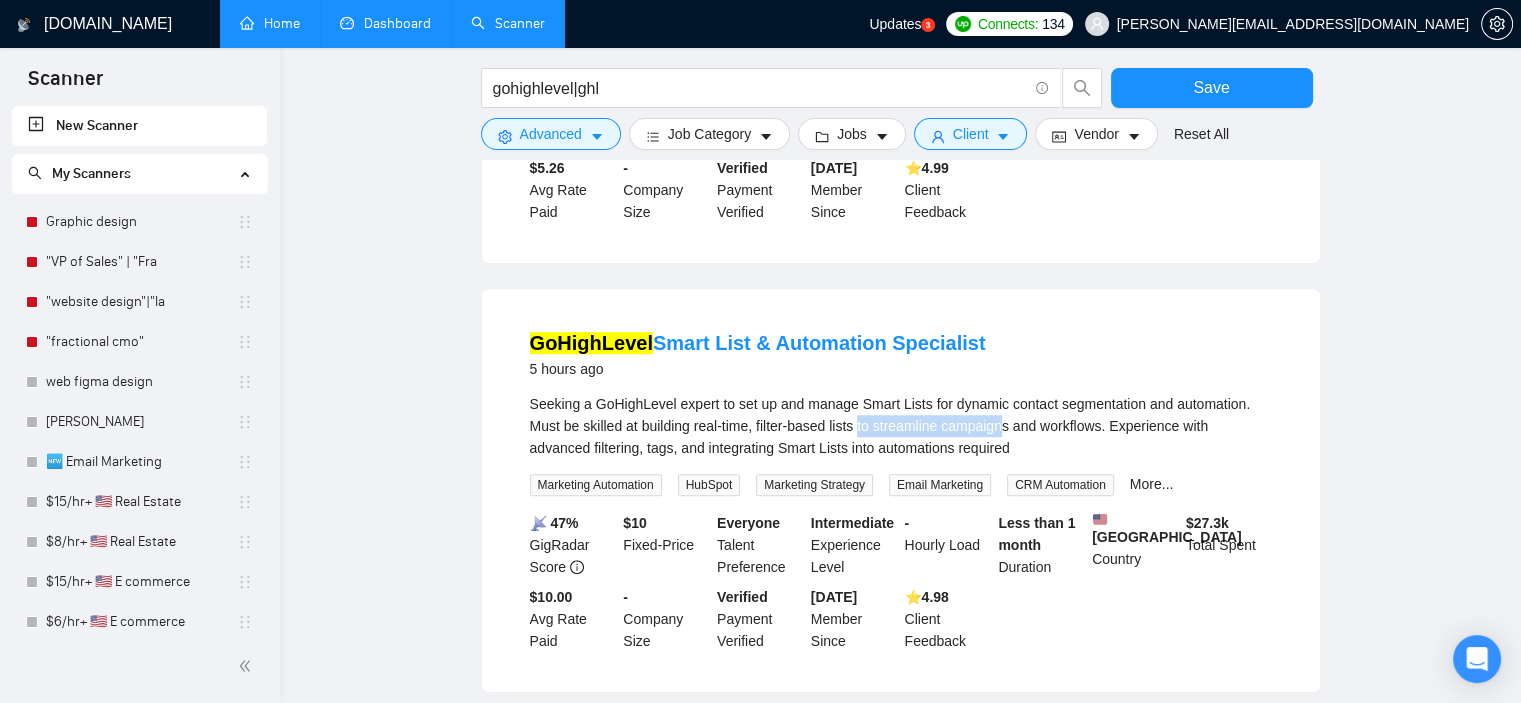 drag, startPoint x: 861, startPoint y: 367, endPoint x: 1004, endPoint y: 362, distance: 143.08739 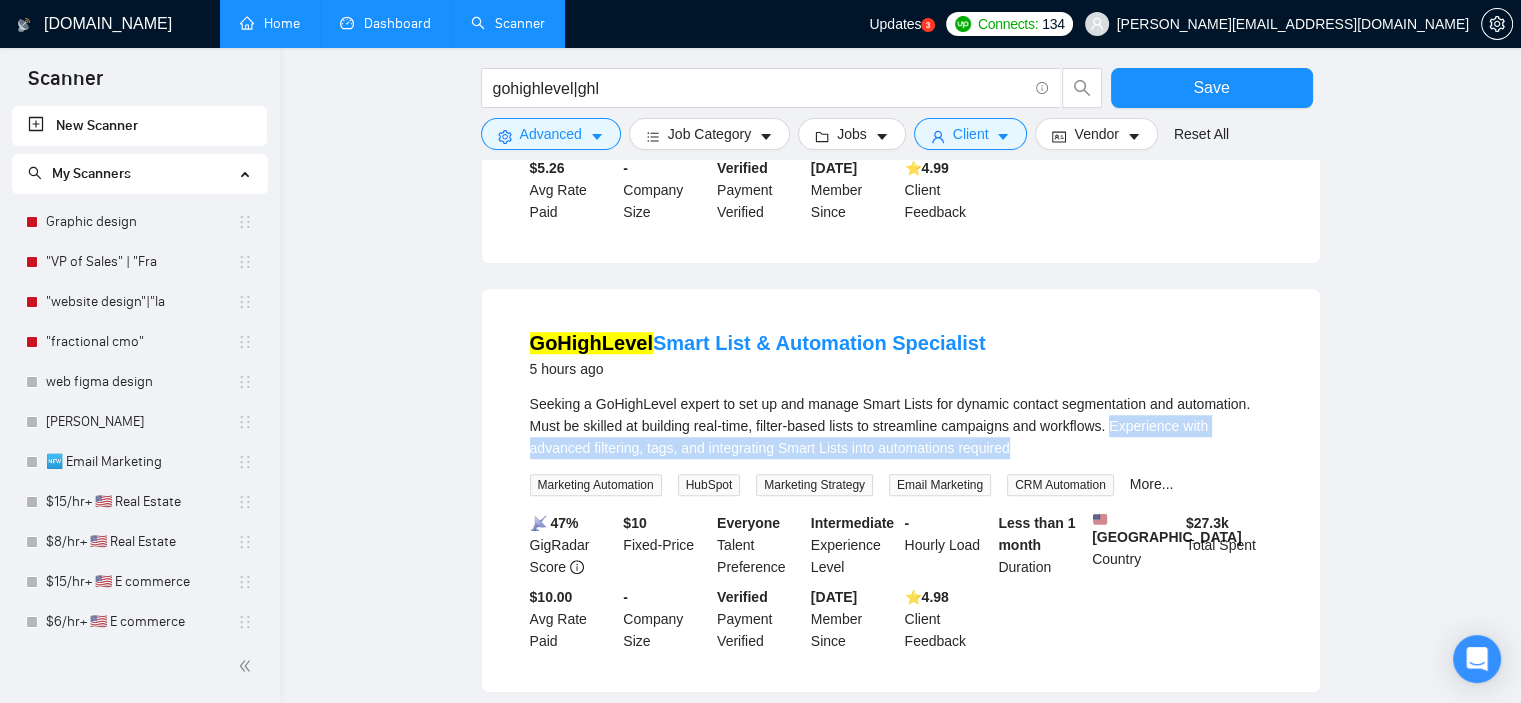 drag, startPoint x: 1110, startPoint y: 363, endPoint x: 1084, endPoint y: 386, distance: 34.713108 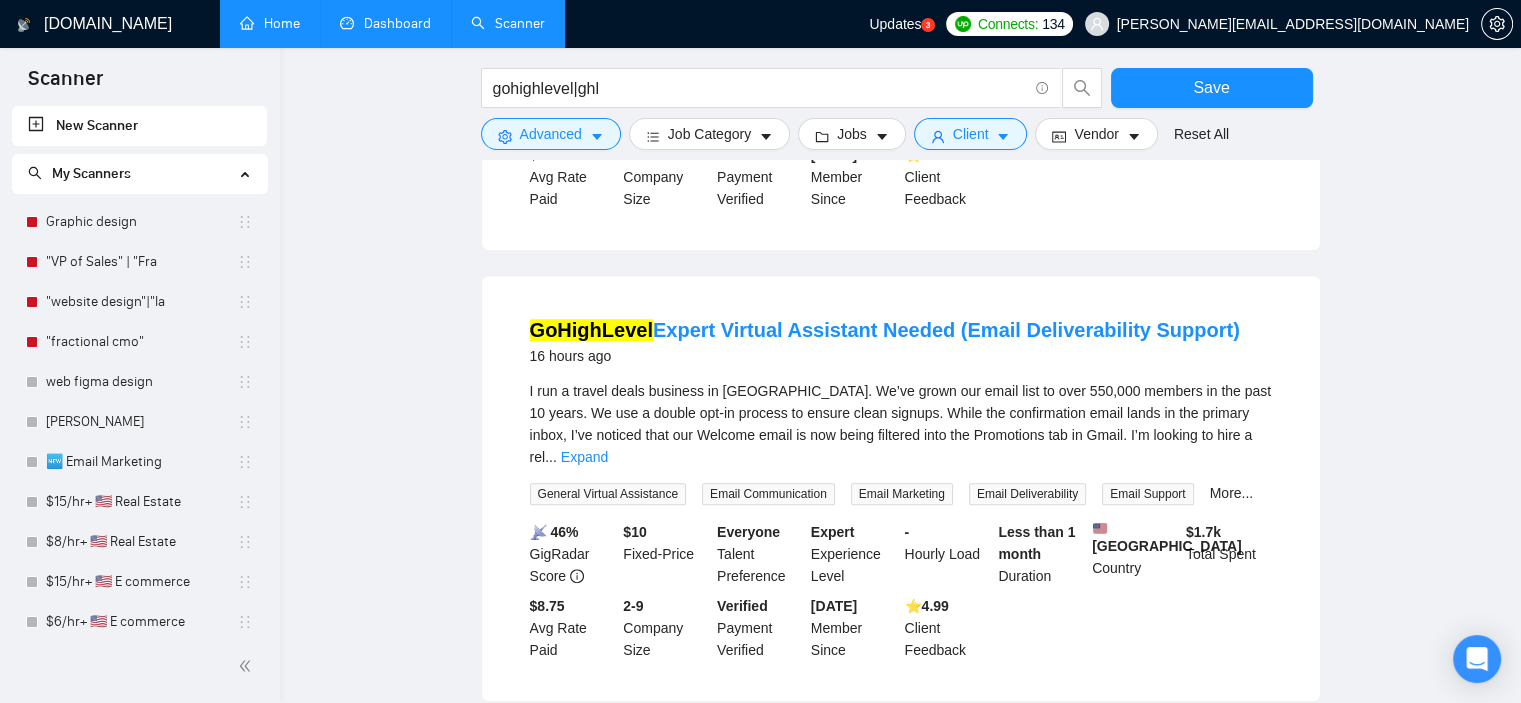 scroll, scrollTop: 1938, scrollLeft: 0, axis: vertical 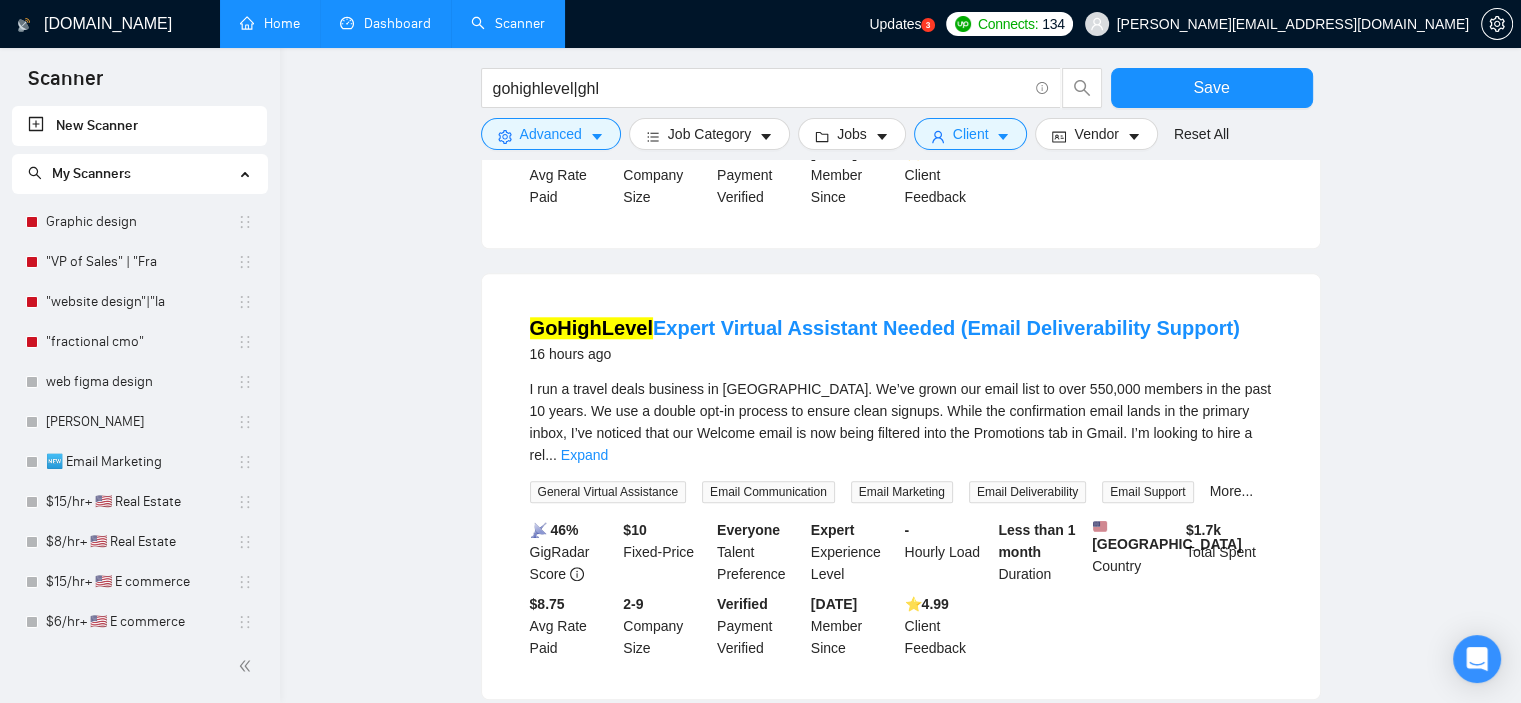 click on "I run a travel deals business in [GEOGRAPHIC_DATA]. We’ve grown our email list to over 550,000 members in the past 10 years. We use a double opt-in process to ensure clean signups. While the confirmation email lands in the primary inbox, I’ve noticed that our Welcome email is now being filtered into the Promotions tab in Gmail.
I’m looking to hire a rel" at bounding box center (901, 422) 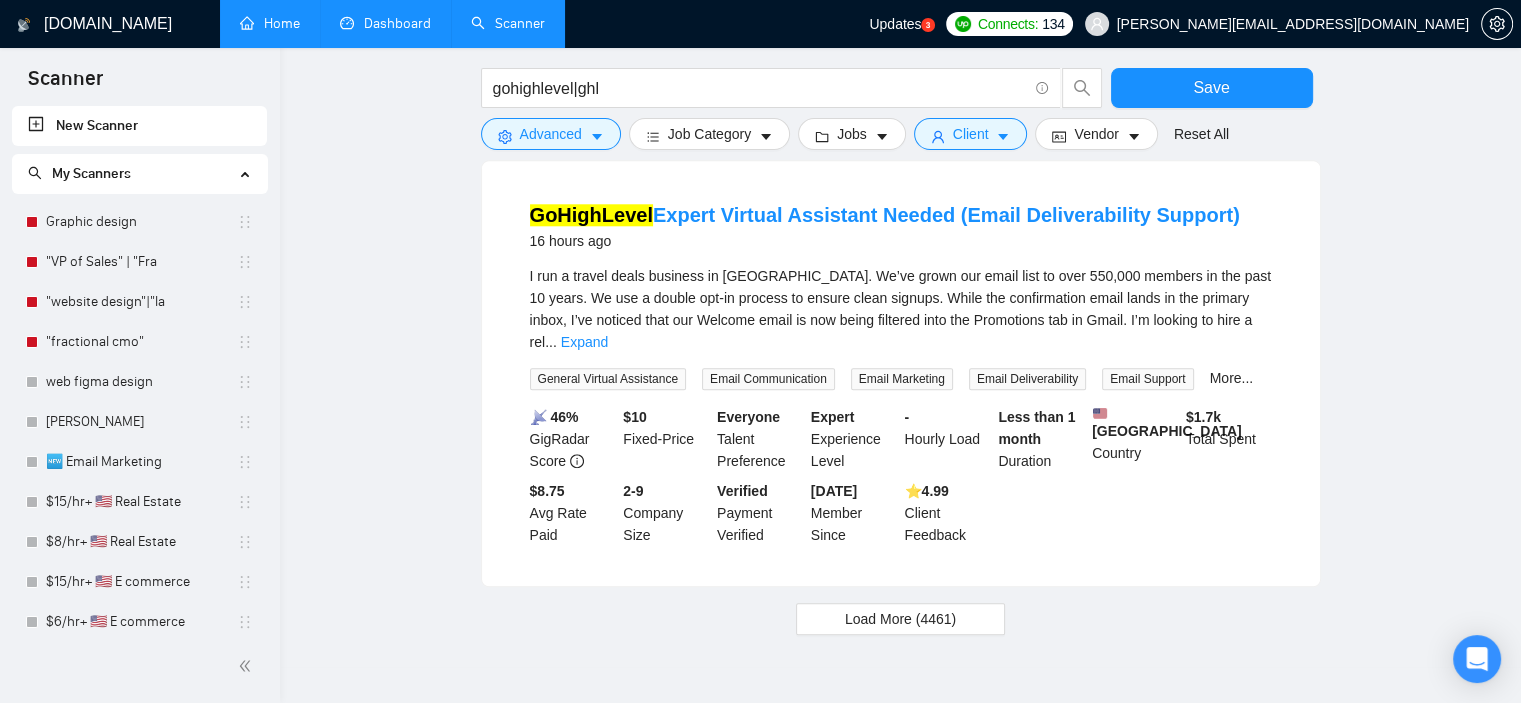 scroll, scrollTop: 2050, scrollLeft: 0, axis: vertical 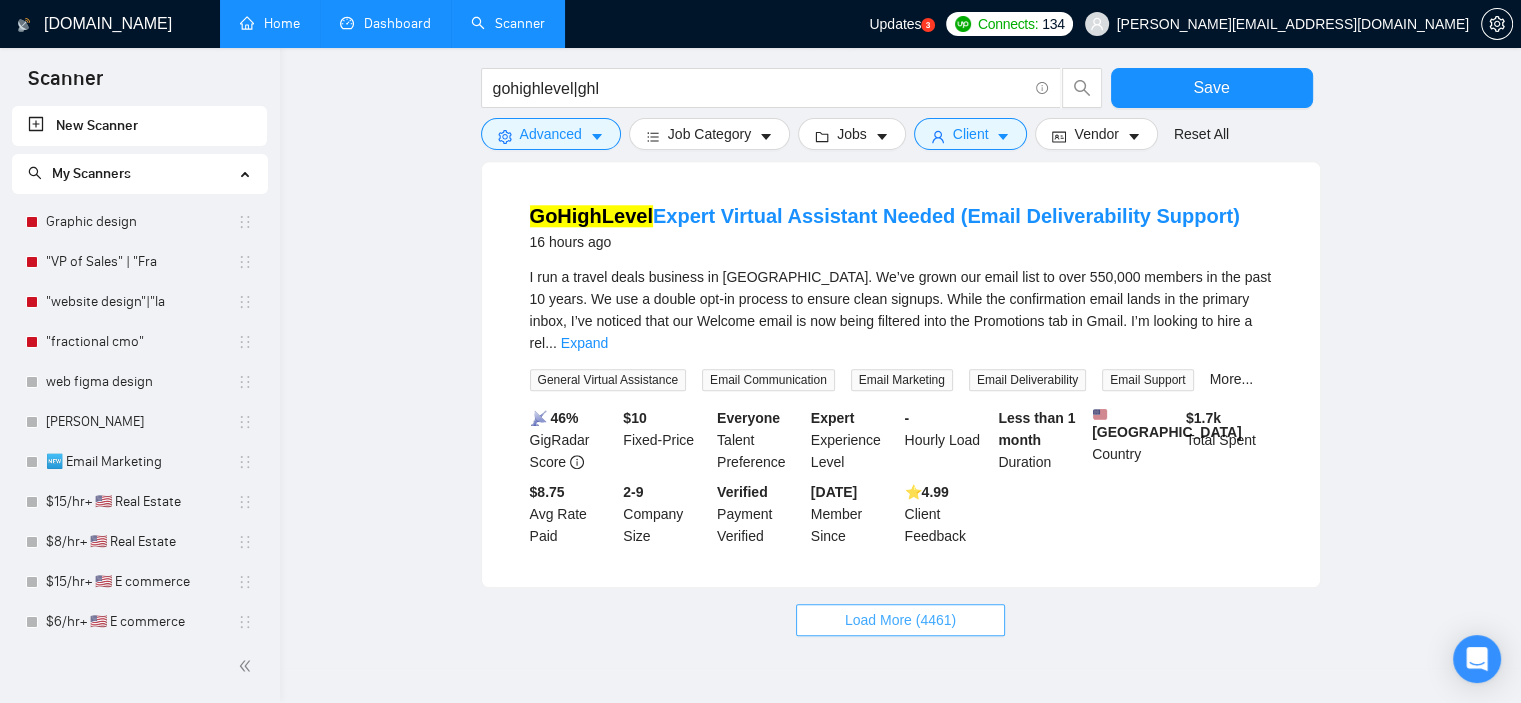click on "Load More (4461)" at bounding box center (900, 620) 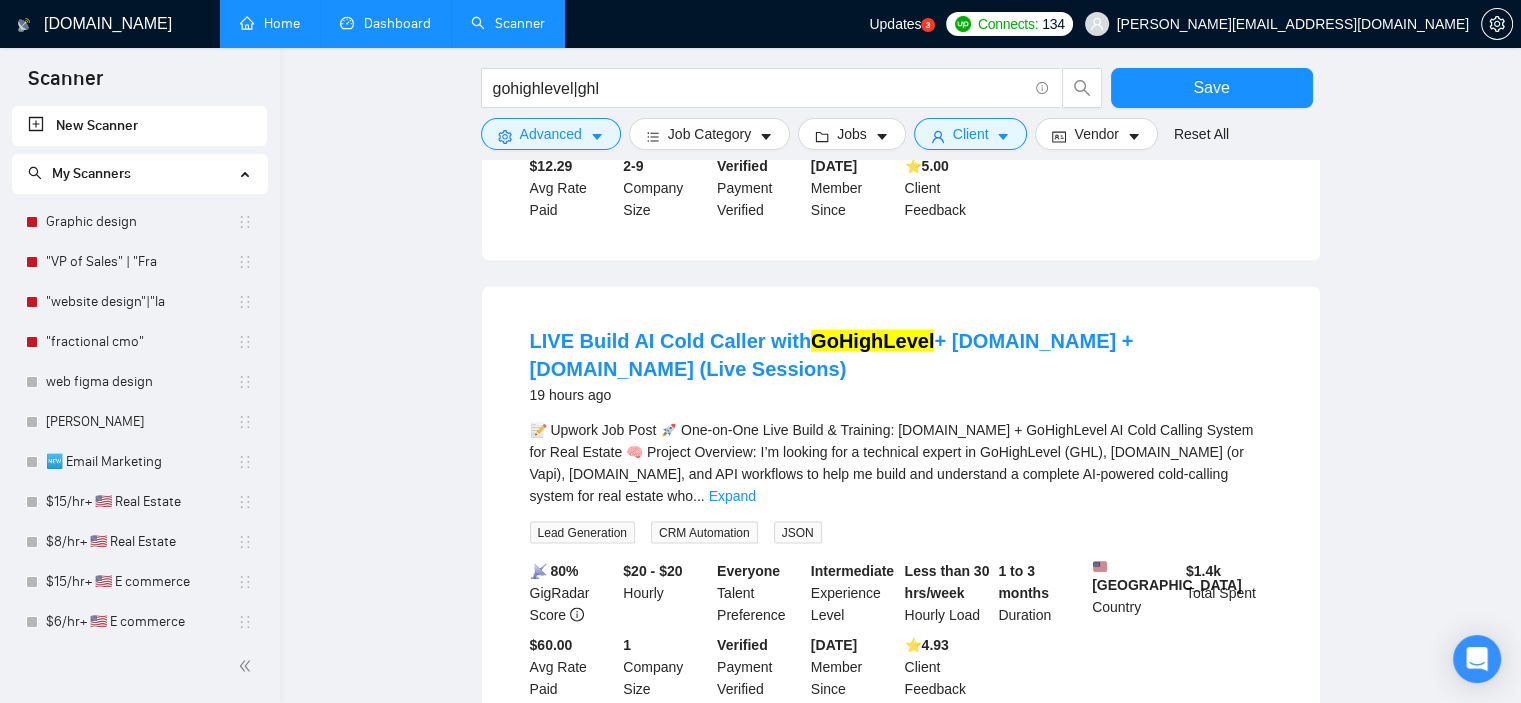 scroll, scrollTop: 4136, scrollLeft: 0, axis: vertical 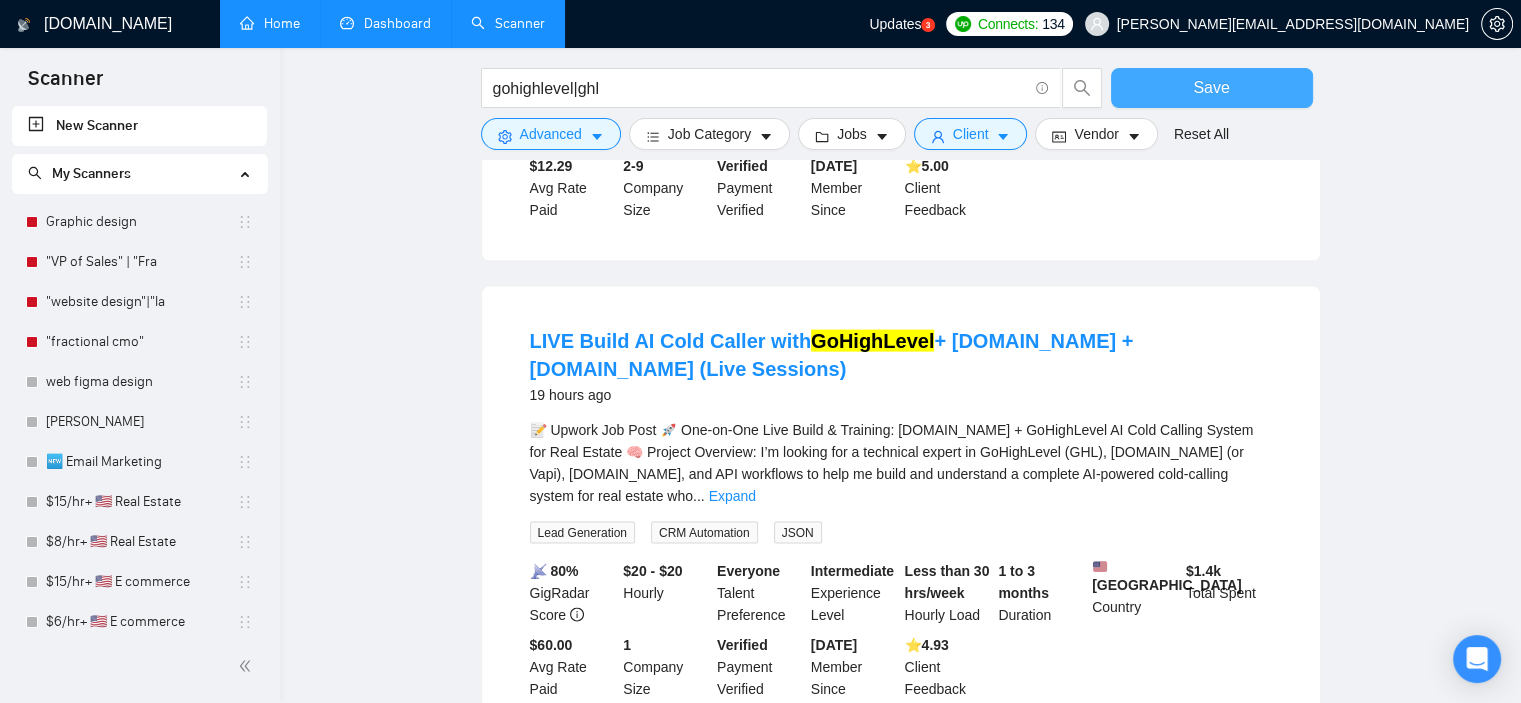 click on "Save" at bounding box center [1212, 88] 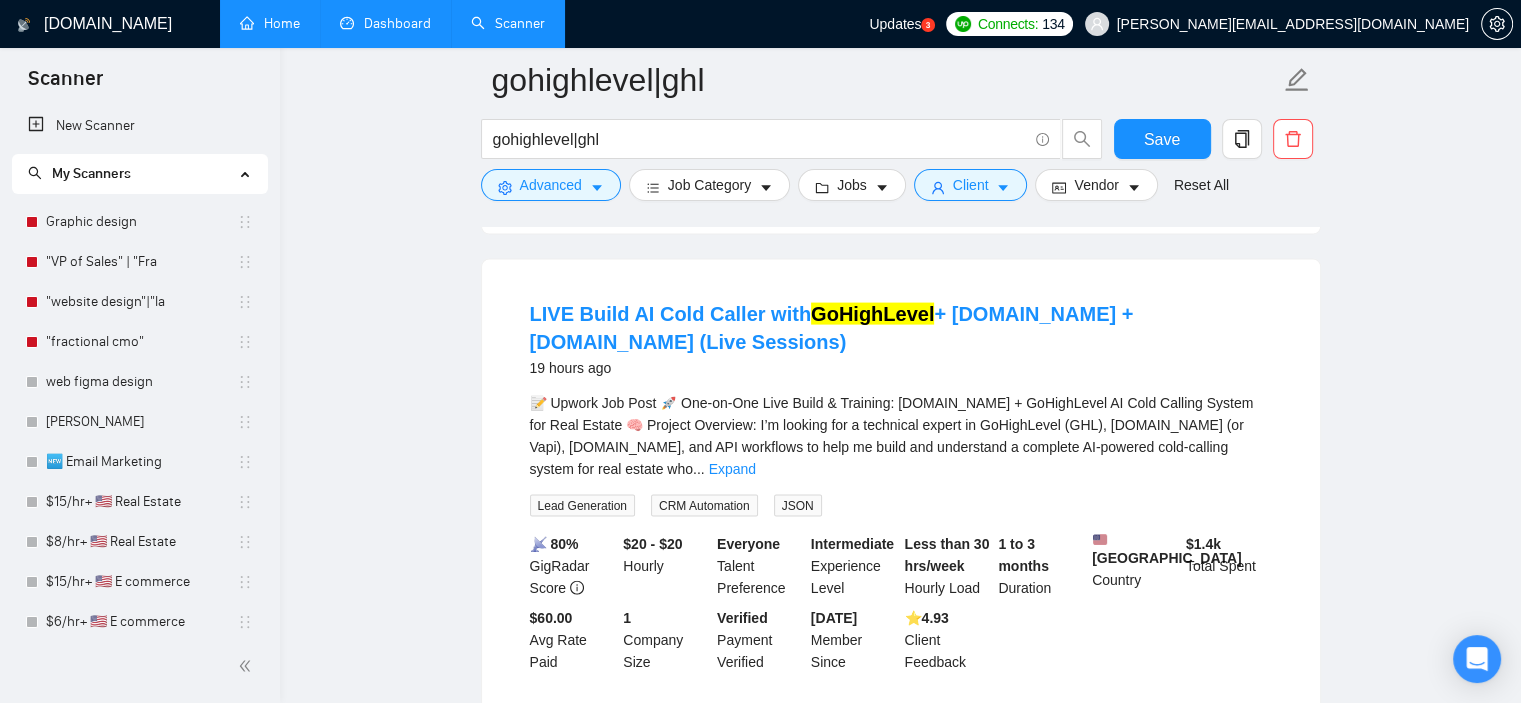 scroll, scrollTop: 4351, scrollLeft: 0, axis: vertical 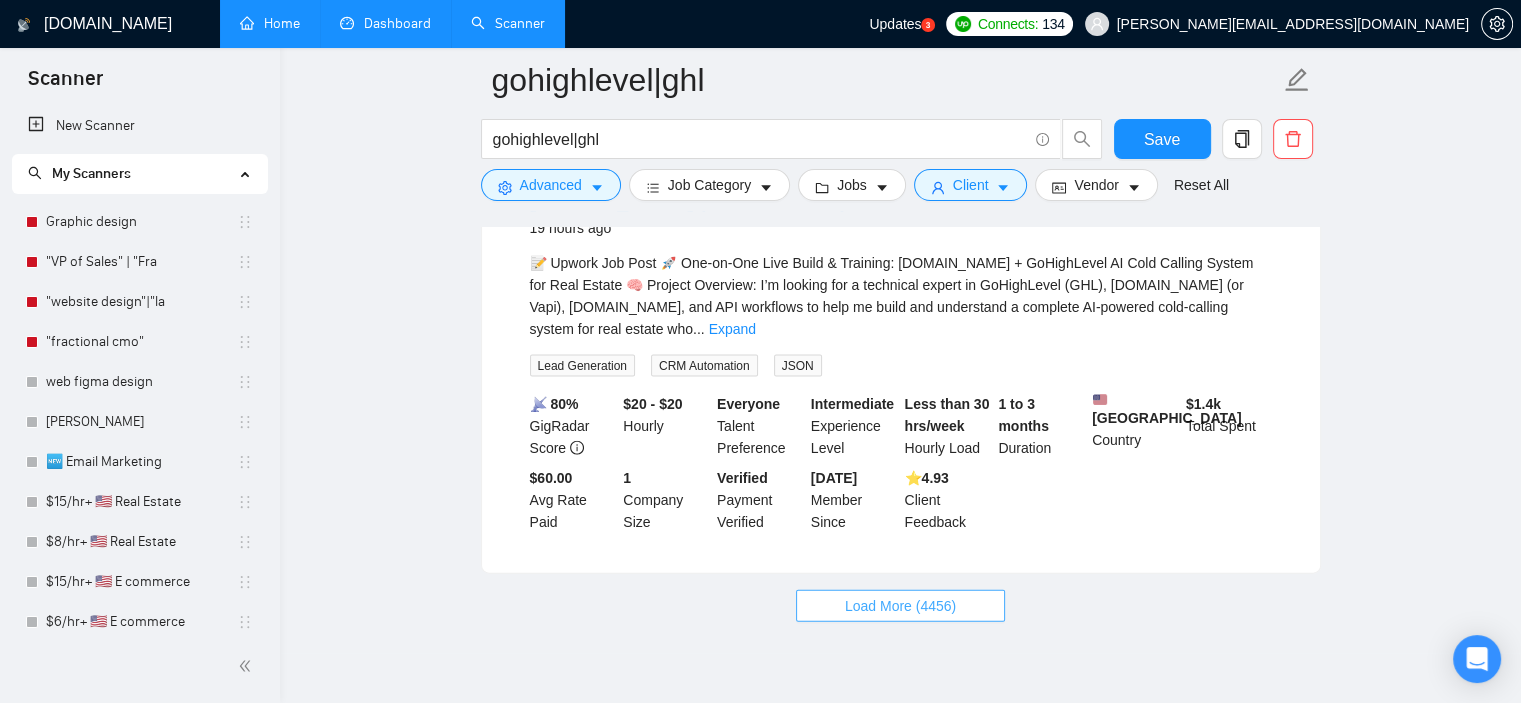 click on "Load More (4456)" at bounding box center (900, 606) 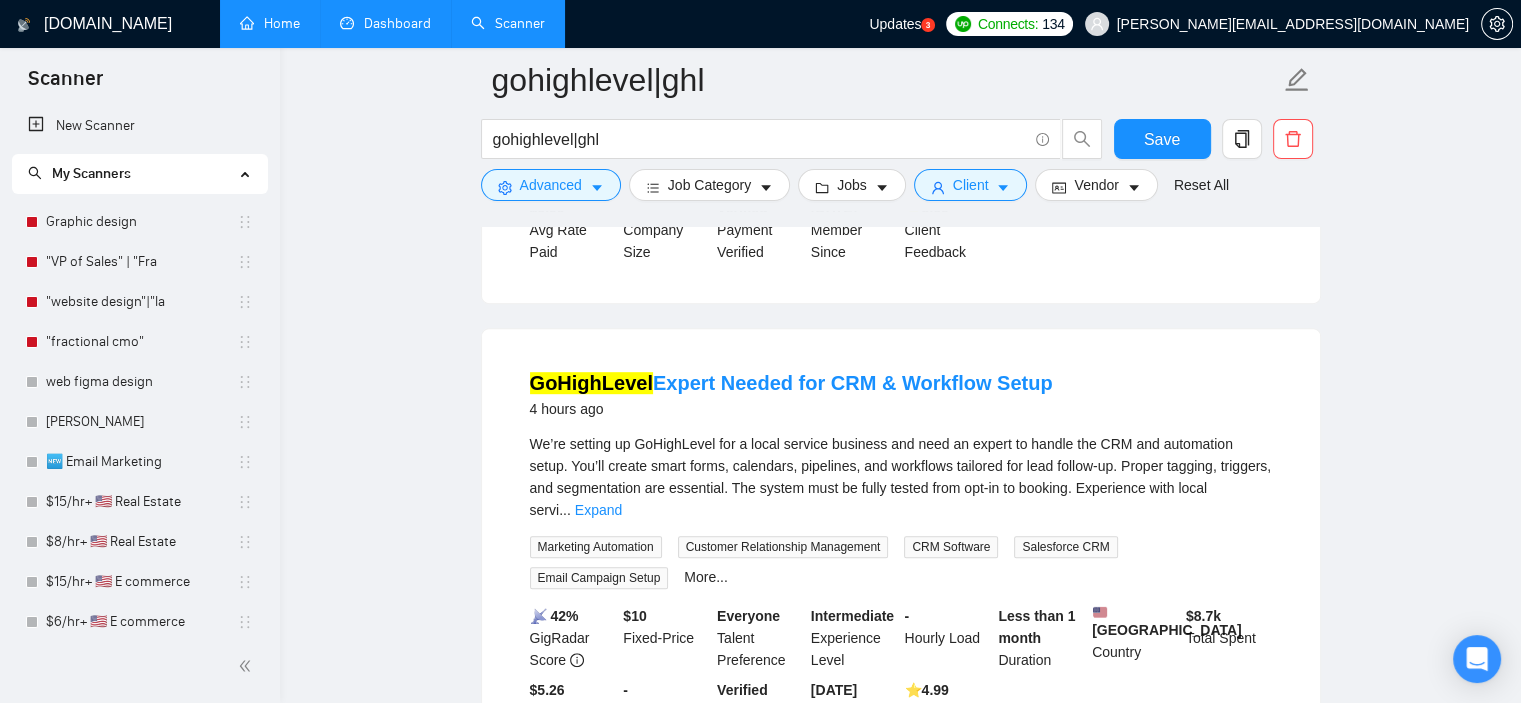 scroll, scrollTop: 0, scrollLeft: 0, axis: both 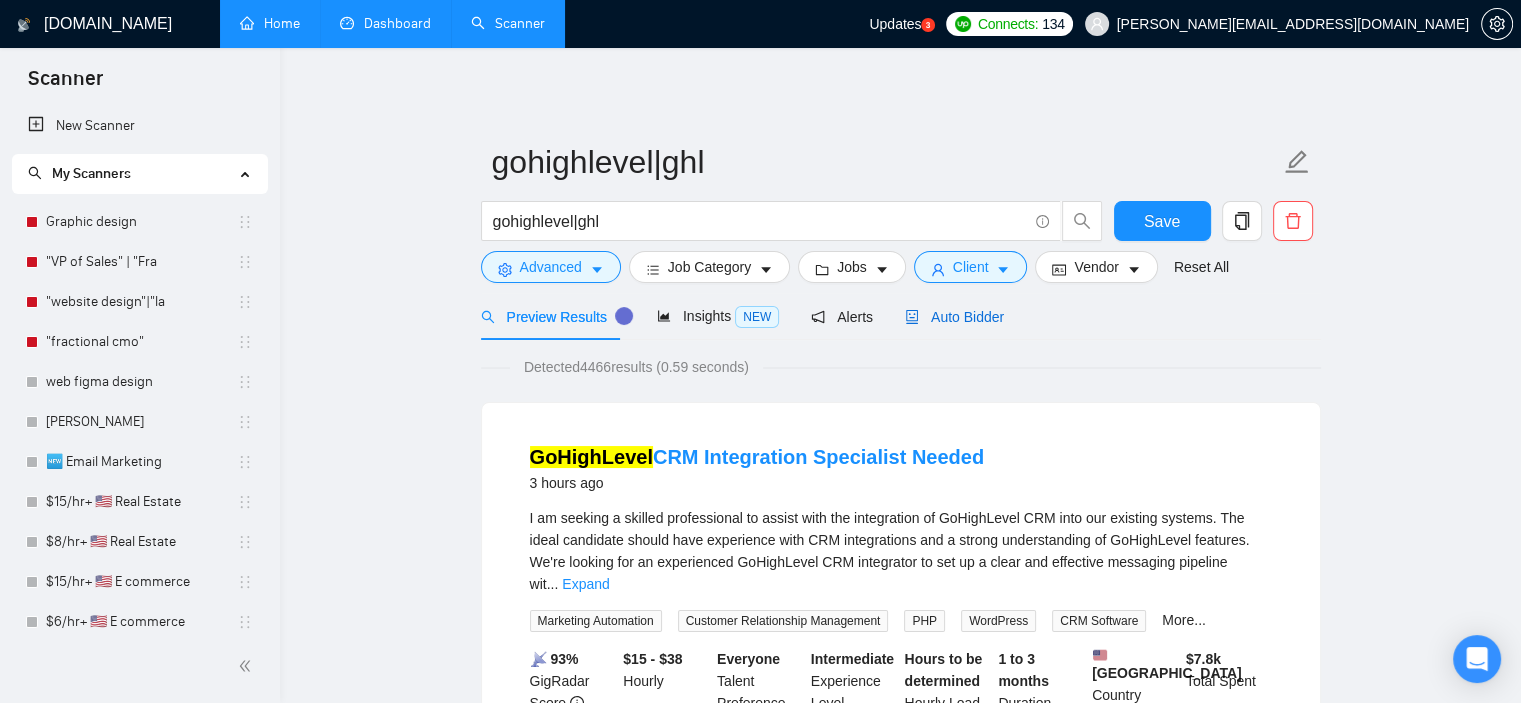 click on "Auto Bidder" at bounding box center (954, 317) 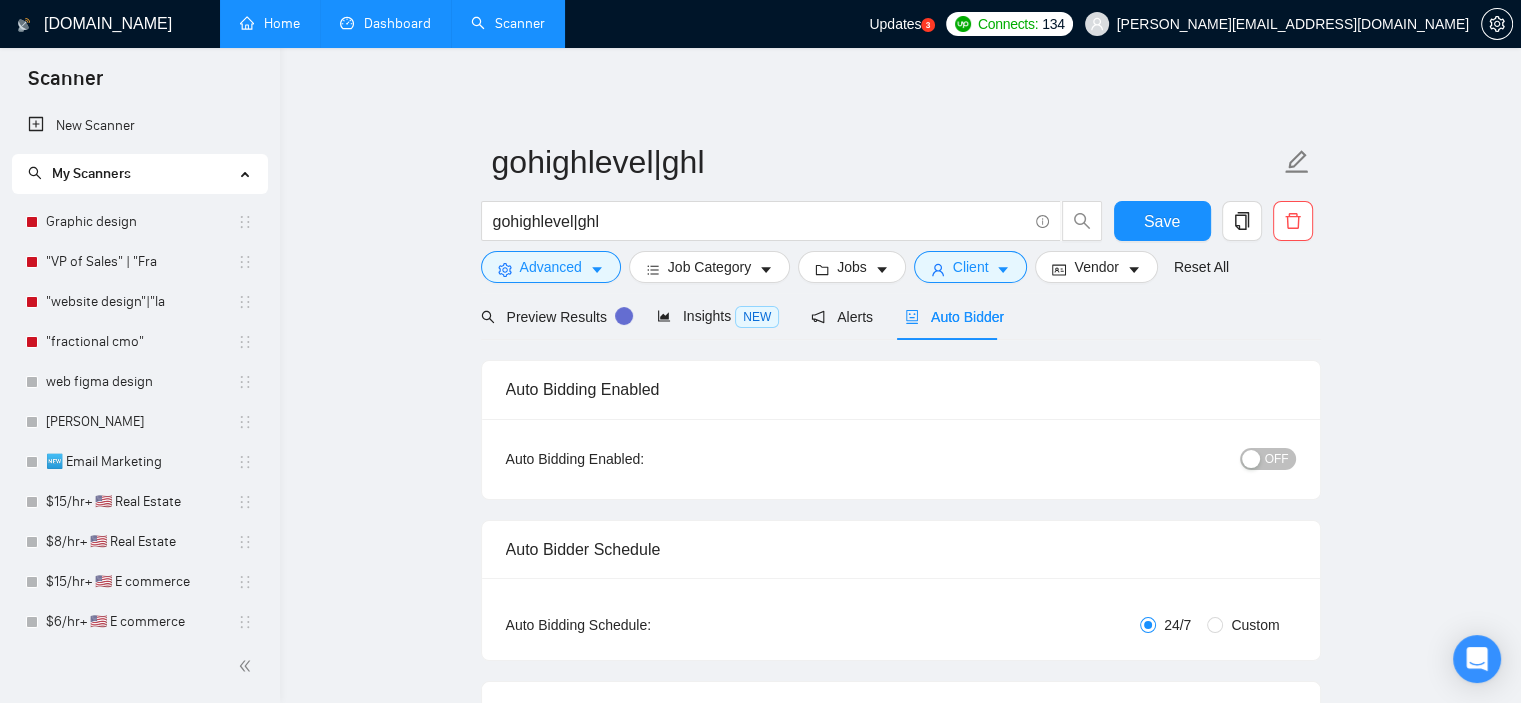 type 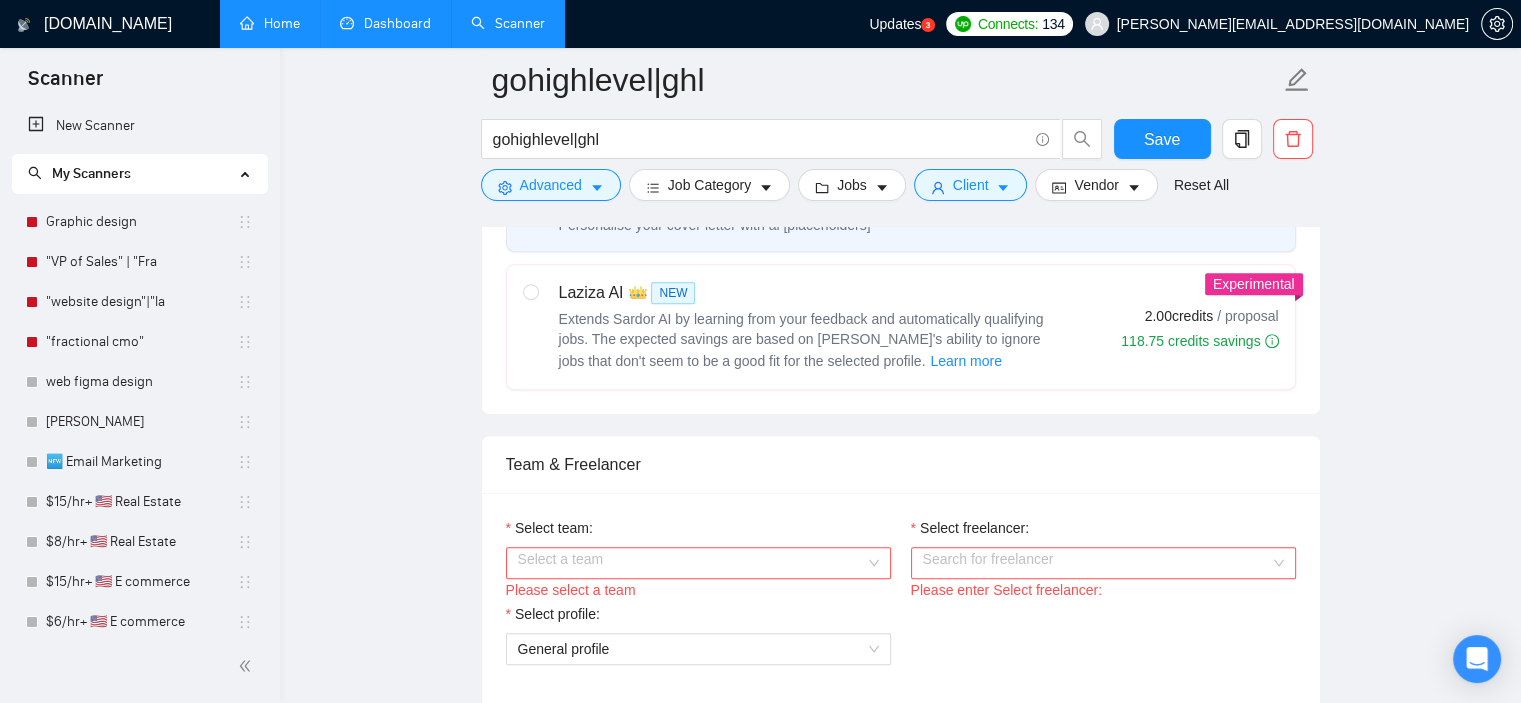 scroll, scrollTop: 934, scrollLeft: 0, axis: vertical 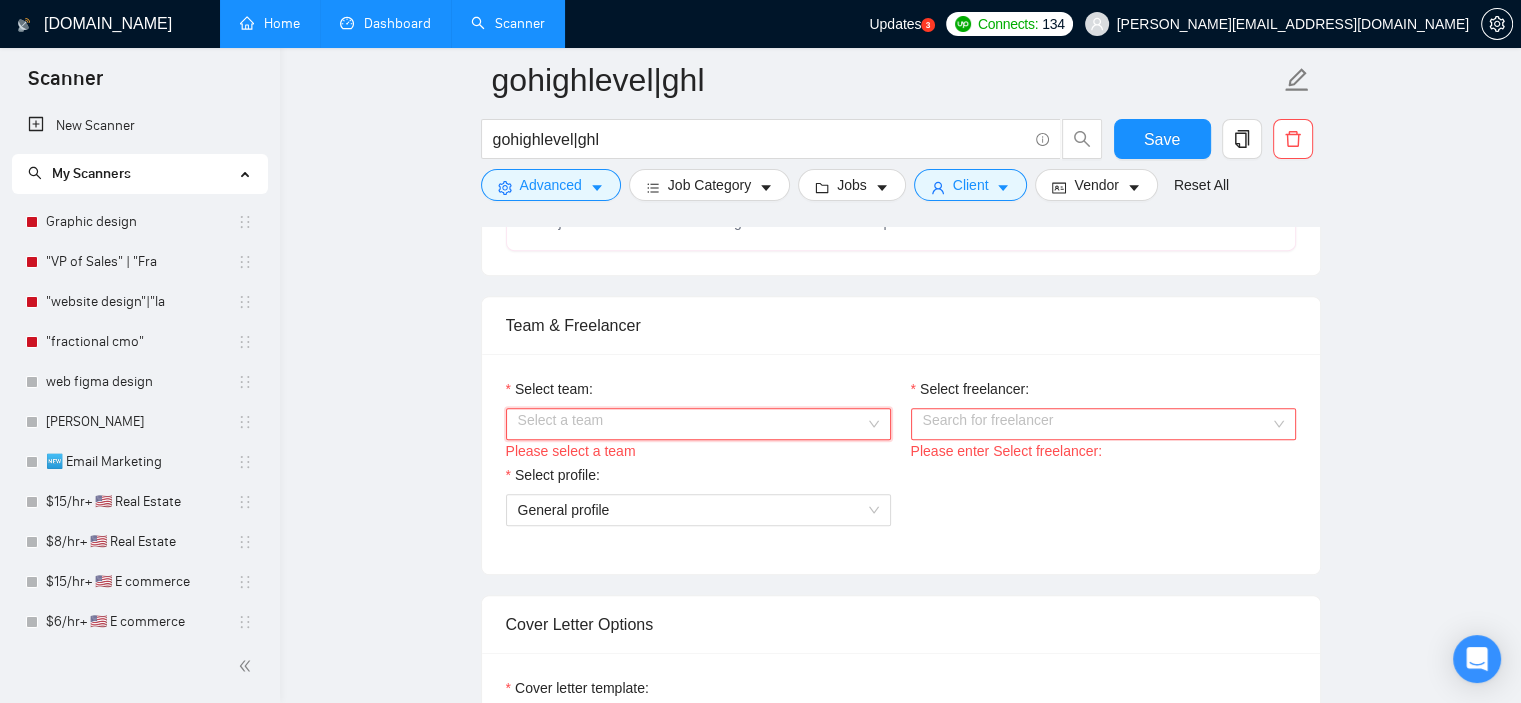 click on "Select team:" at bounding box center [691, 424] 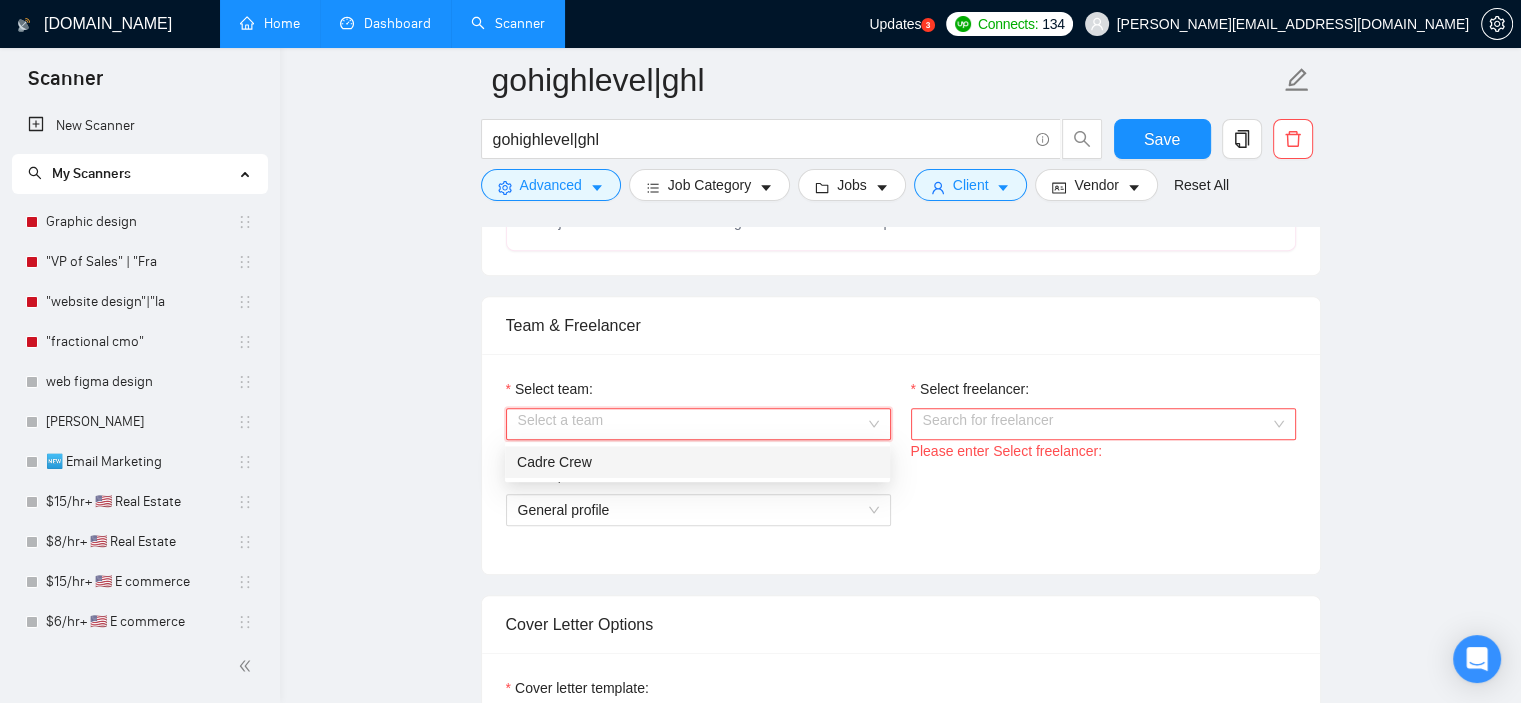 click on "Cadre Crew" at bounding box center (697, 462) 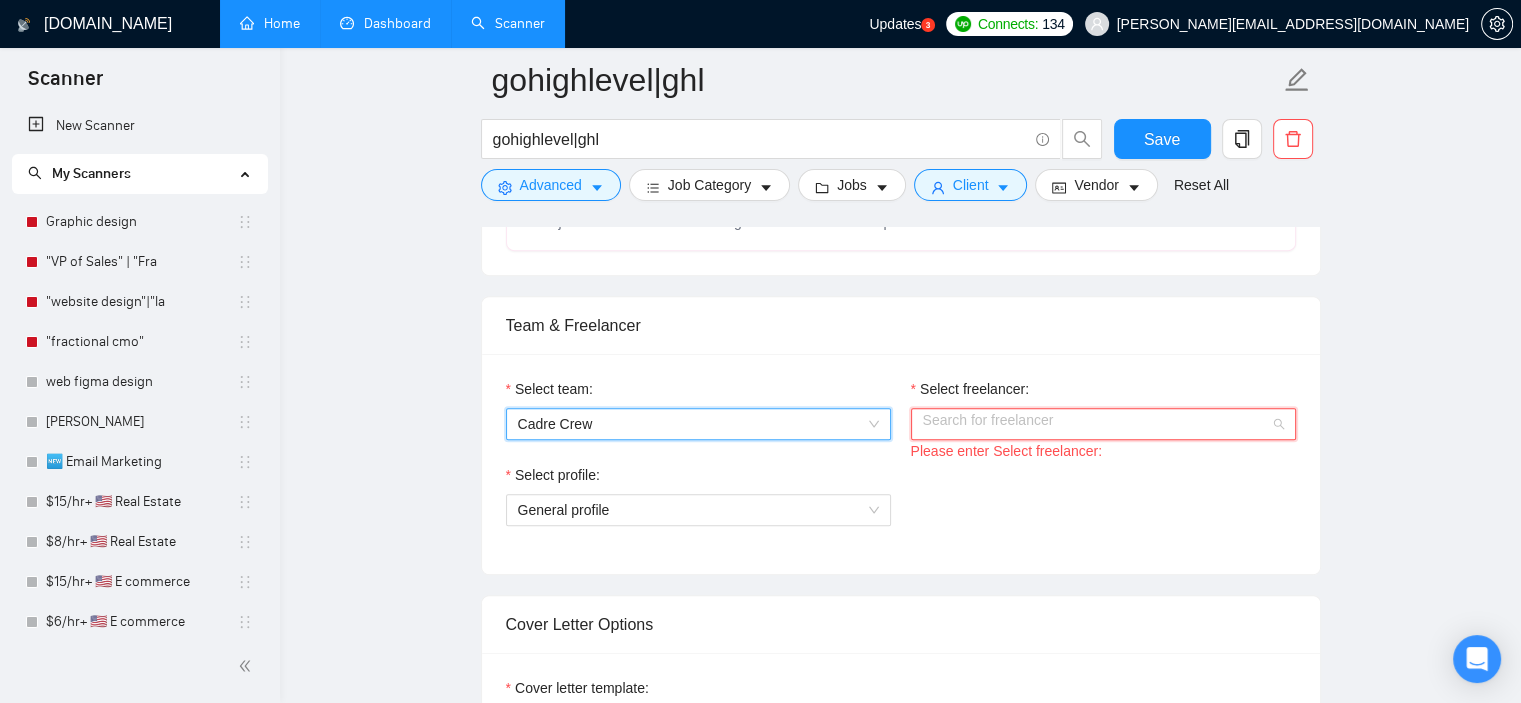 click on "Select freelancer:" at bounding box center [1096, 424] 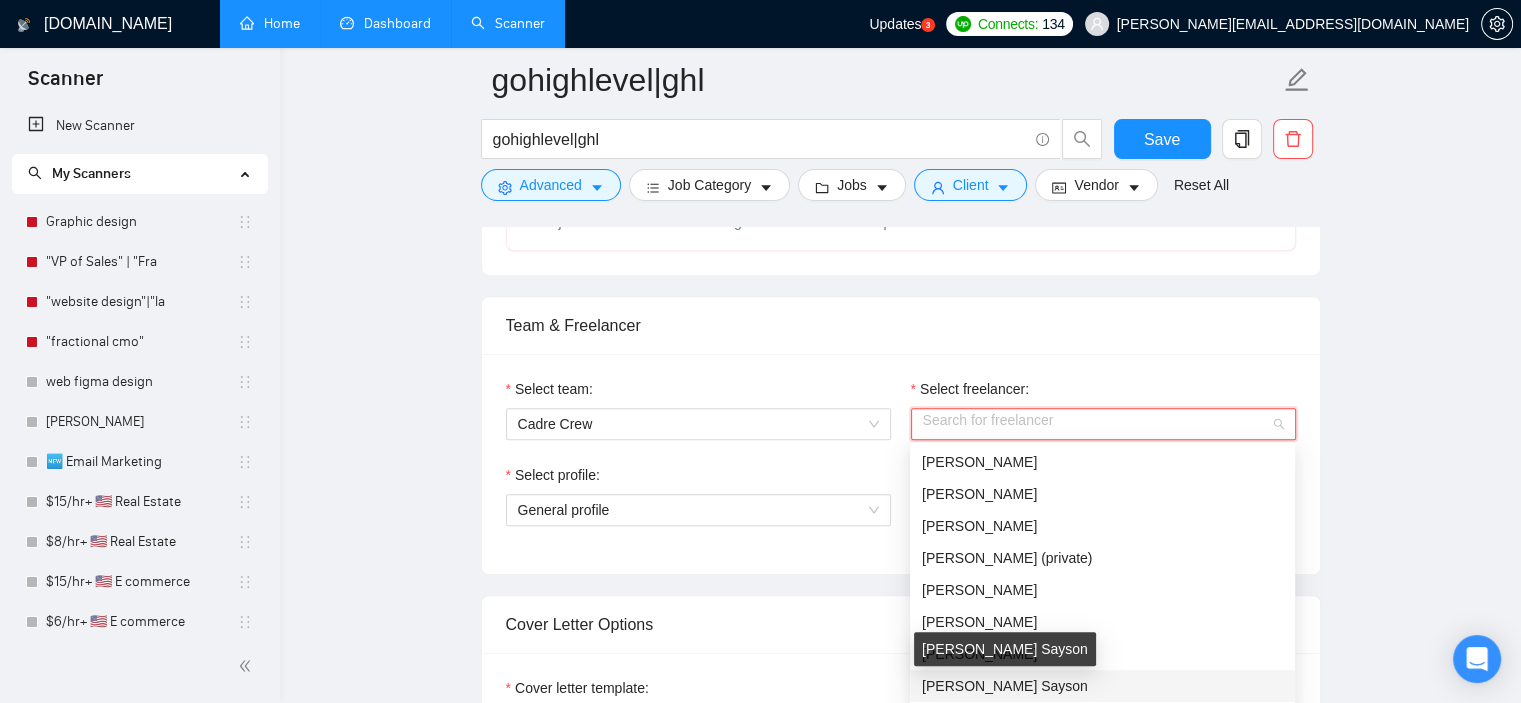 click on "[PERSON_NAME] Sayson" at bounding box center (1005, 686) 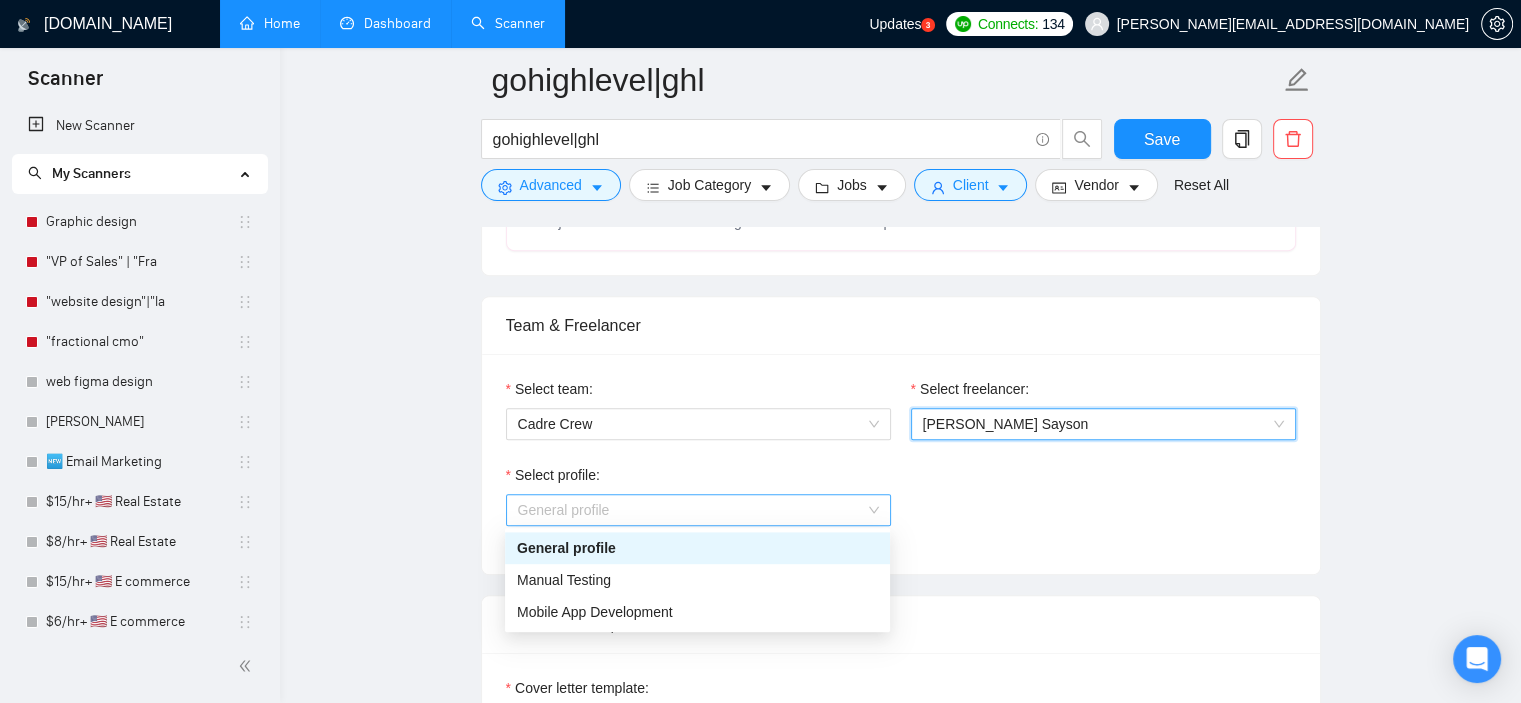click on "General profile" at bounding box center [698, 510] 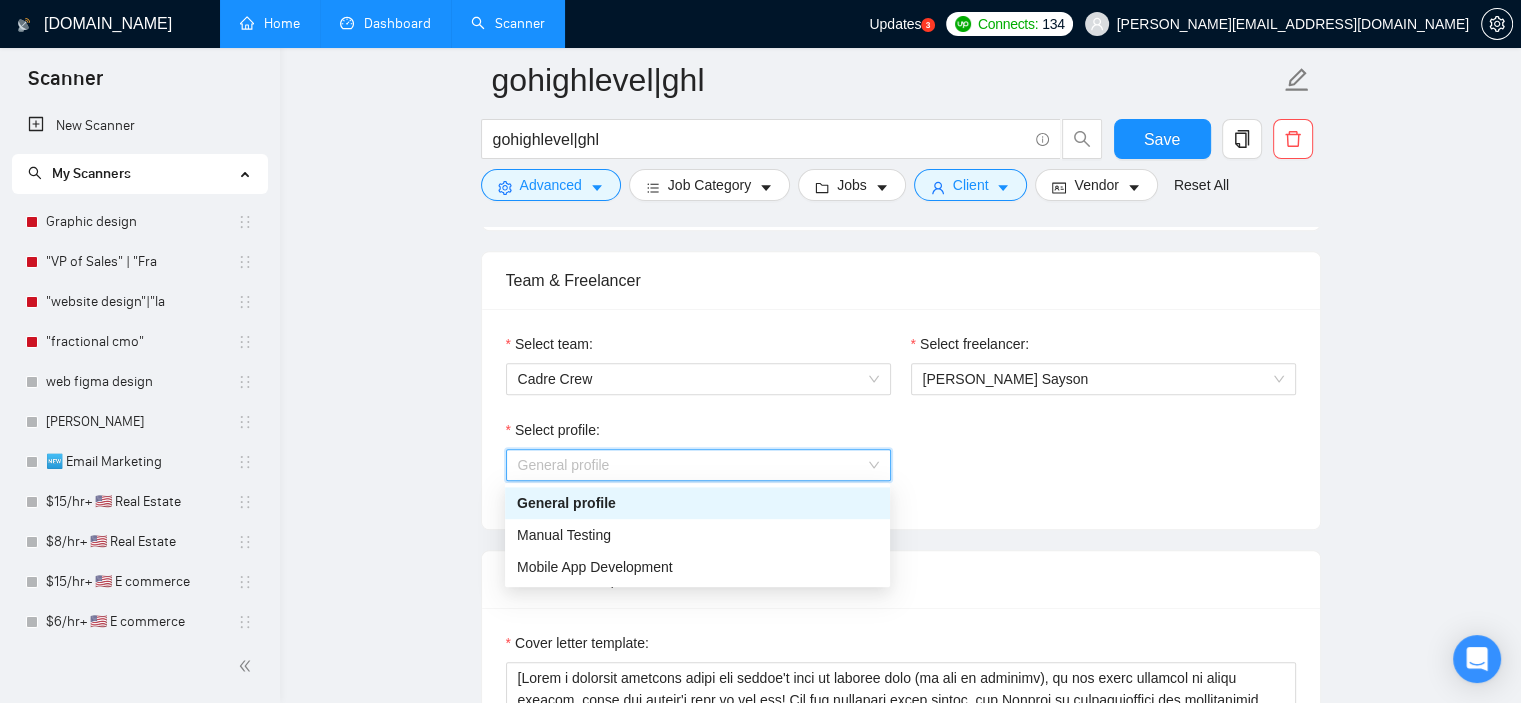 scroll, scrollTop: 980, scrollLeft: 0, axis: vertical 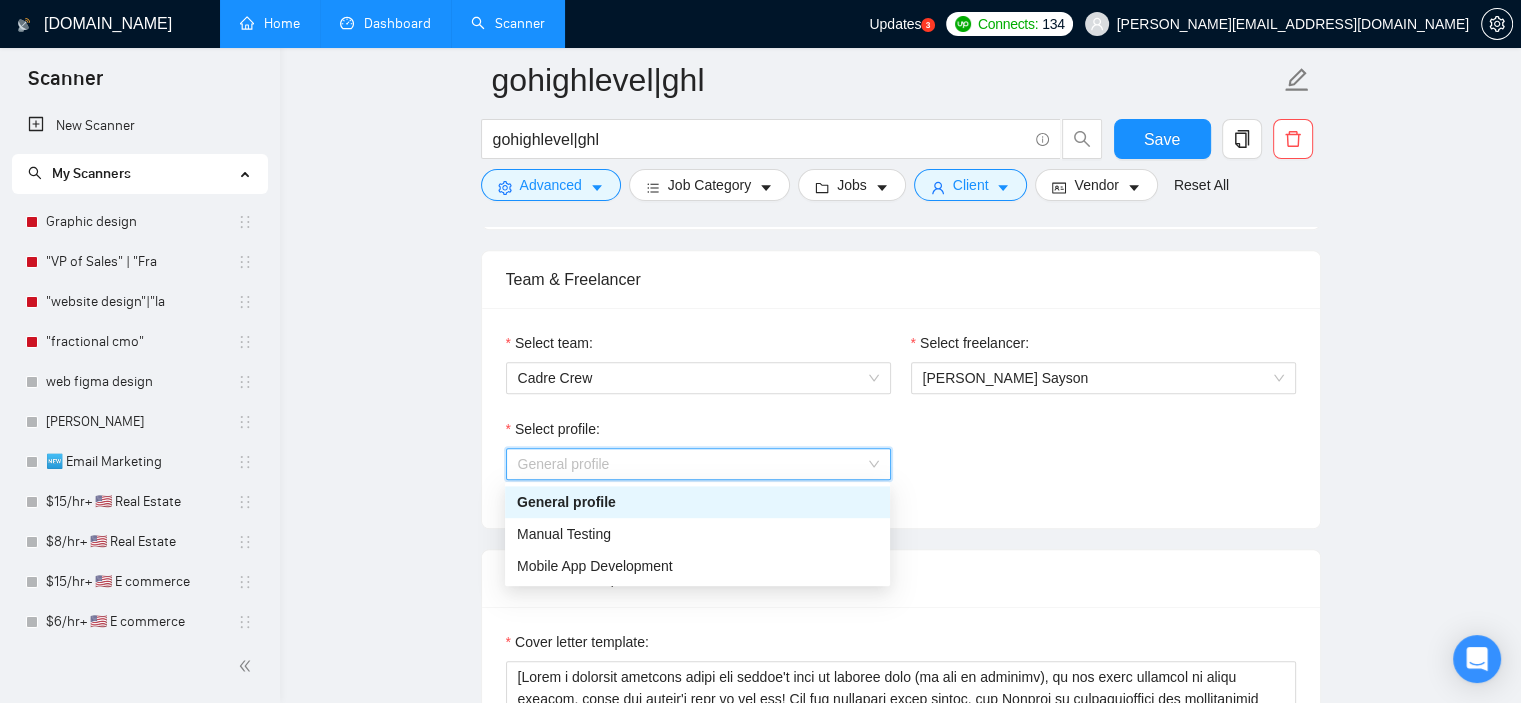 drag, startPoint x: 656, startPoint y: 506, endPoint x: 635, endPoint y: 505, distance: 21.023796 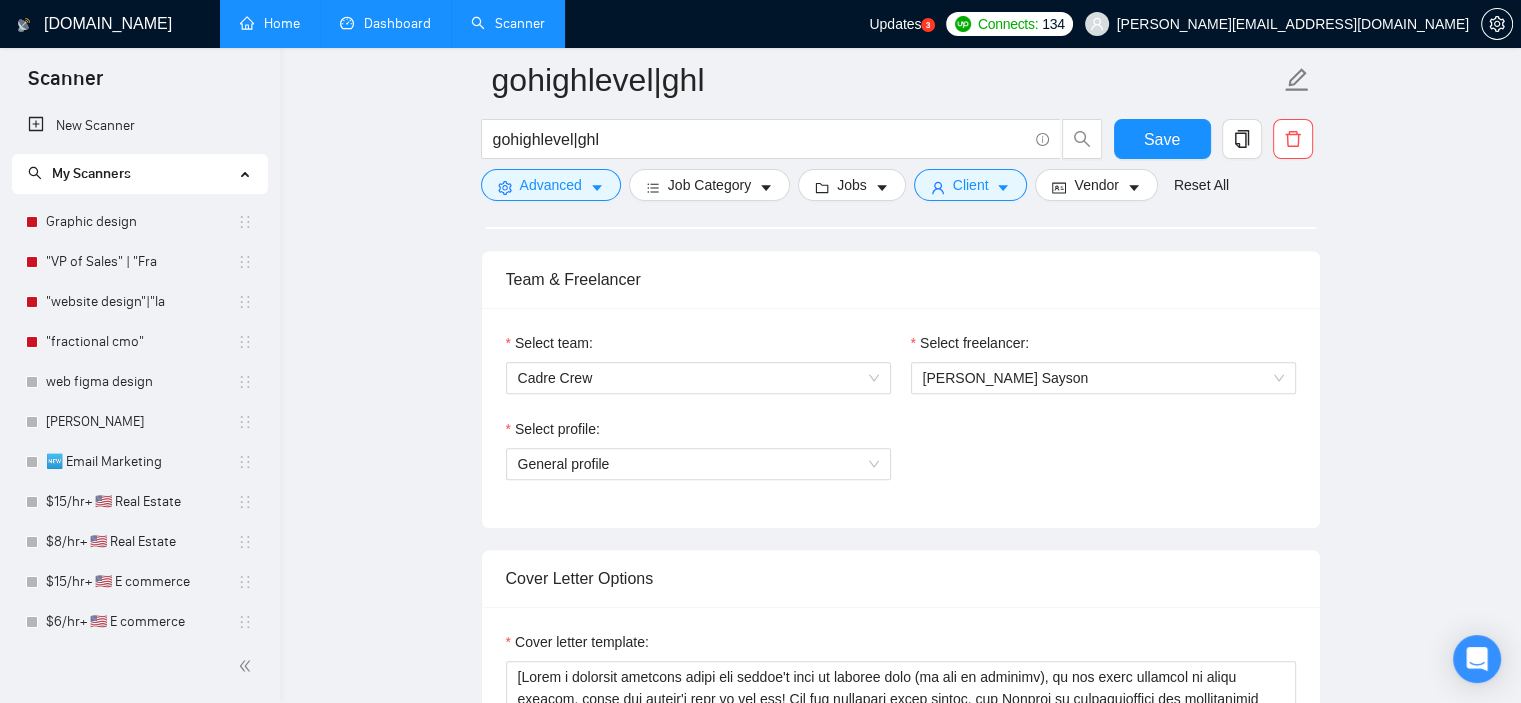 click on "Select team: Cadre Crew Select freelancer: [PERSON_NAME] Sayson Select profile: General profile" at bounding box center (901, 418) 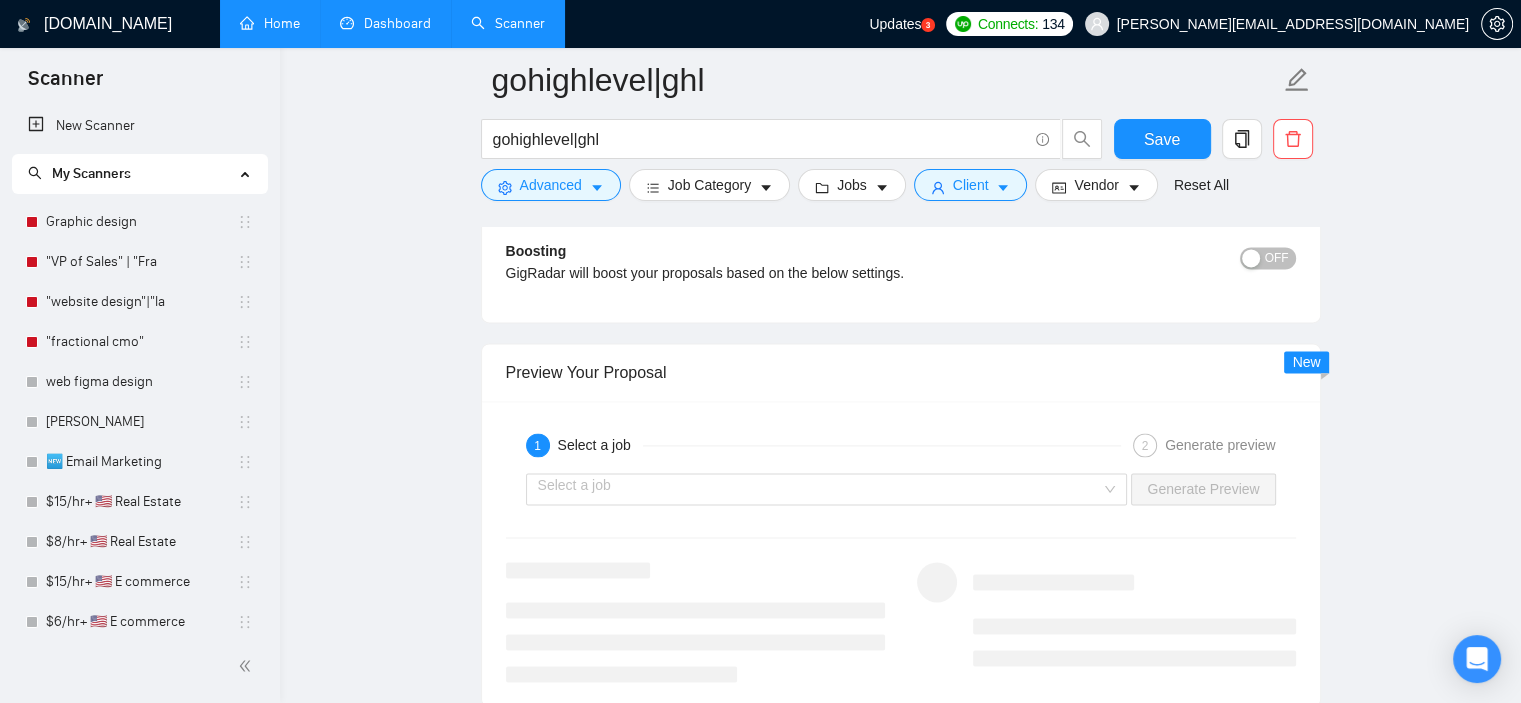 scroll, scrollTop: 2666, scrollLeft: 0, axis: vertical 